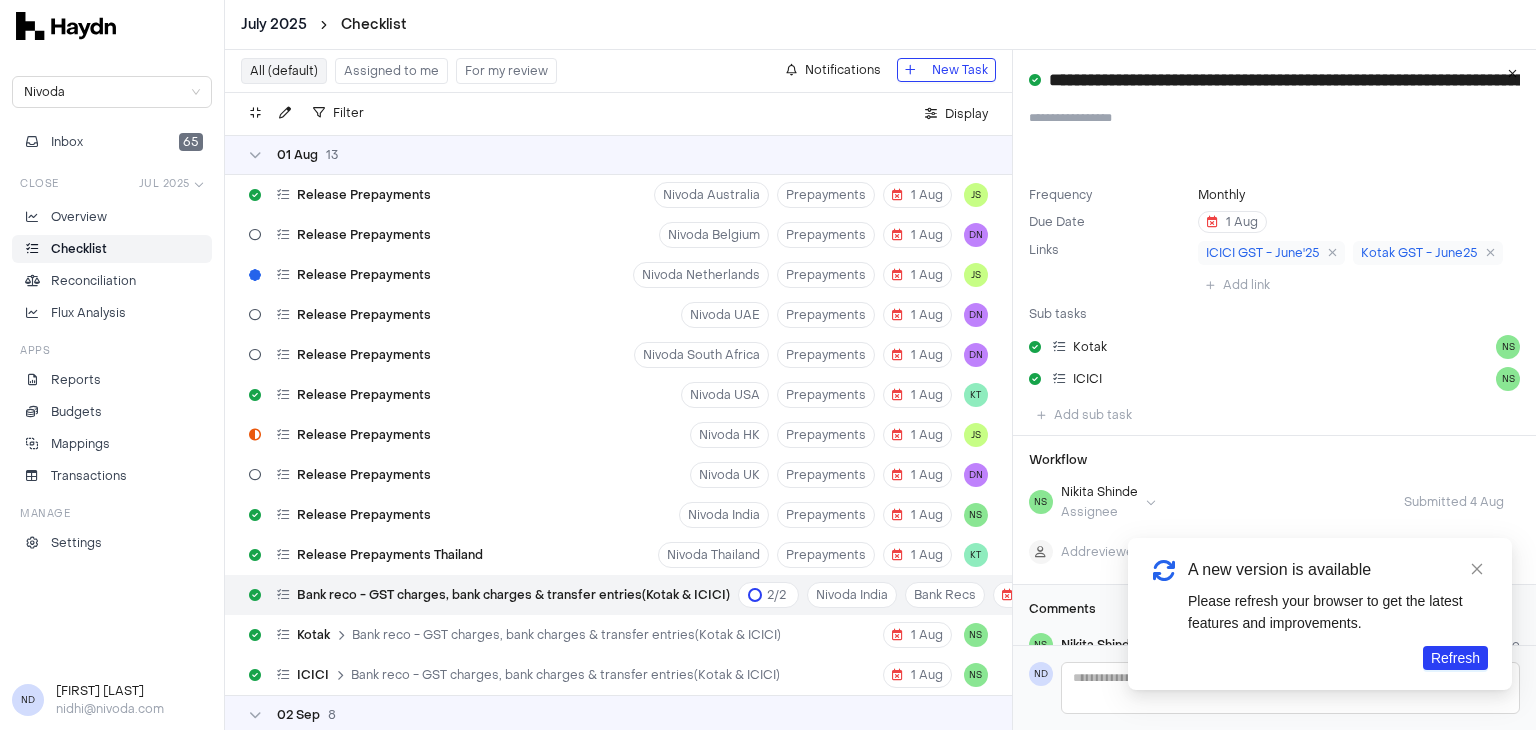 scroll, scrollTop: 0, scrollLeft: 0, axis: both 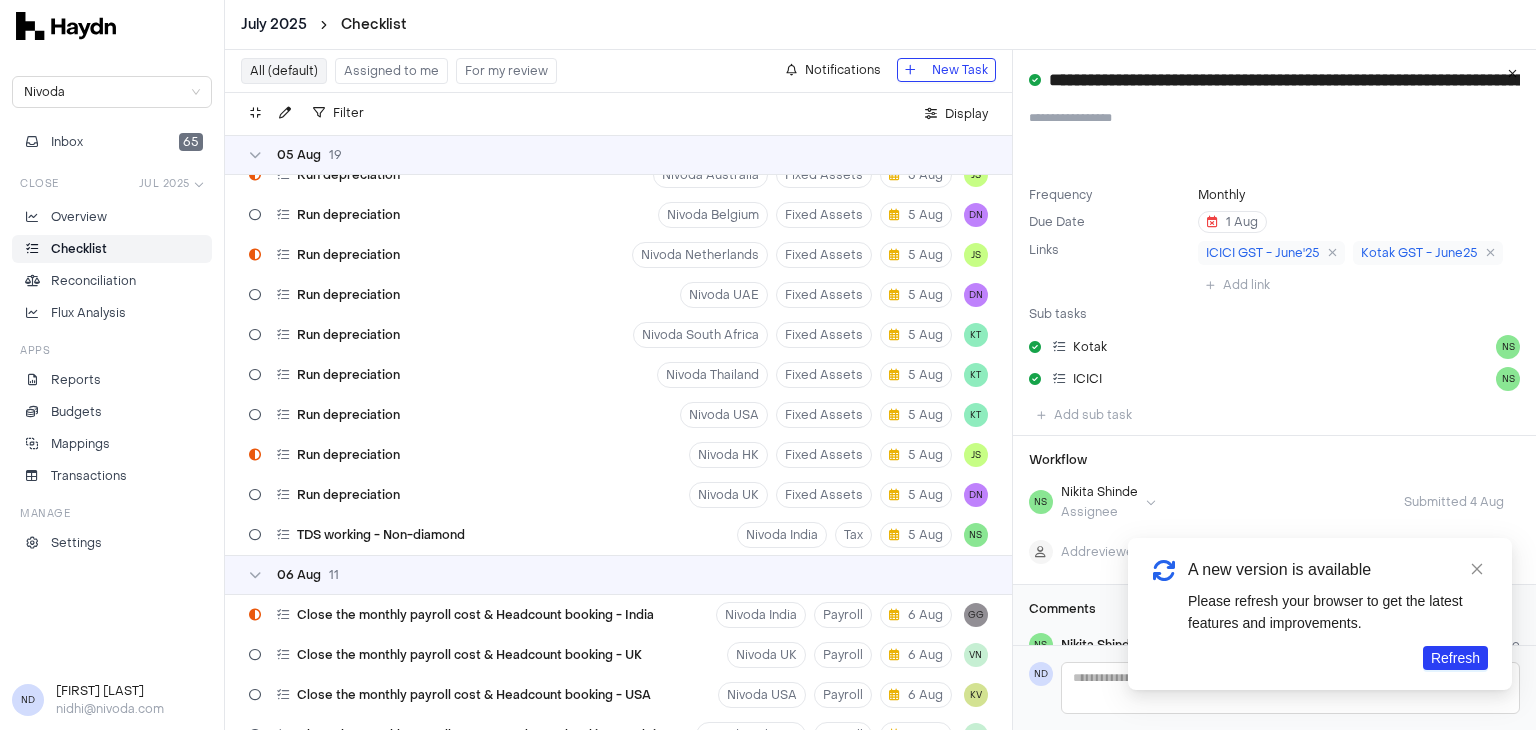 click on "For my review" at bounding box center (506, 71) 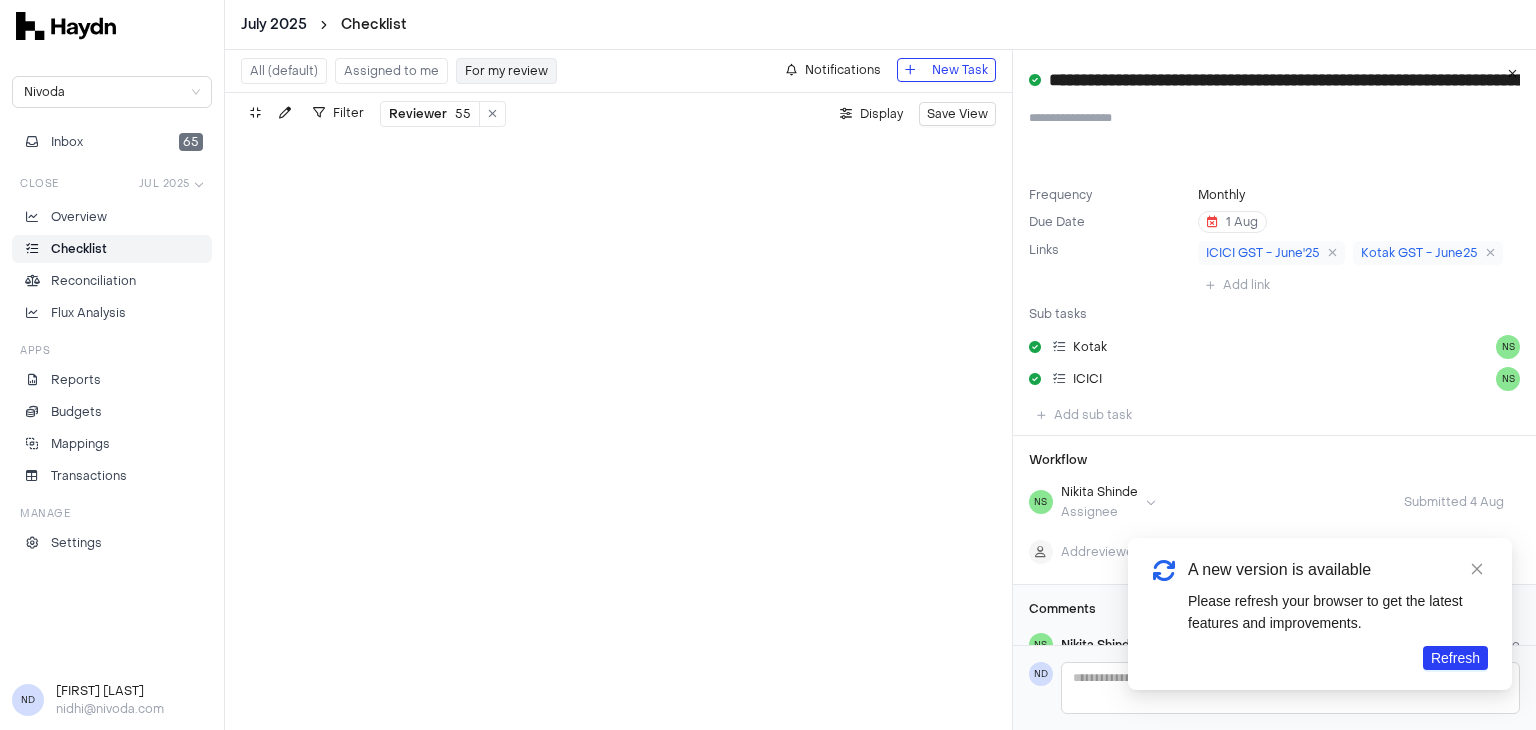 scroll, scrollTop: 0, scrollLeft: 0, axis: both 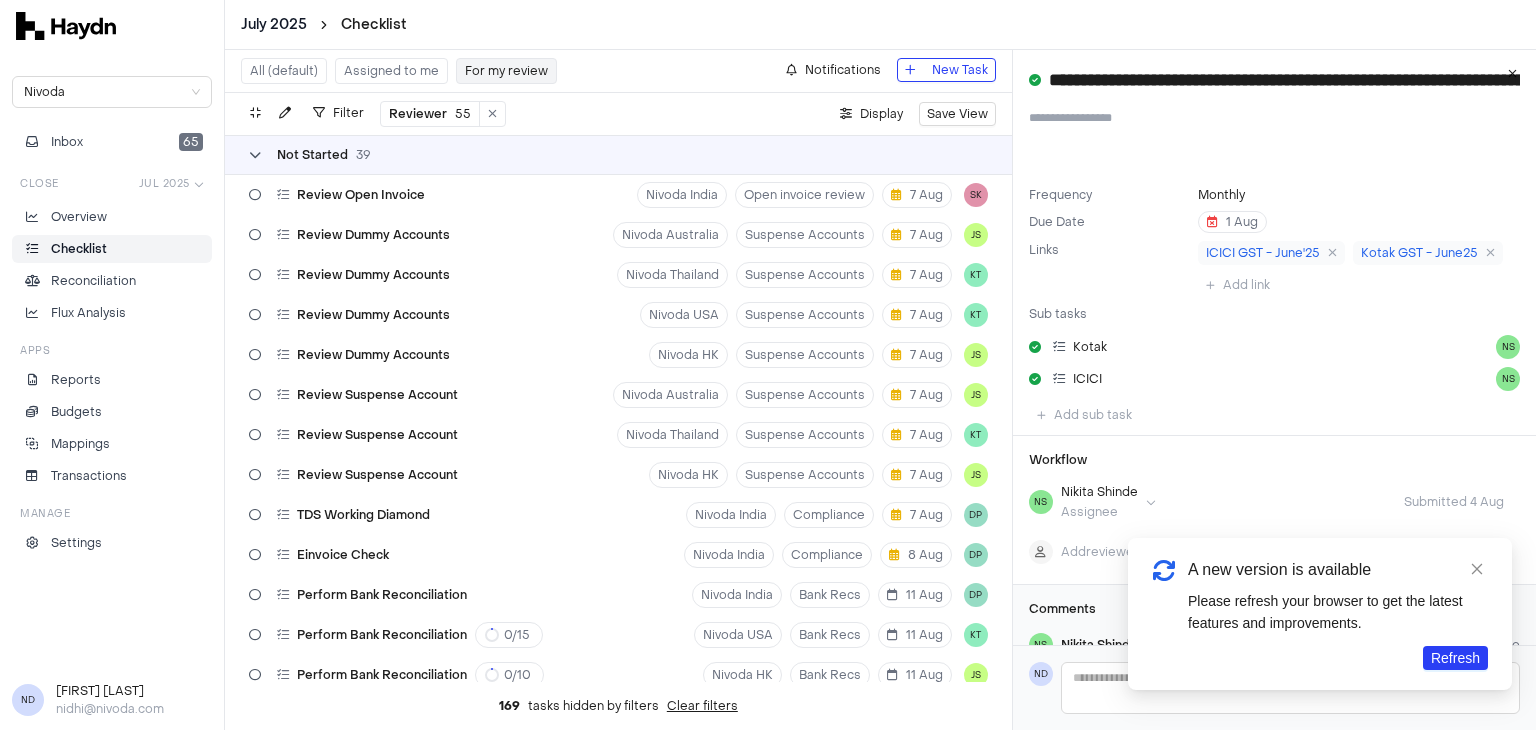 click on "Not Started" at bounding box center (312, 155) 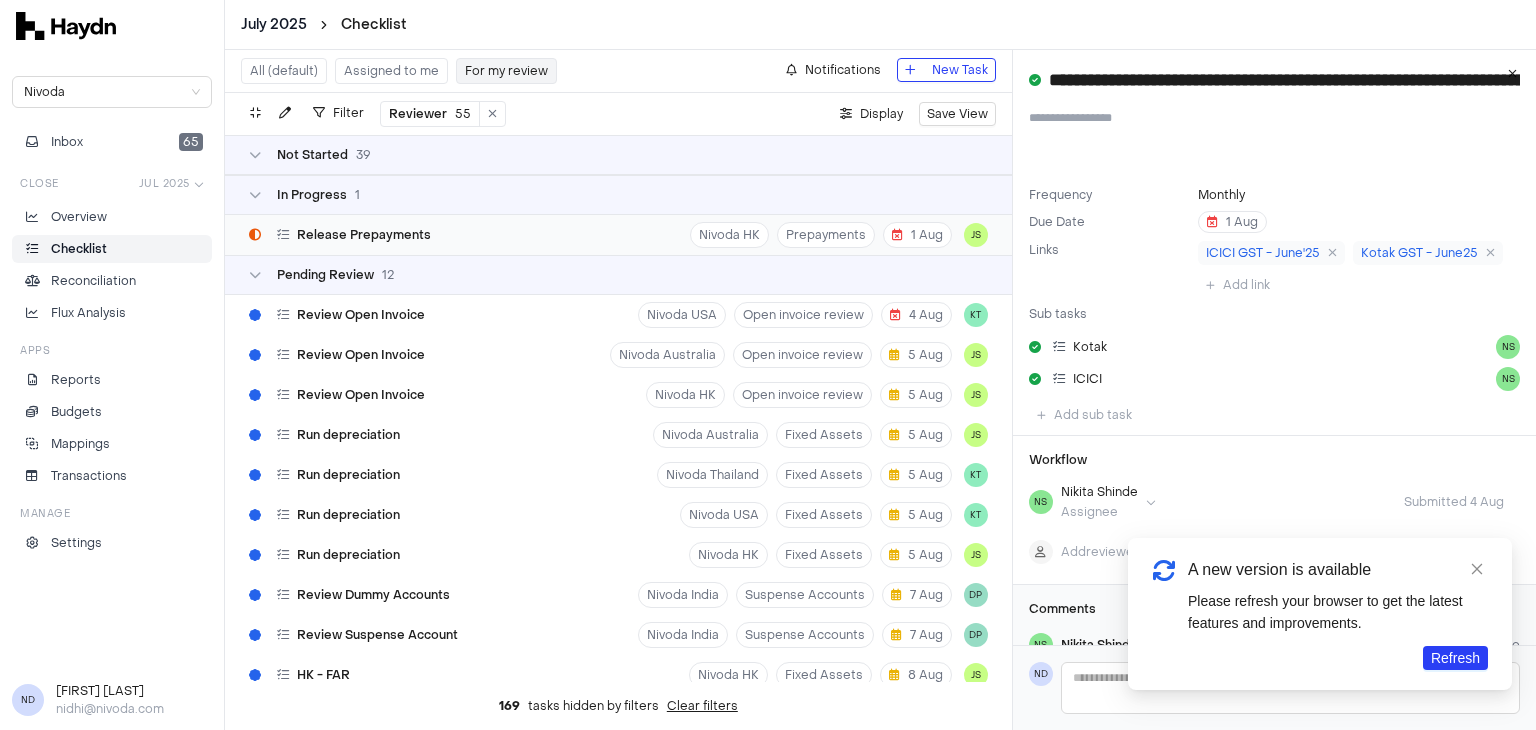 click on "Release Prepayments" at bounding box center (364, 235) 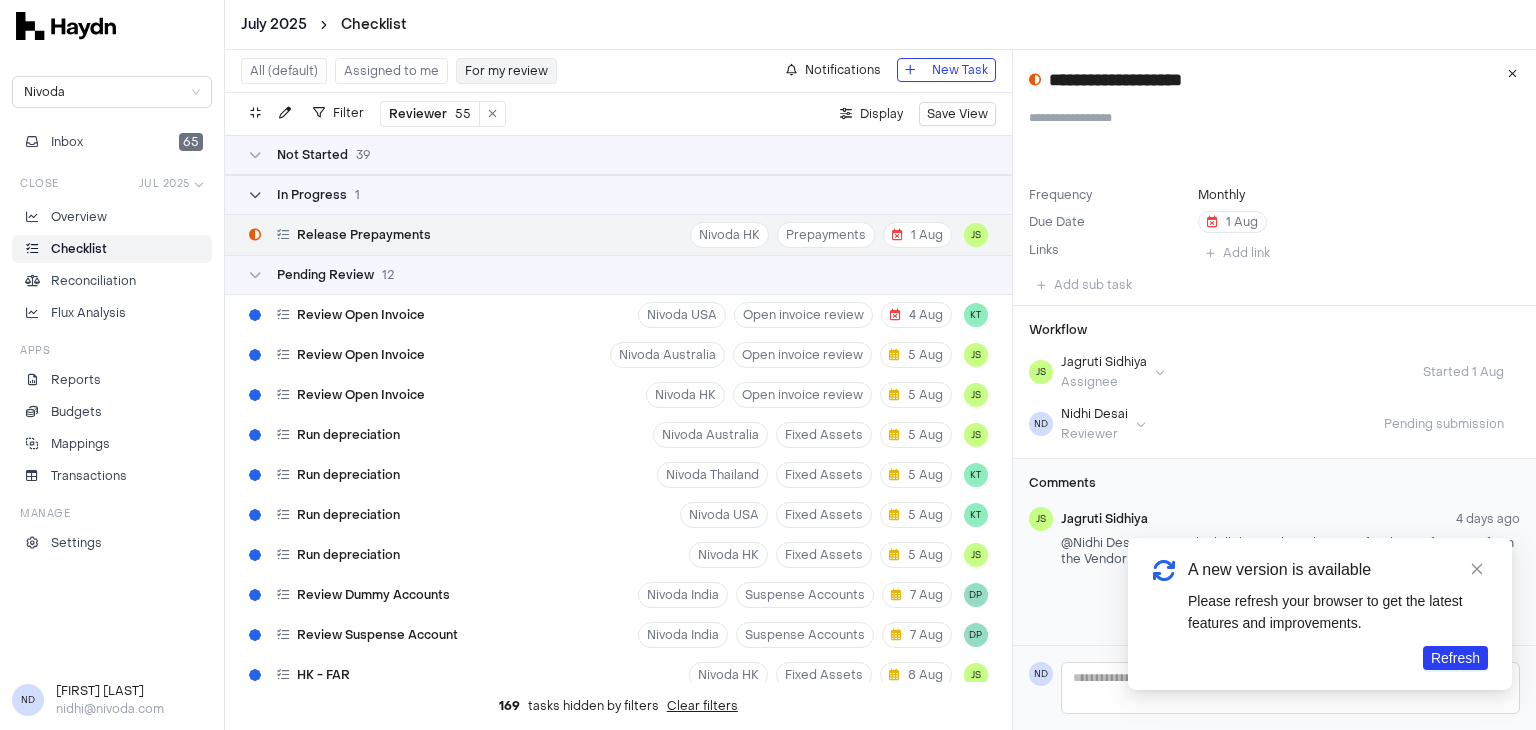 click at bounding box center [255, 195] 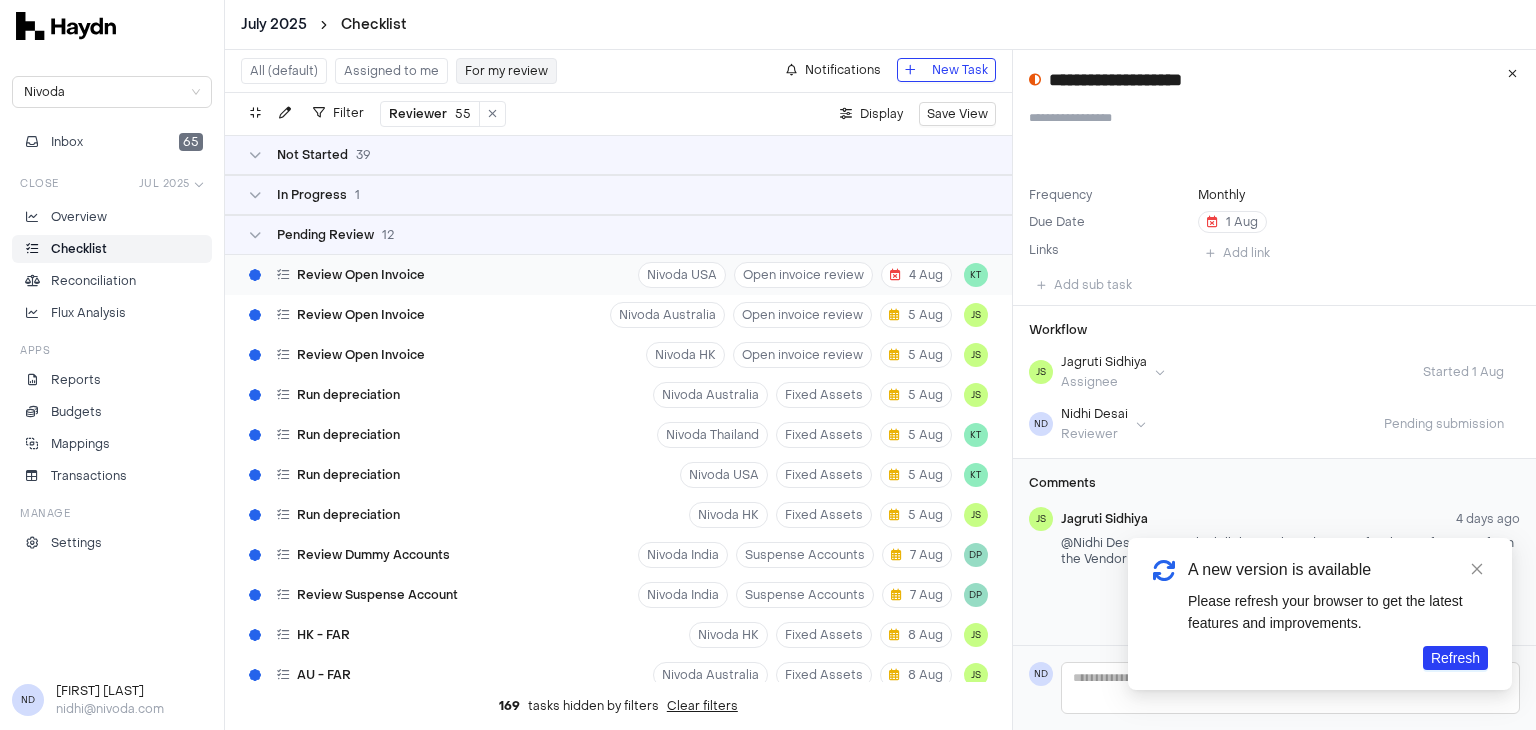 click on "Review Open Invoice" at bounding box center (361, 275) 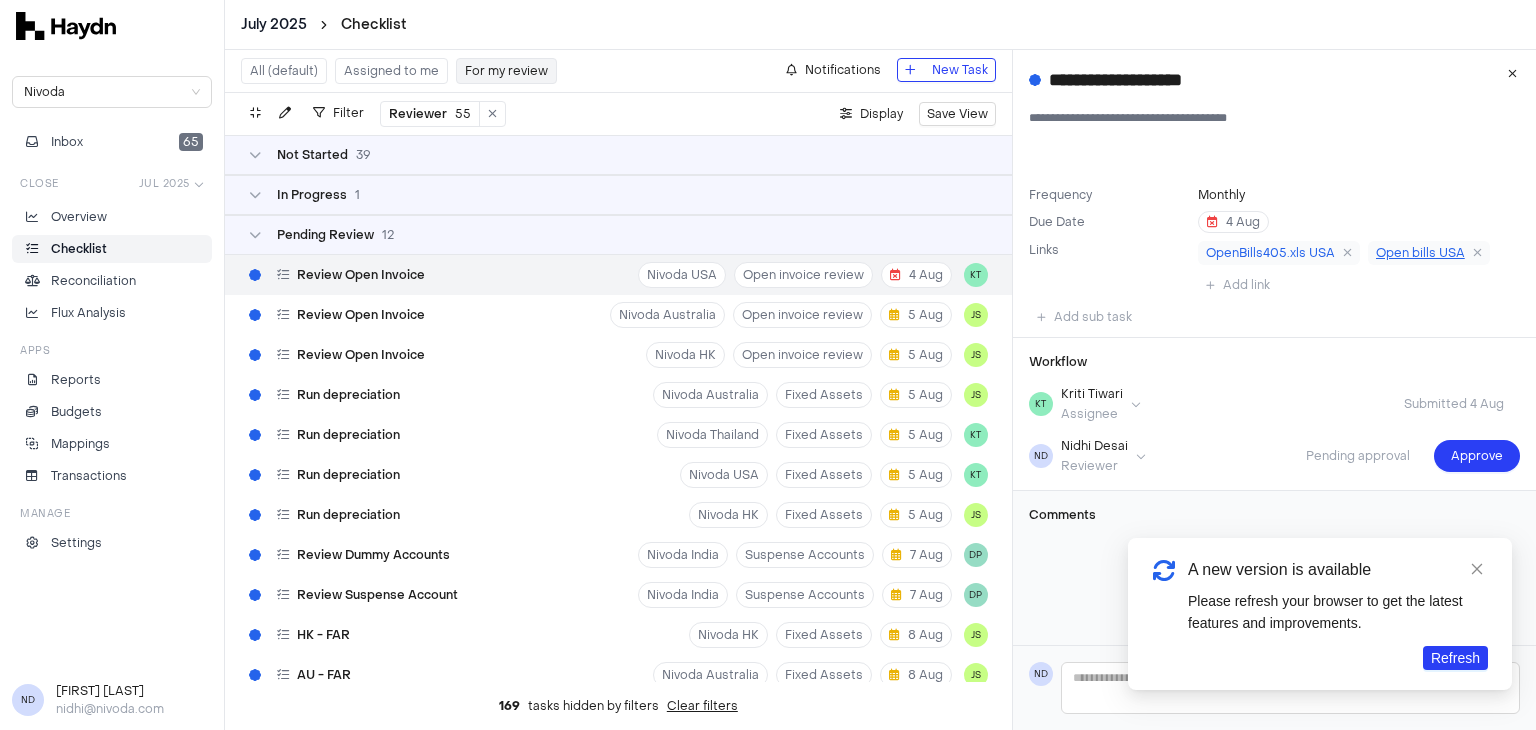 click on "Open bills USA" at bounding box center (1420, 253) 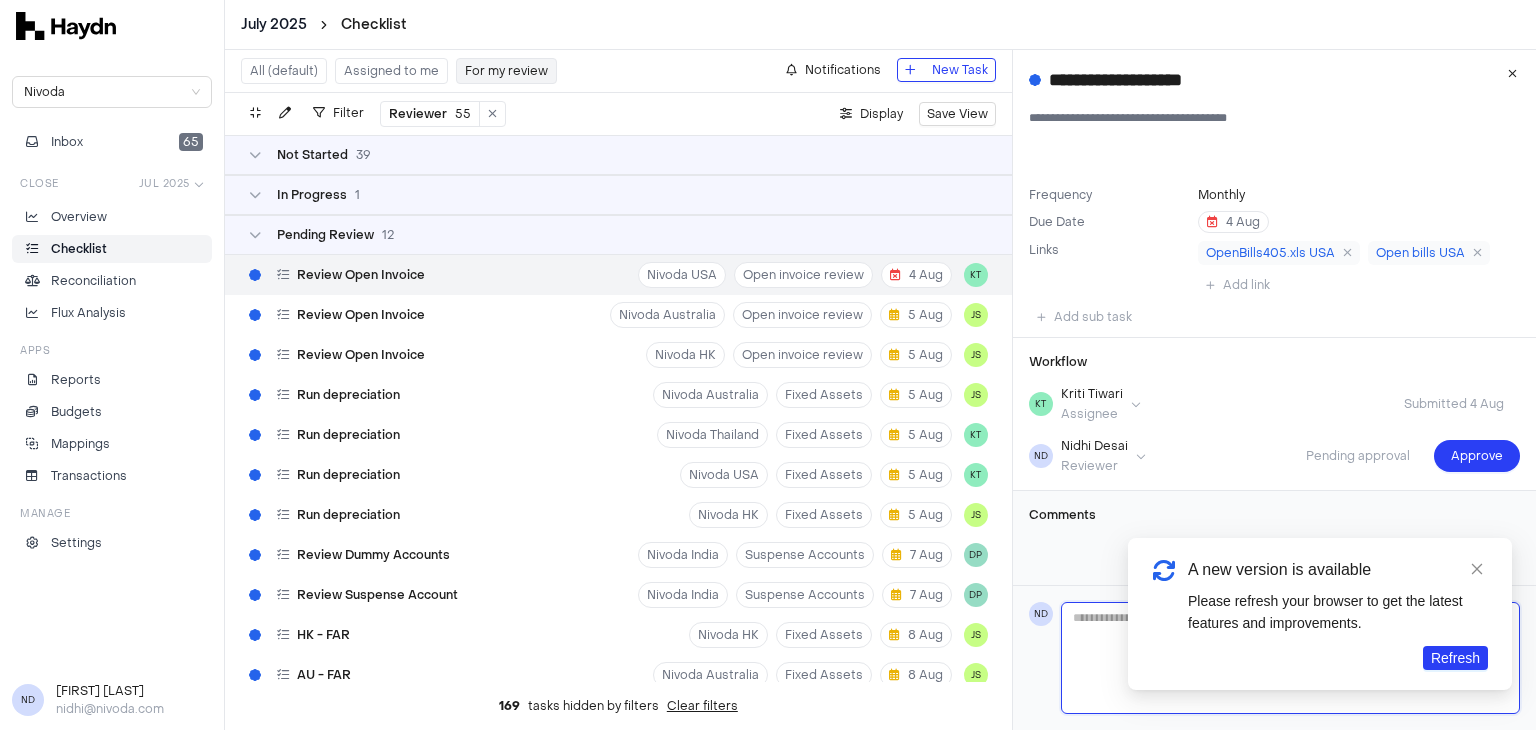 click at bounding box center (1290, 658) 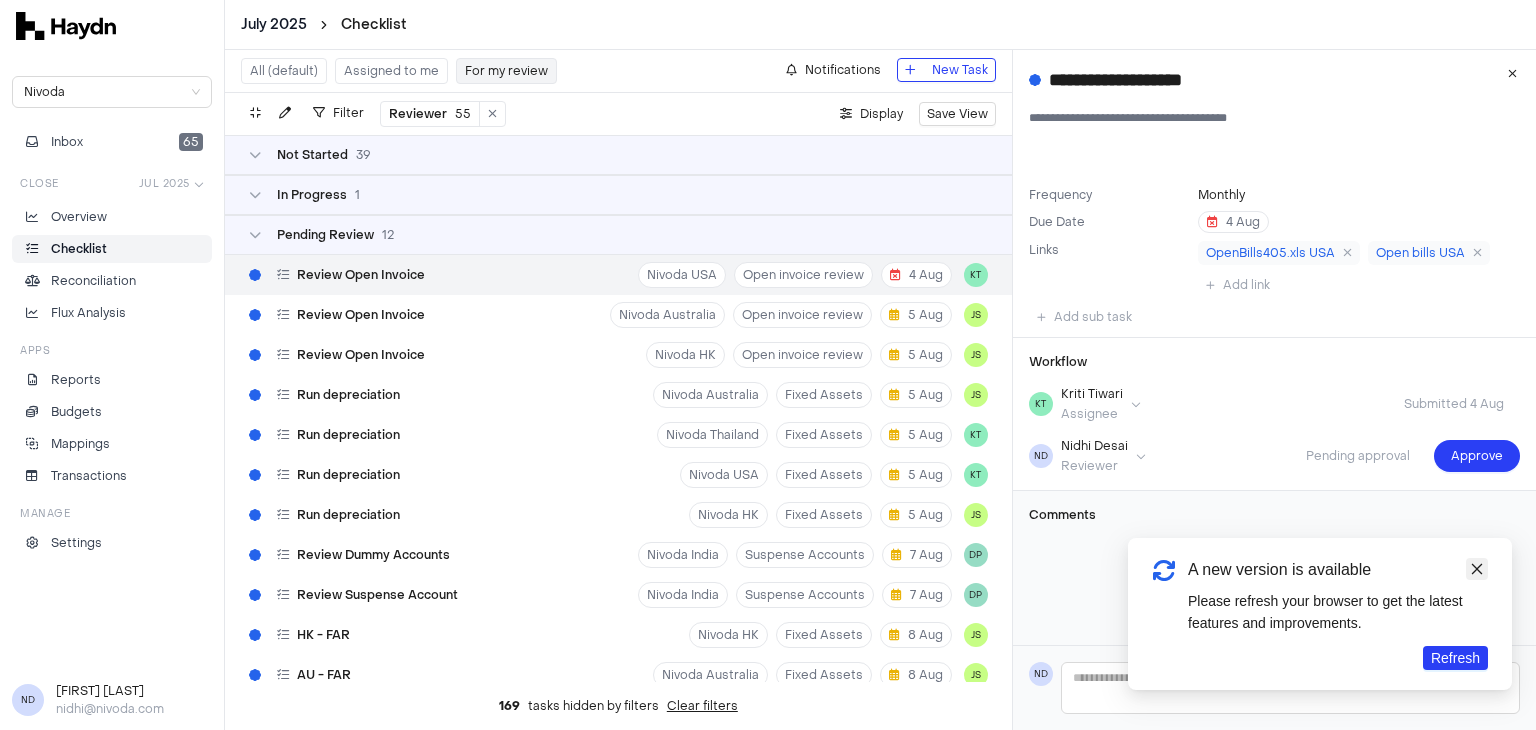 click 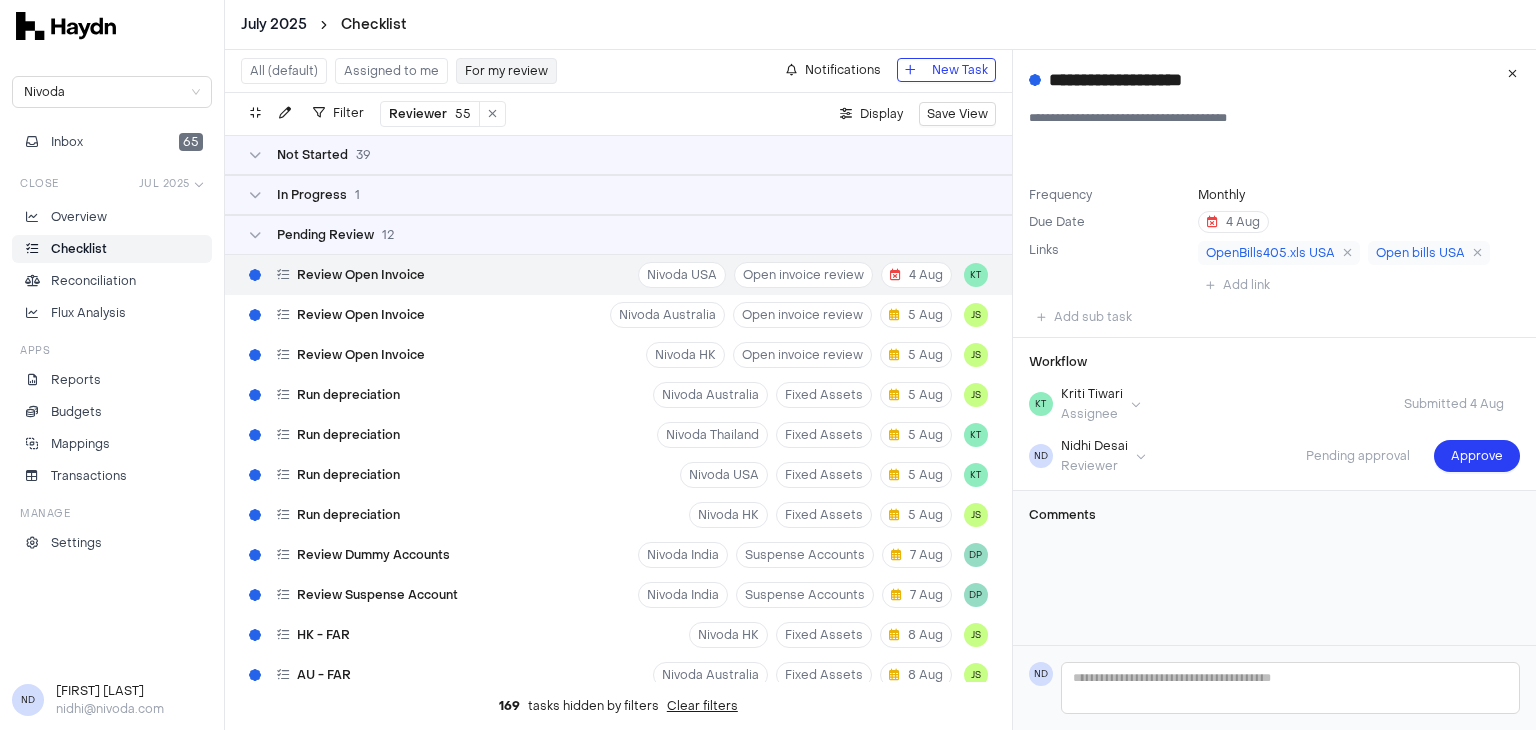 click on "**********" at bounding box center (1274, 348) 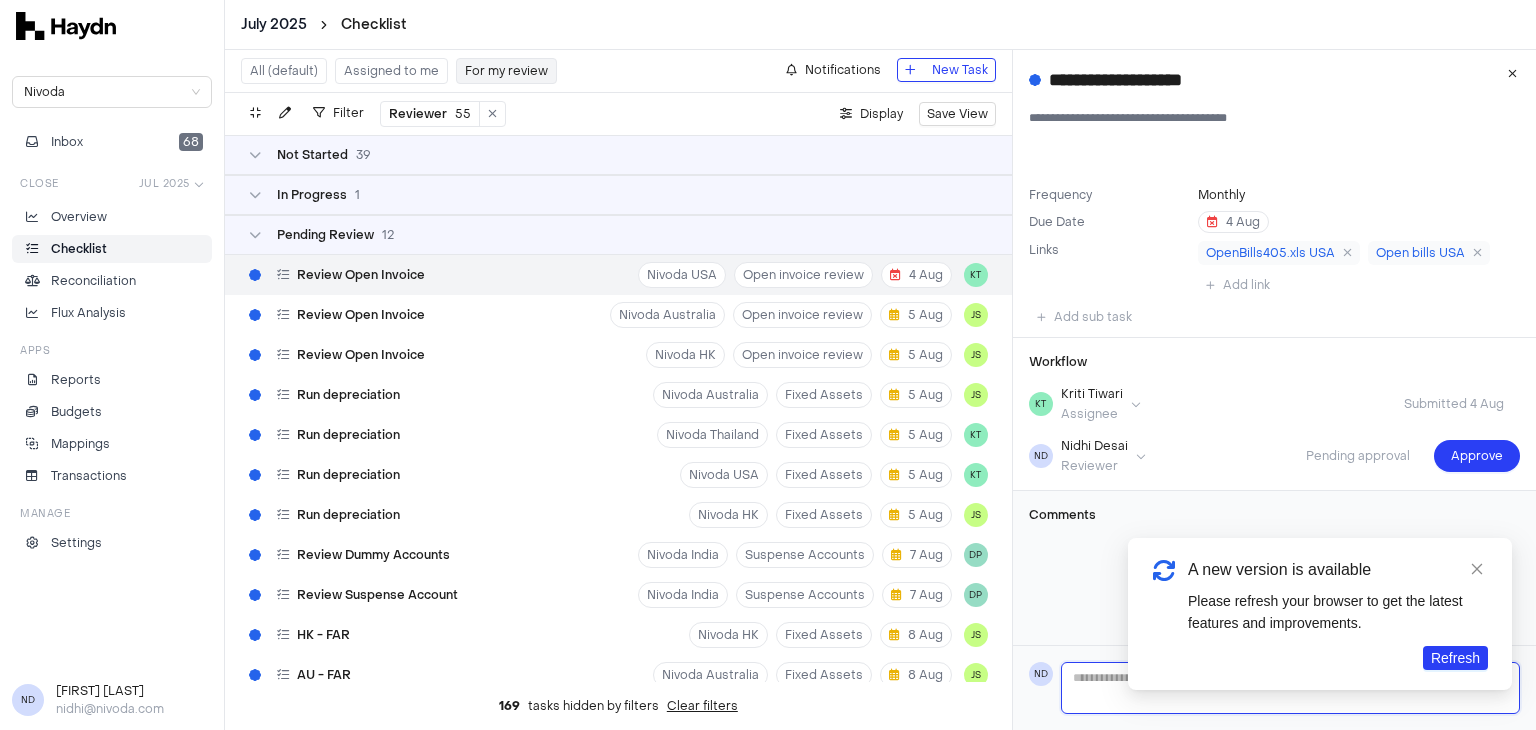 type 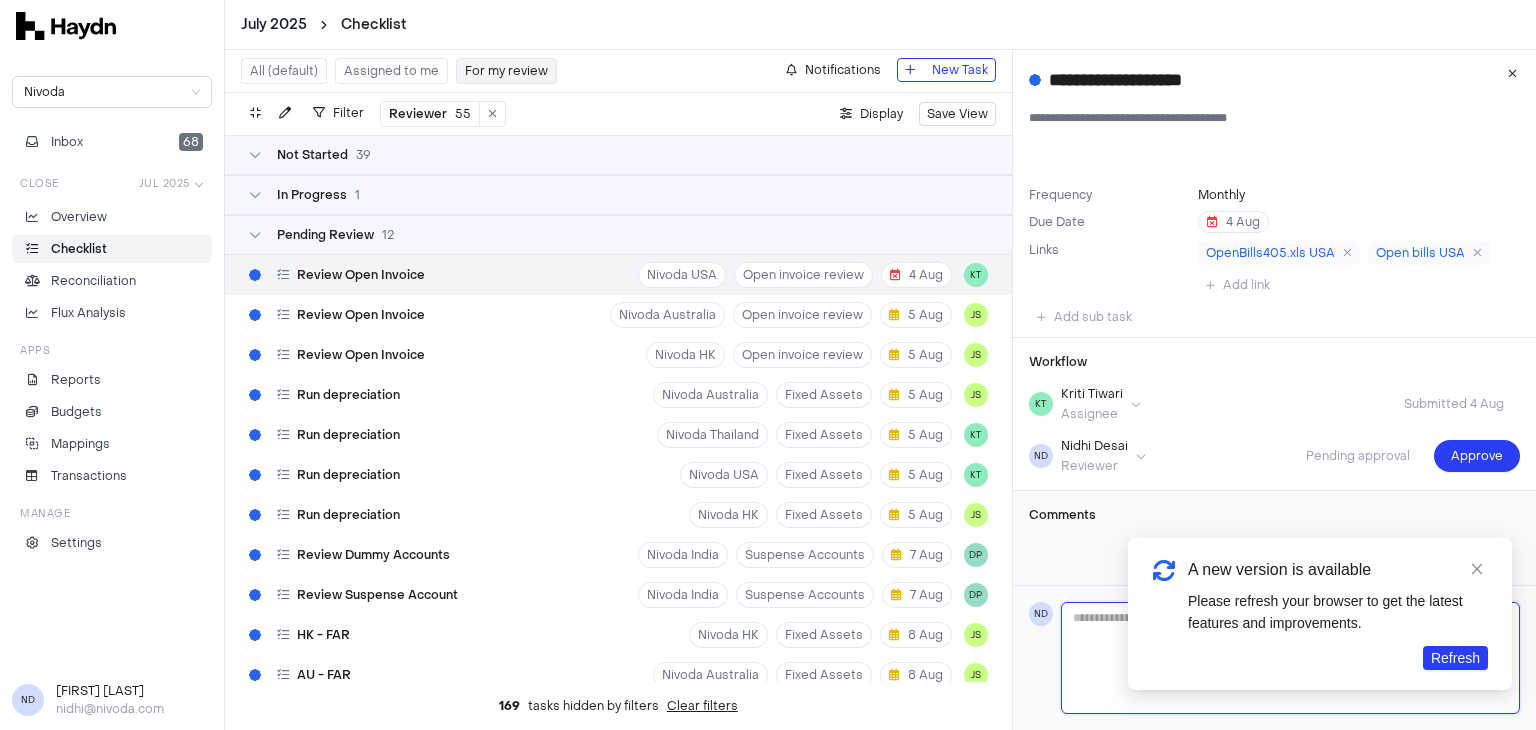 click at bounding box center [1290, 658] 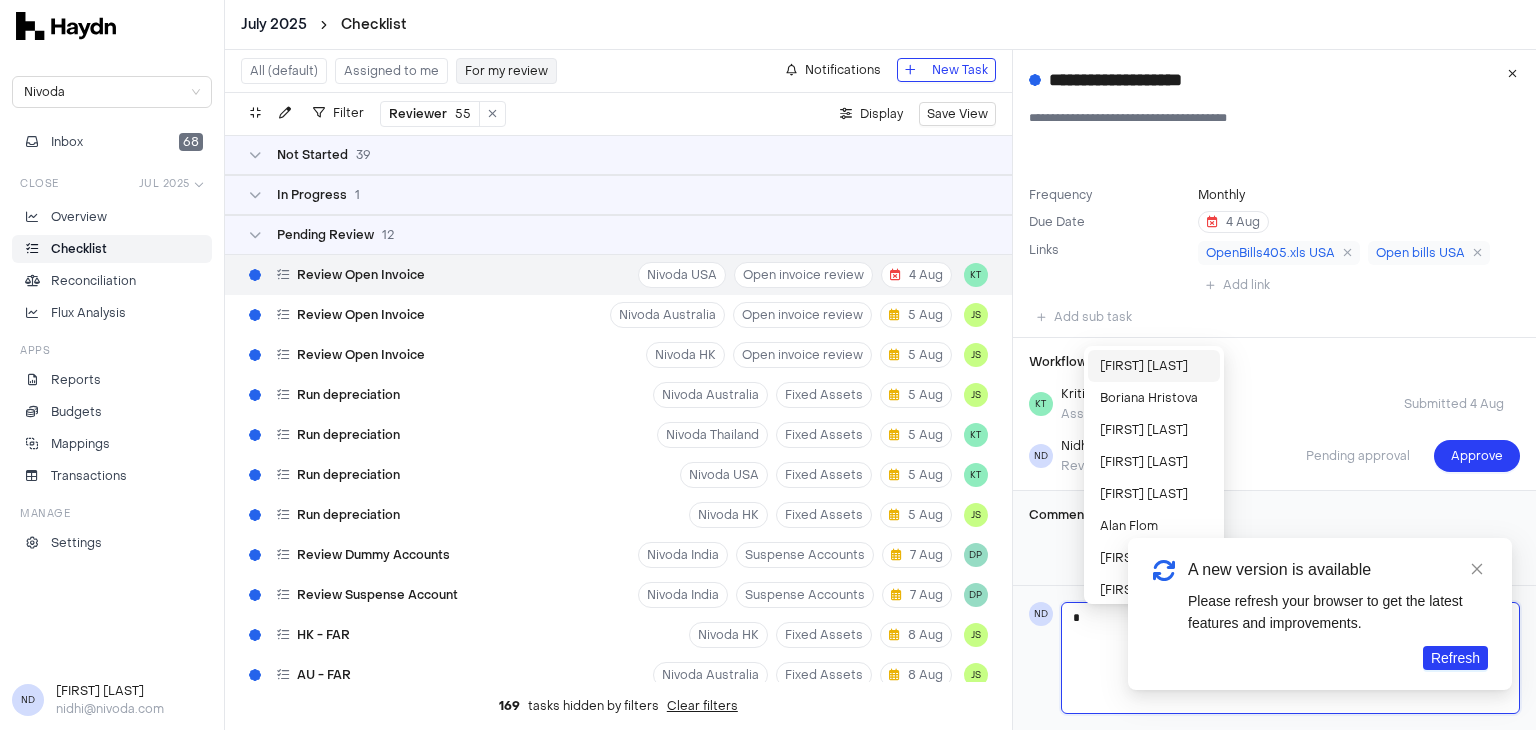 type on "**" 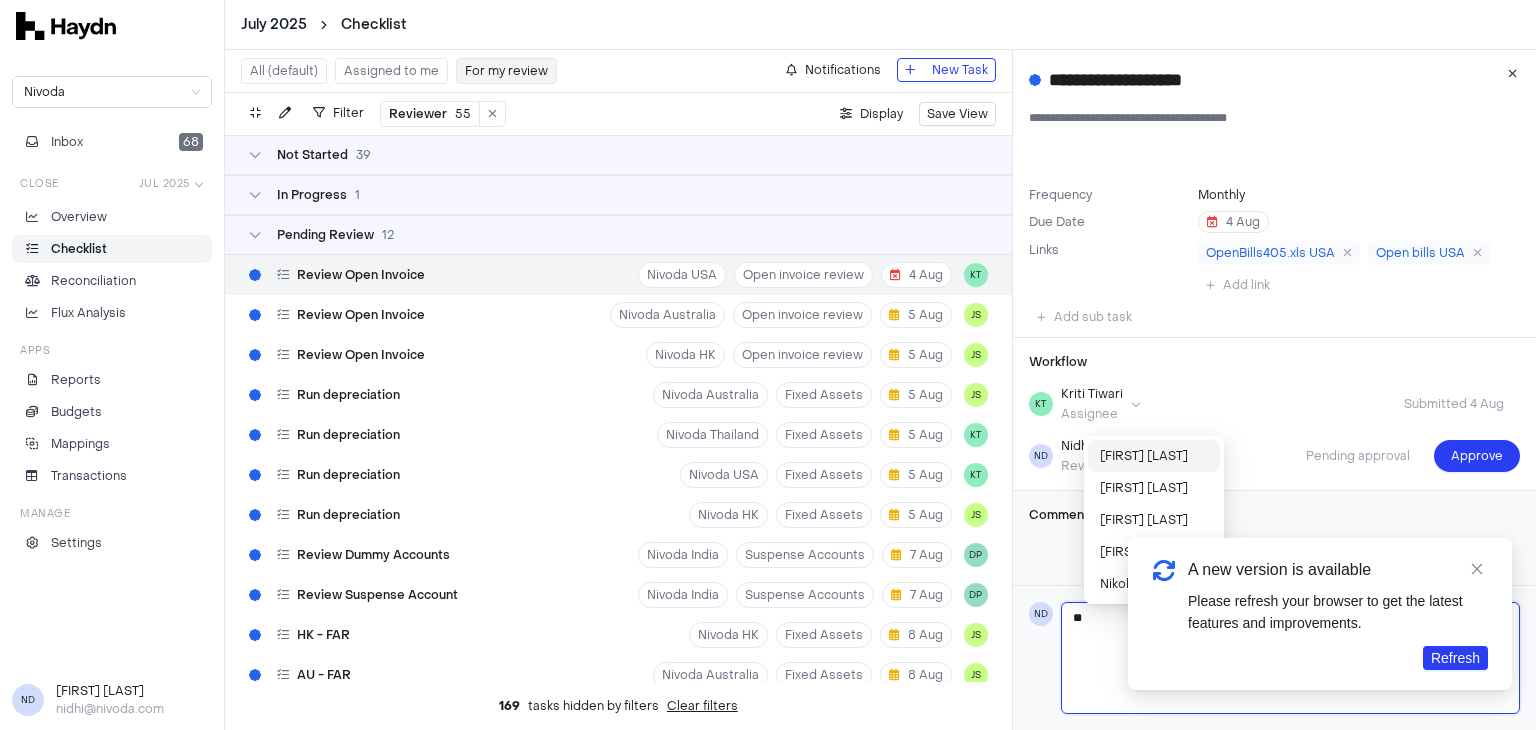 type on "***" 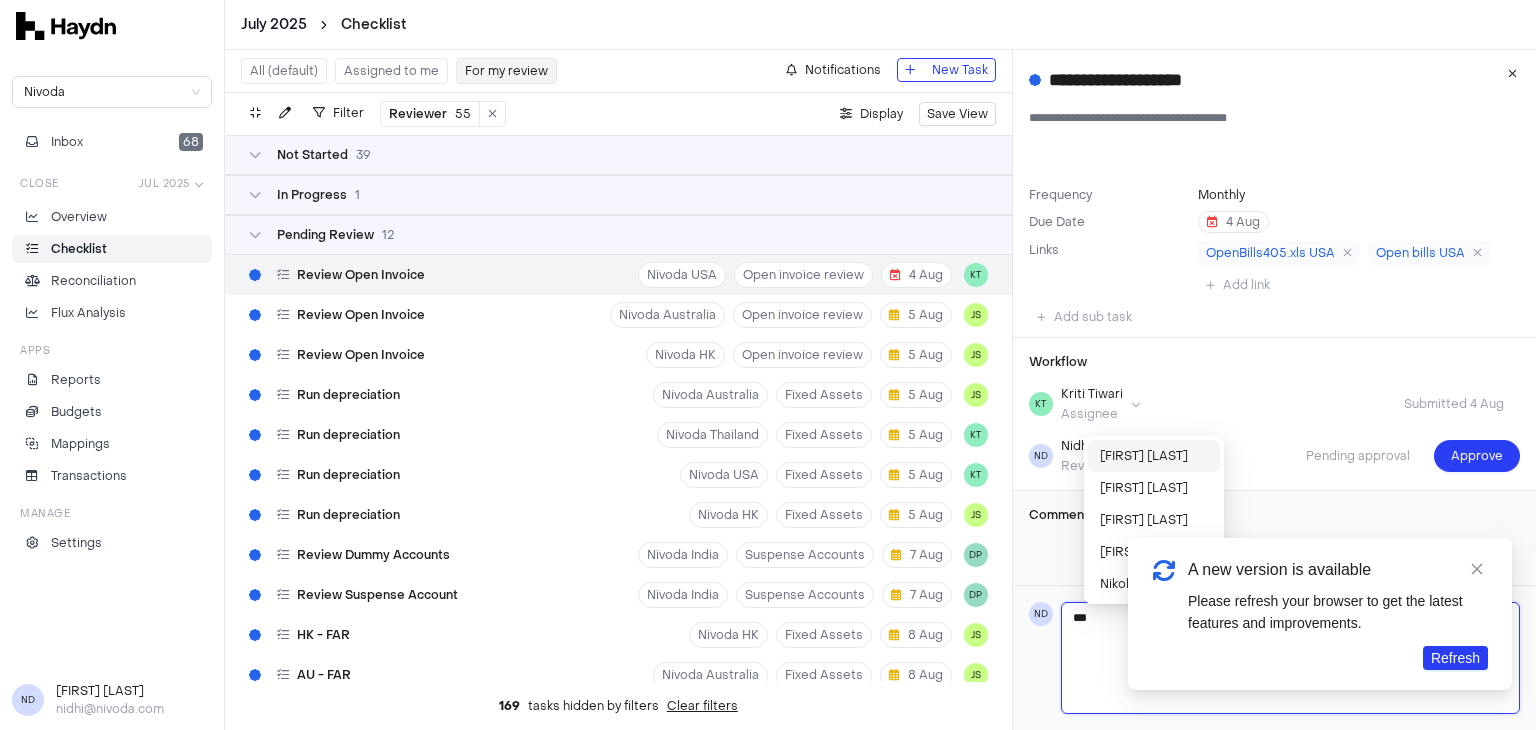 type on "****" 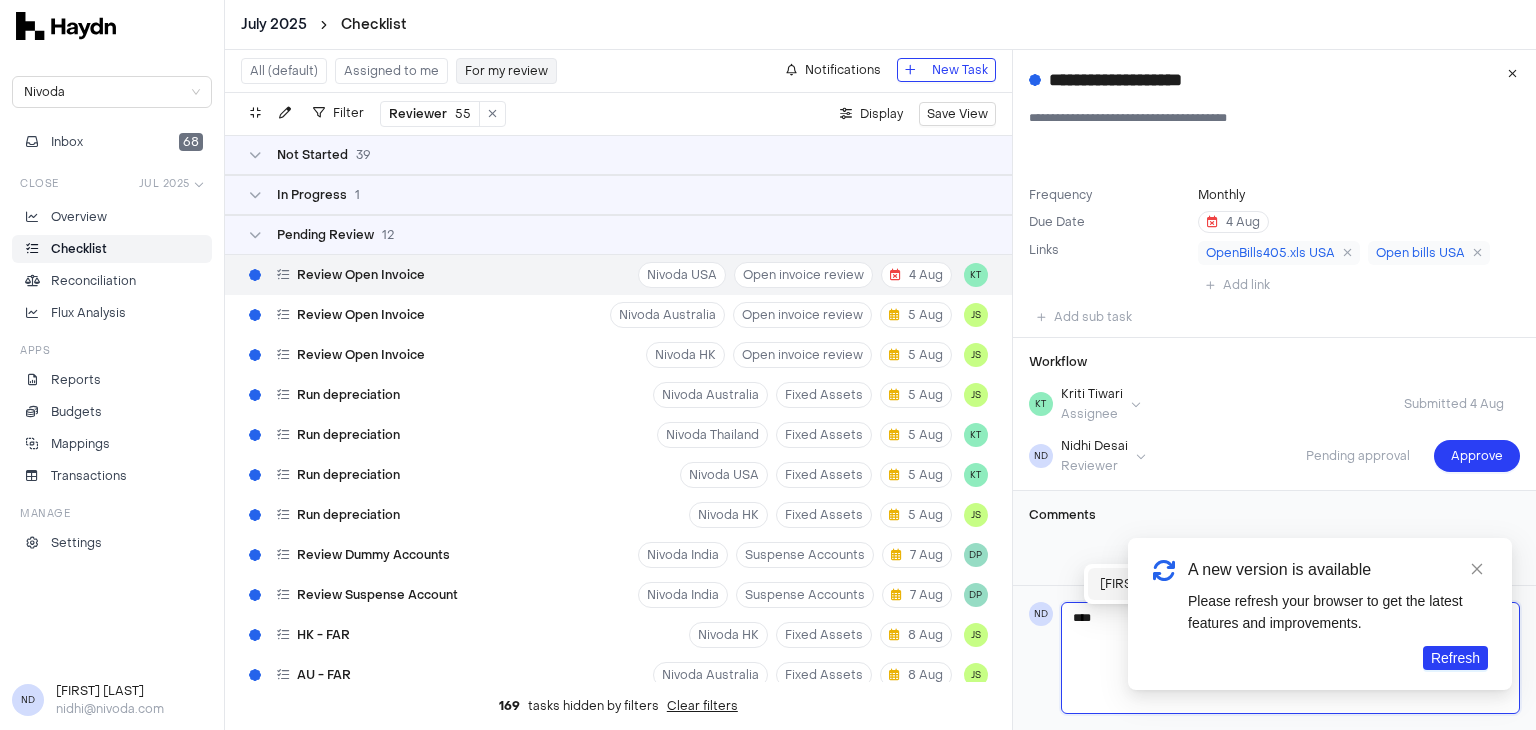 type on "****" 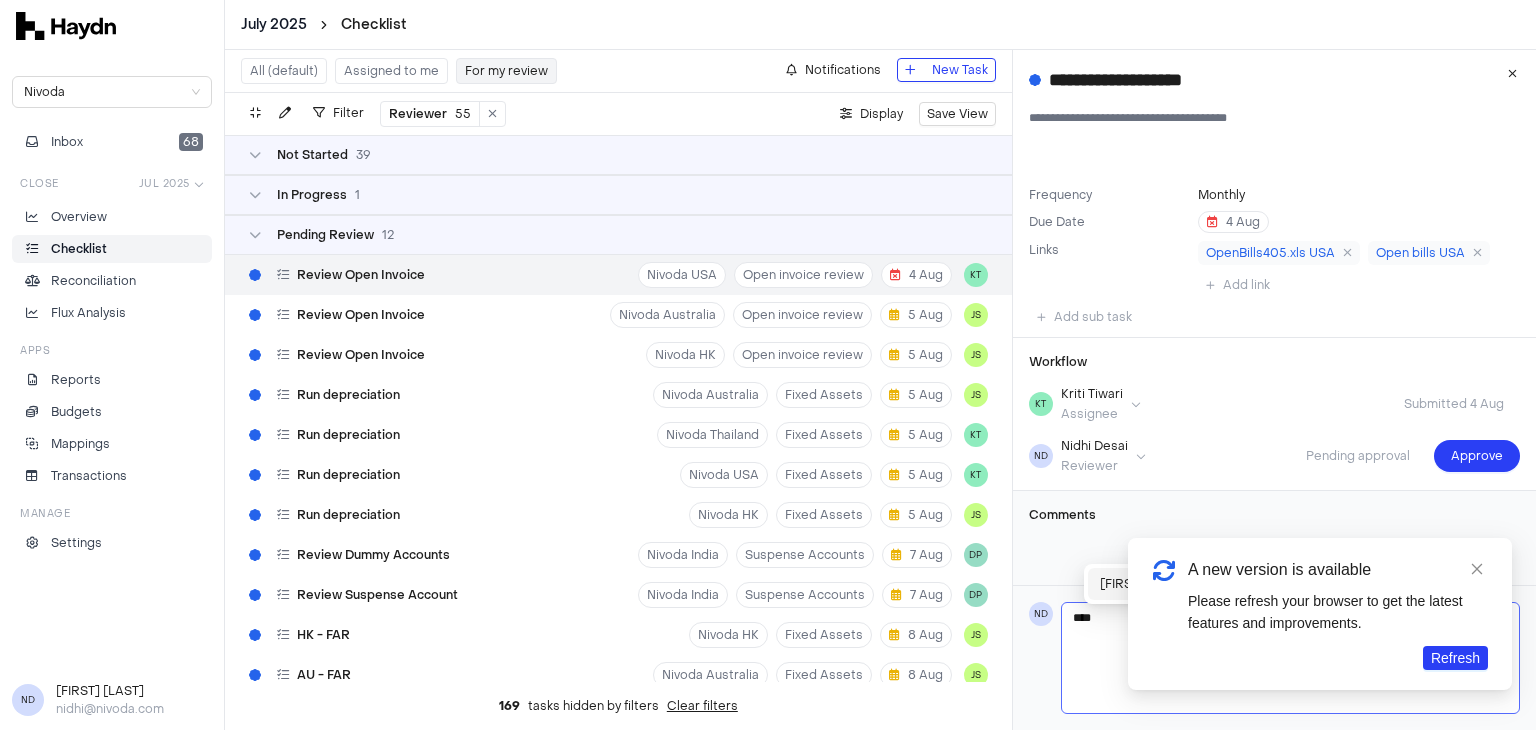 type 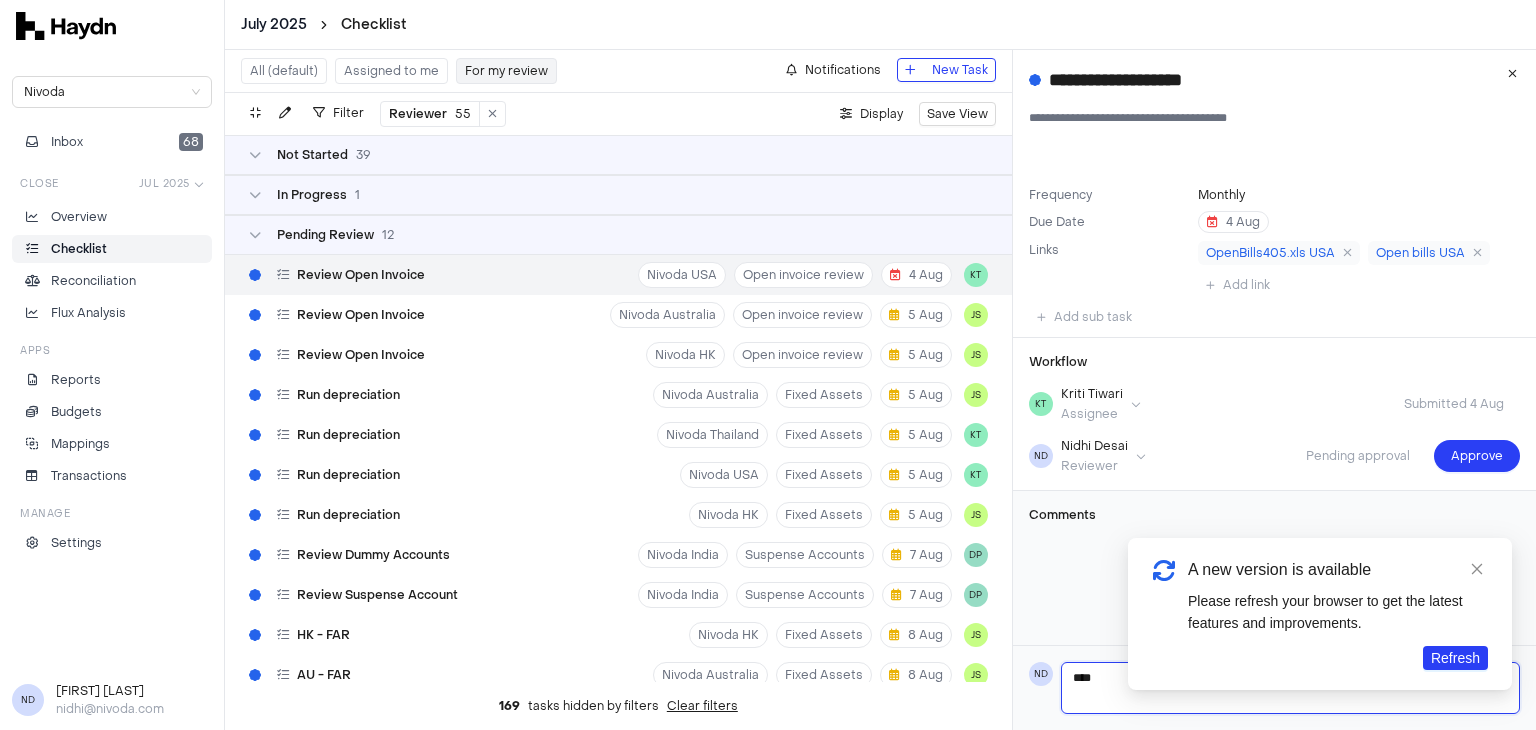click on "****" at bounding box center (1291, 688) 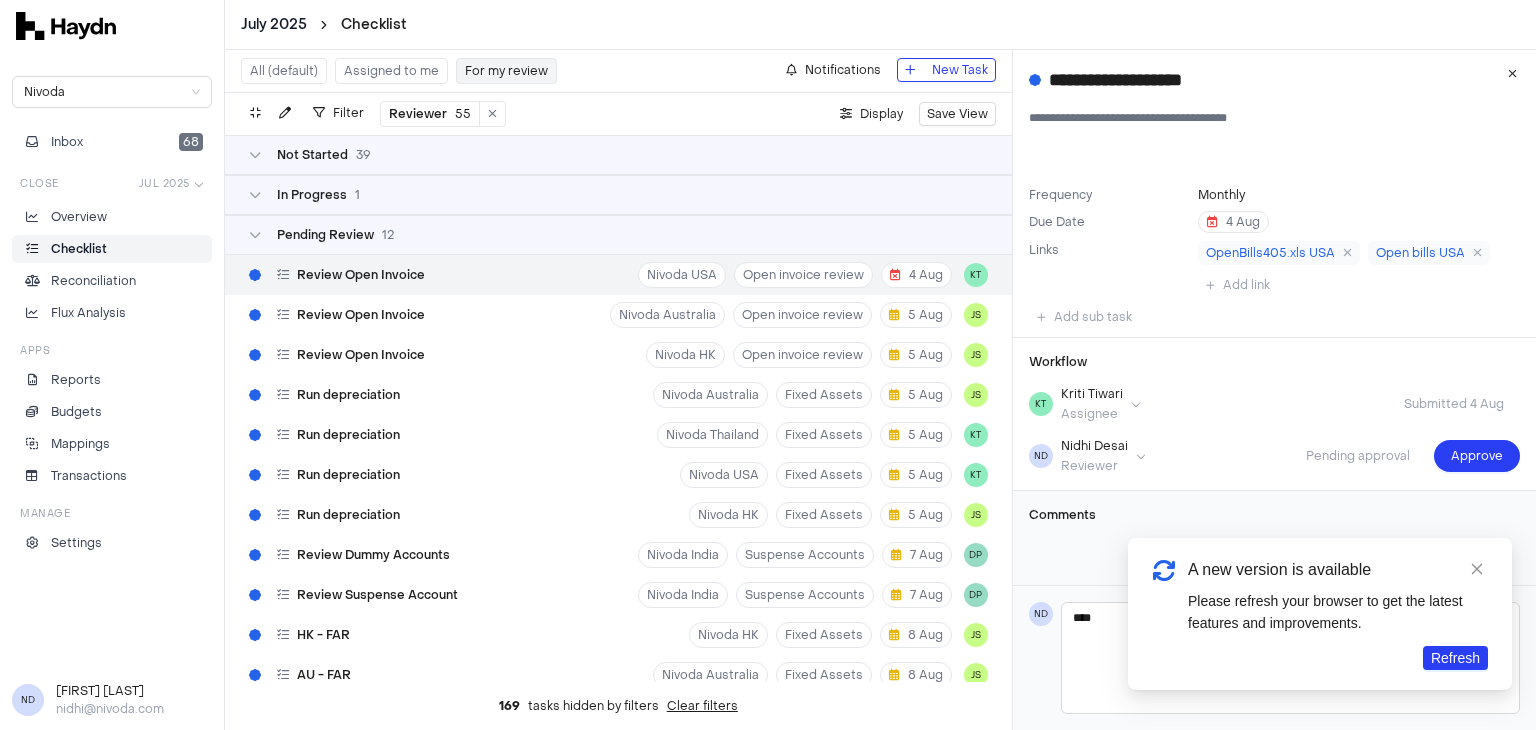 click on "A new version is available" at bounding box center [1338, 570] 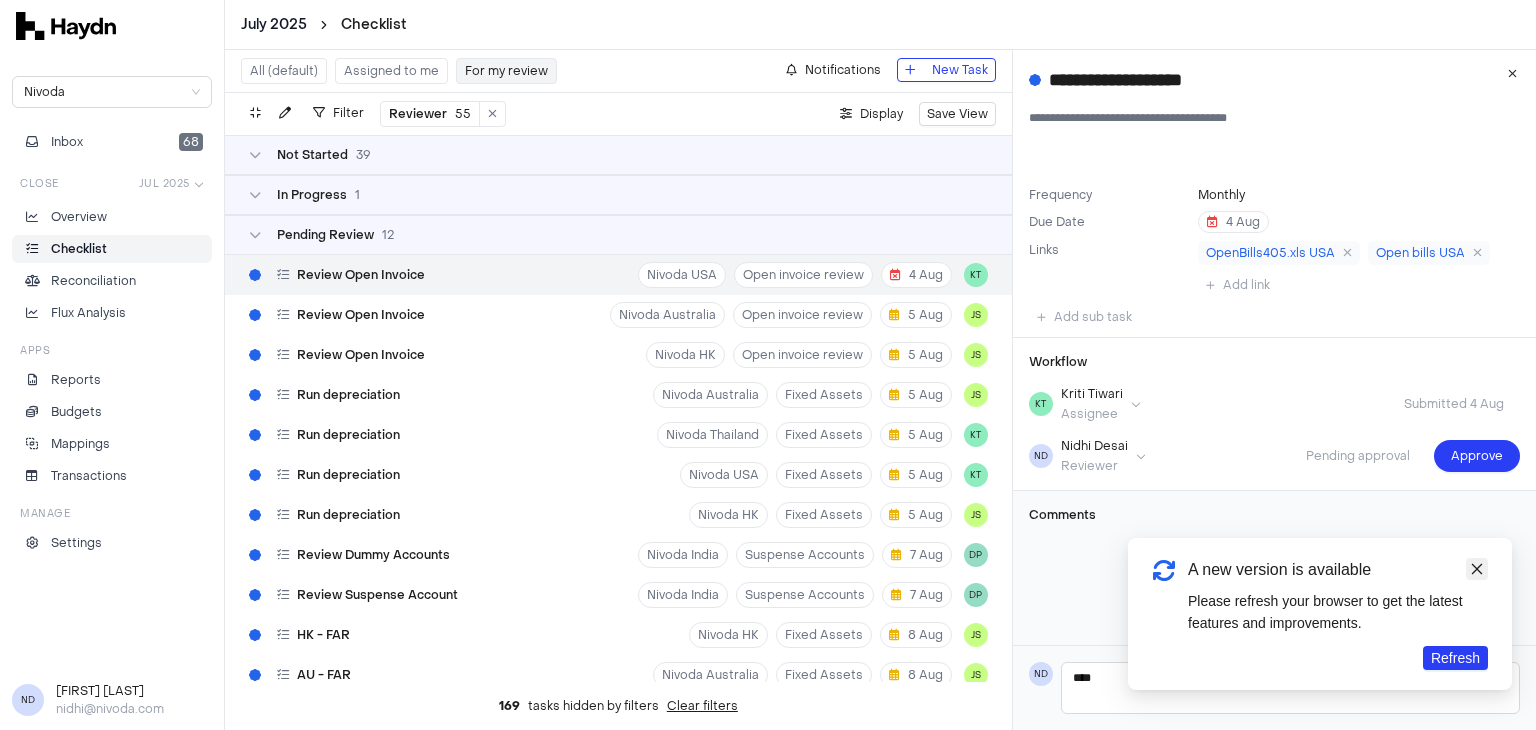 click 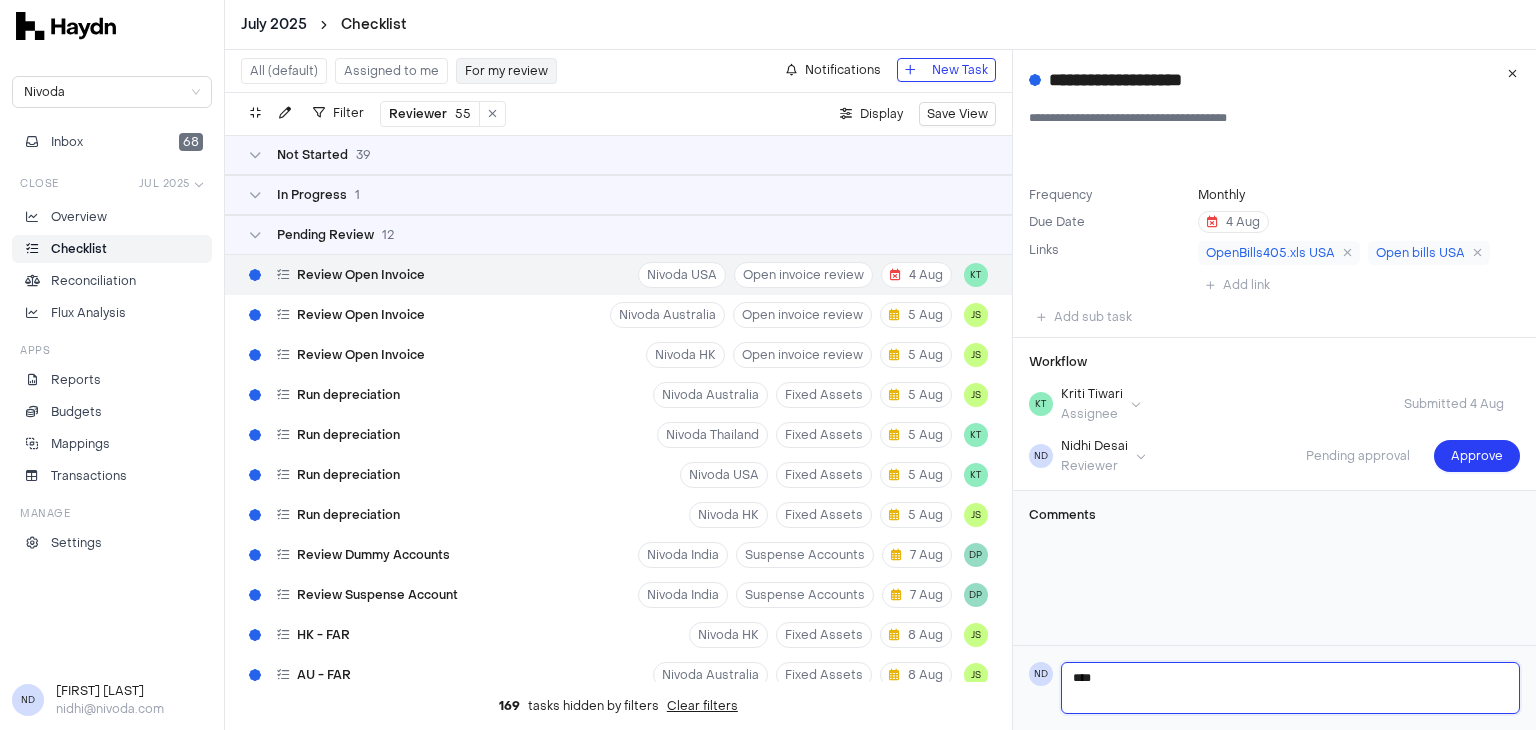 type 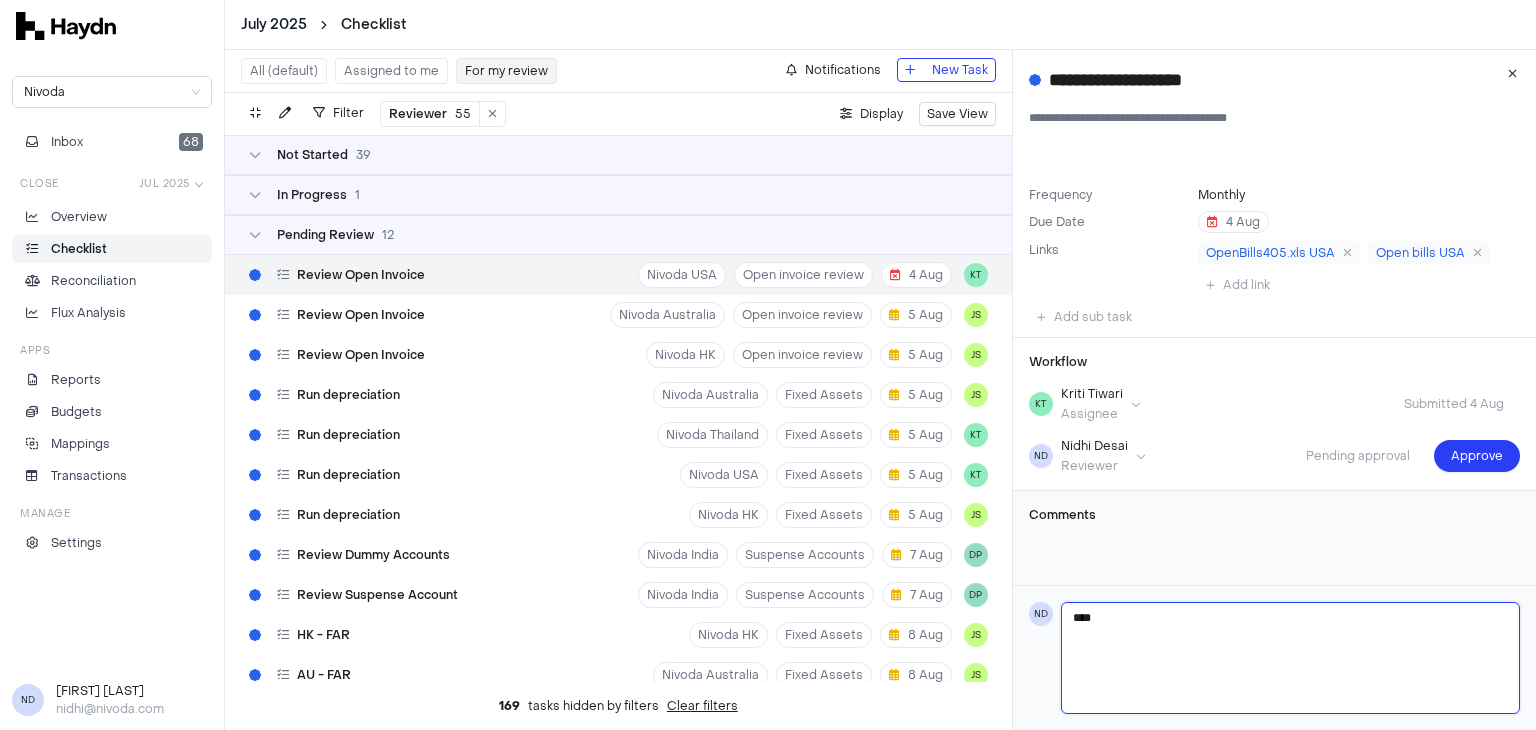 type on "*****" 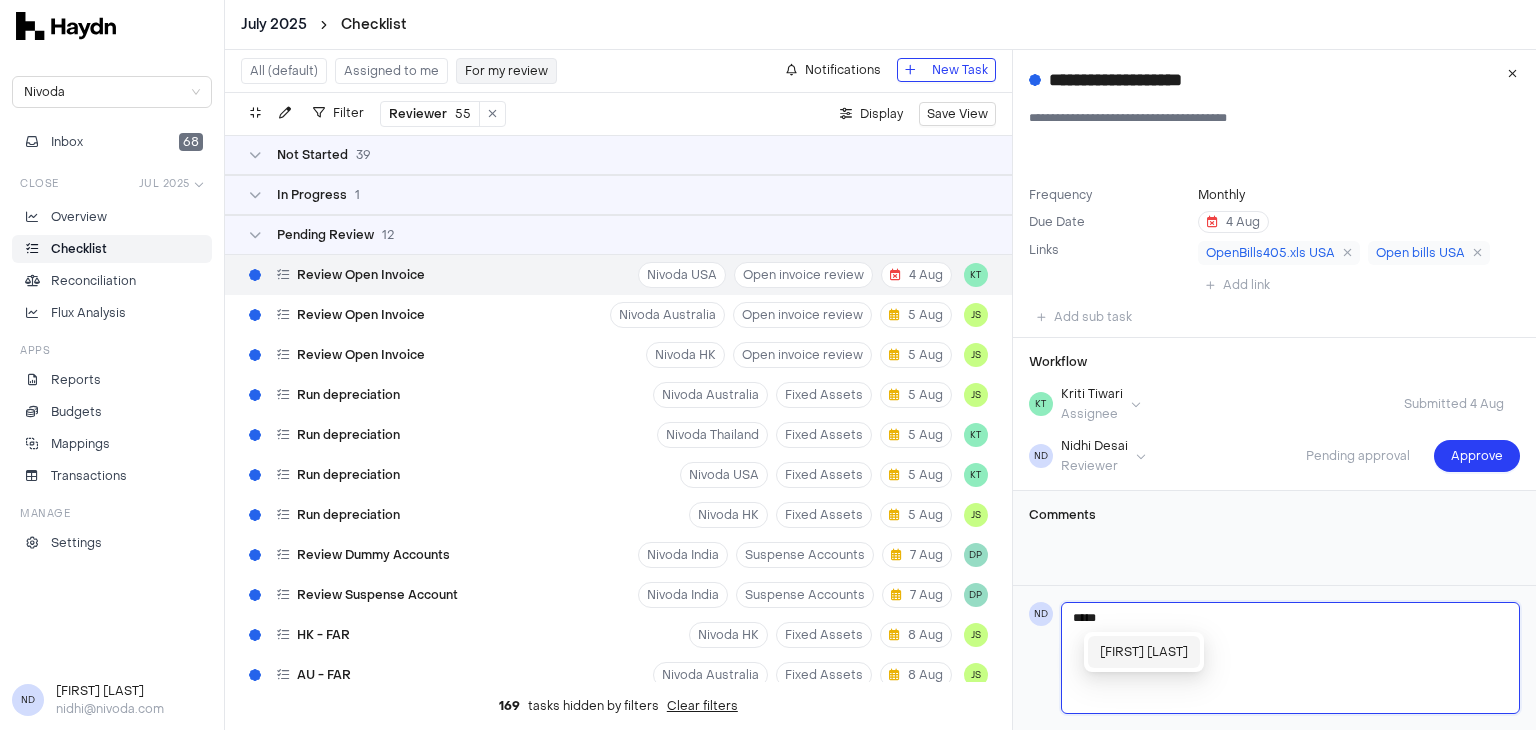 type on "******" 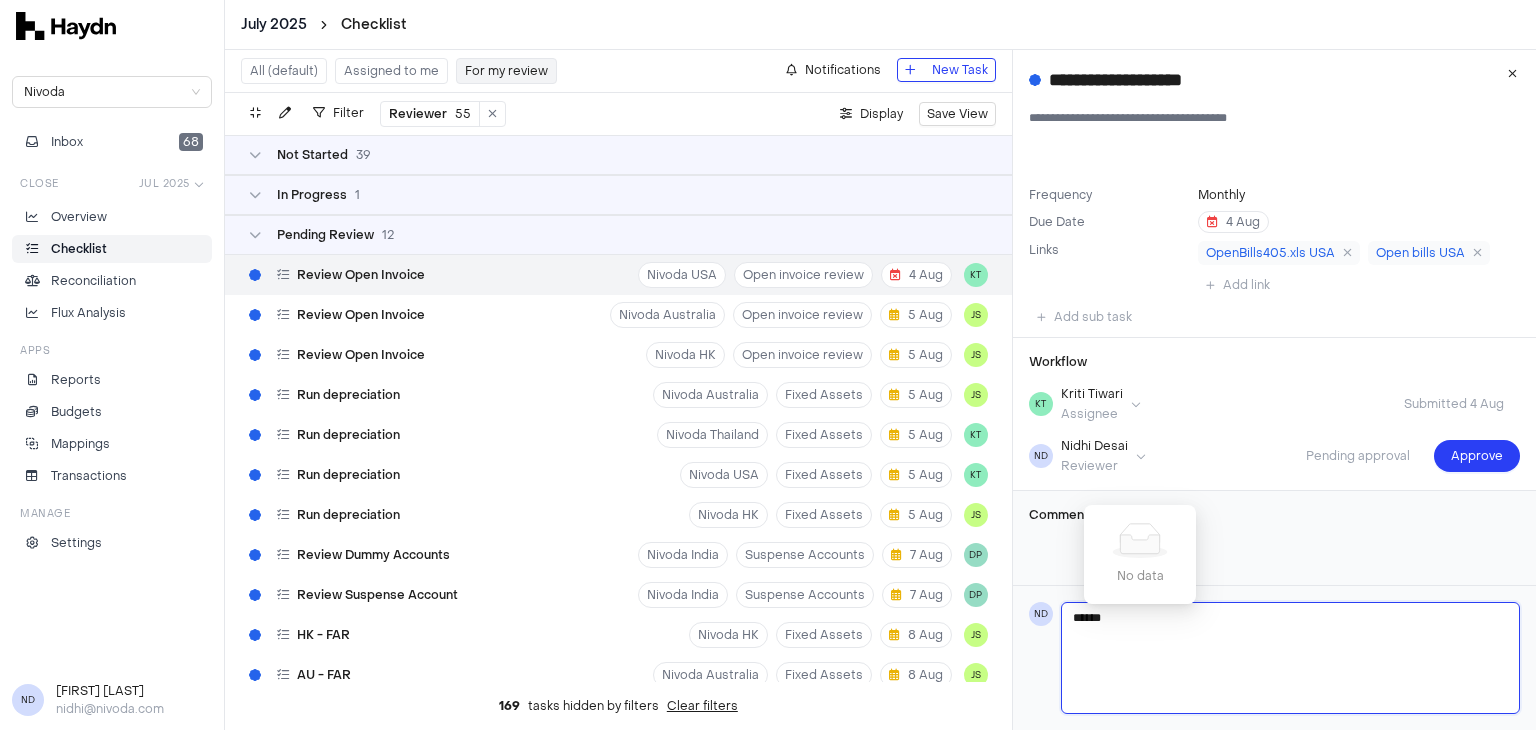 type on "*****" 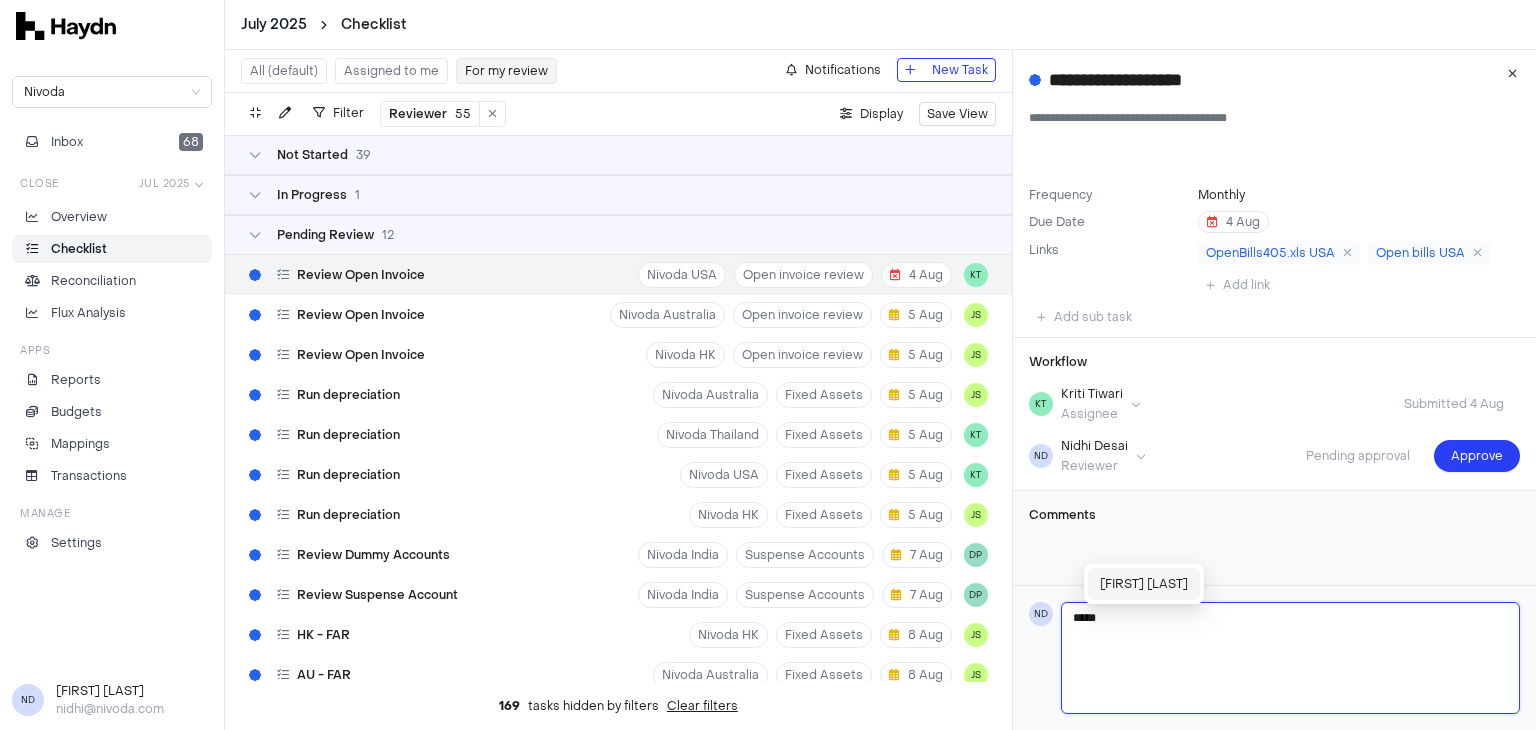 type on "*****" 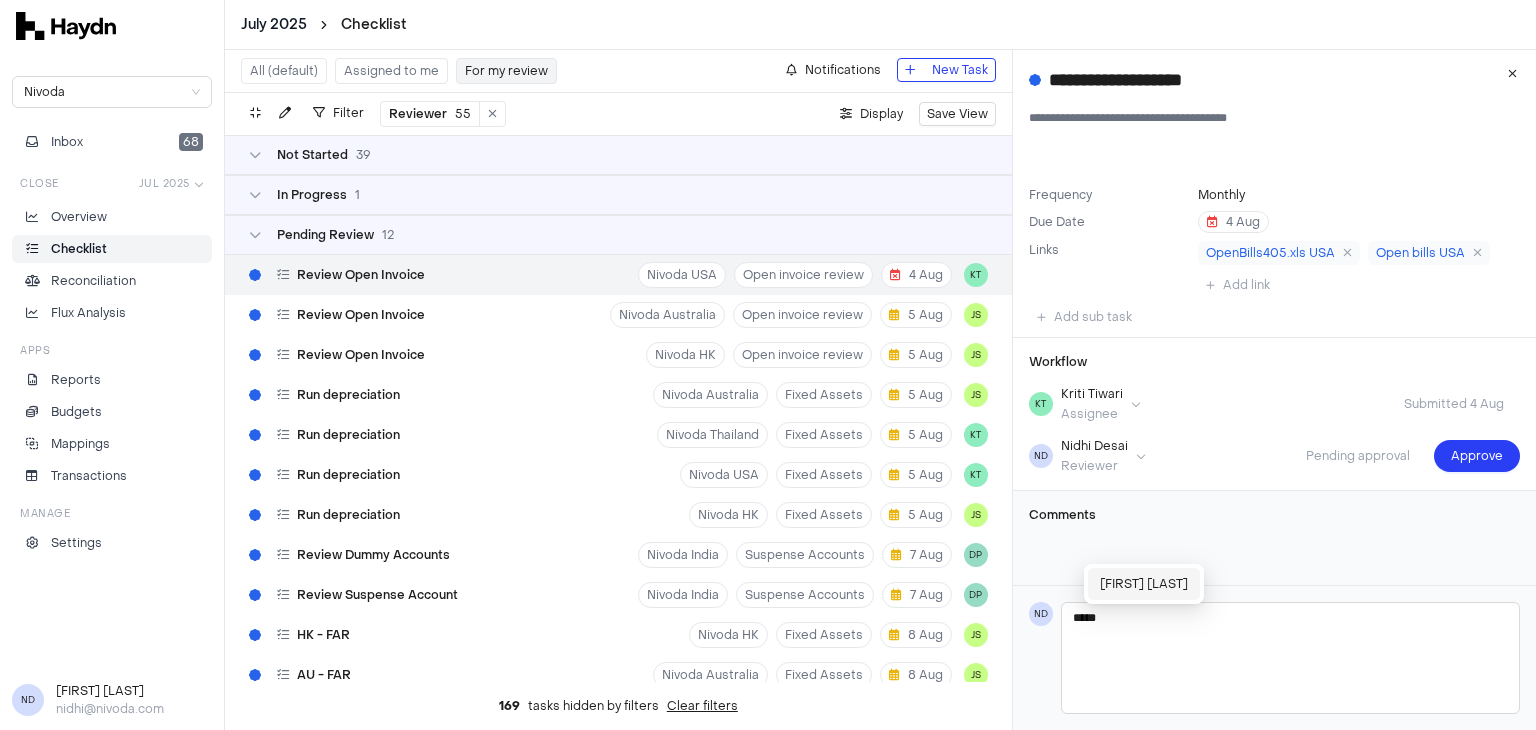 click on "[FIRST] [LAST]" at bounding box center (1144, 584) 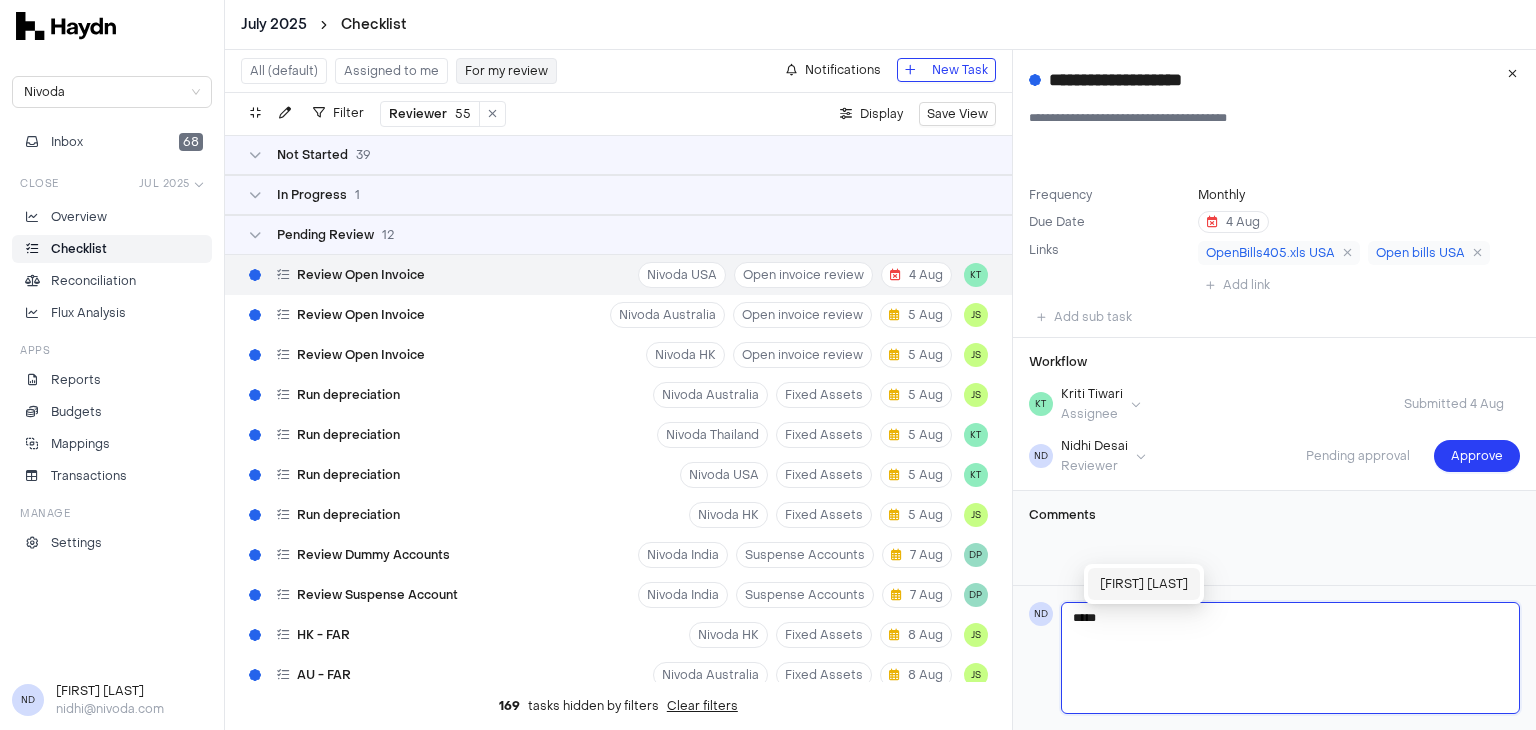 type 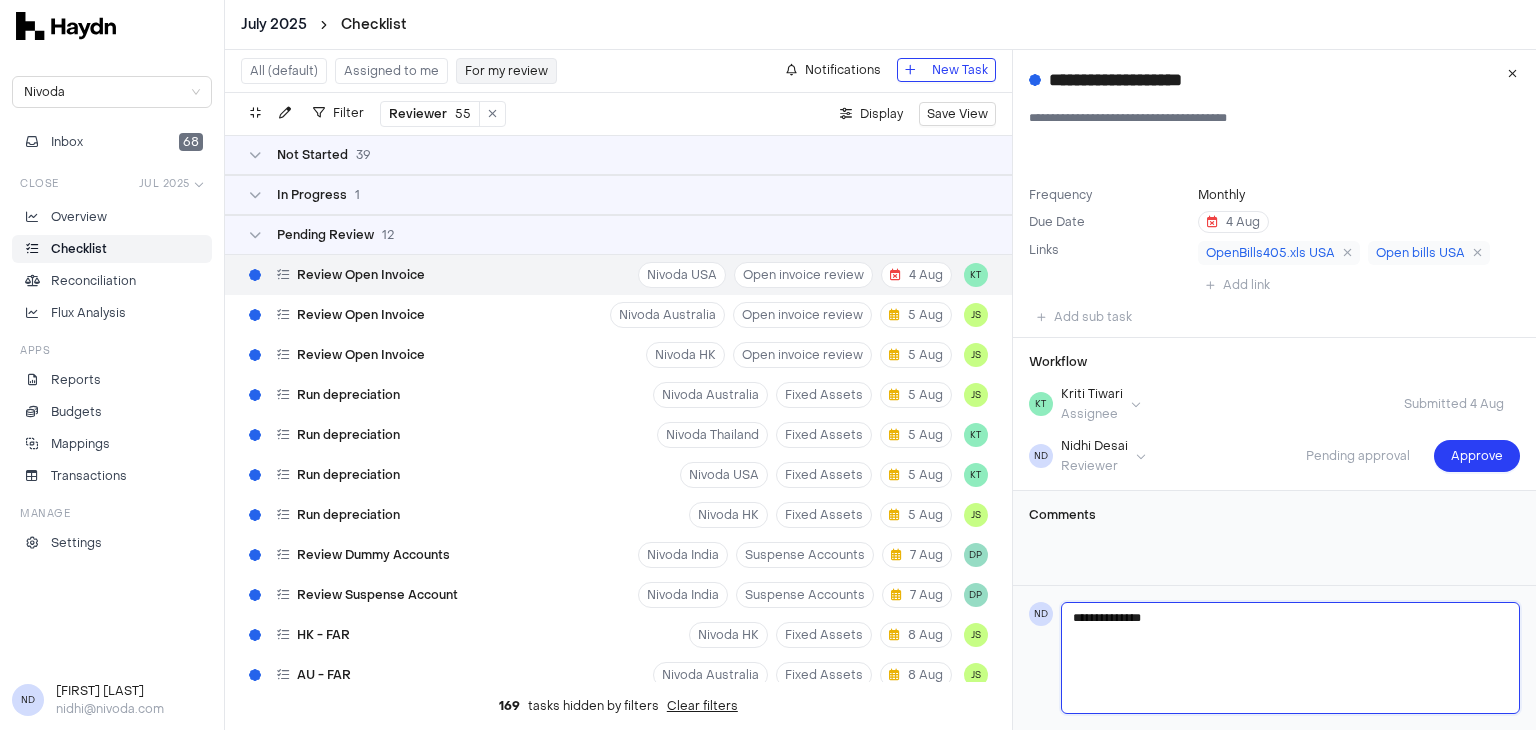type on "**********" 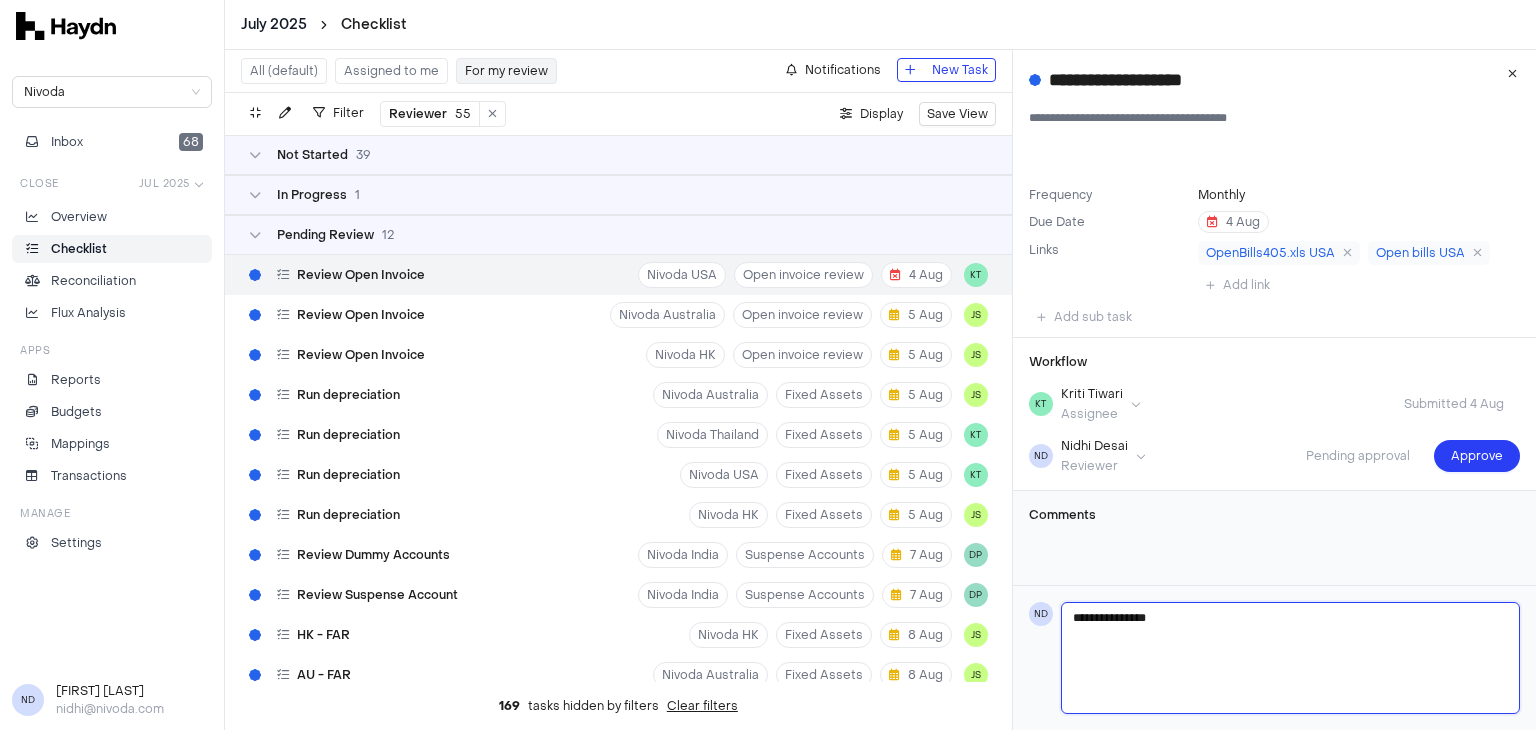 type on "**********" 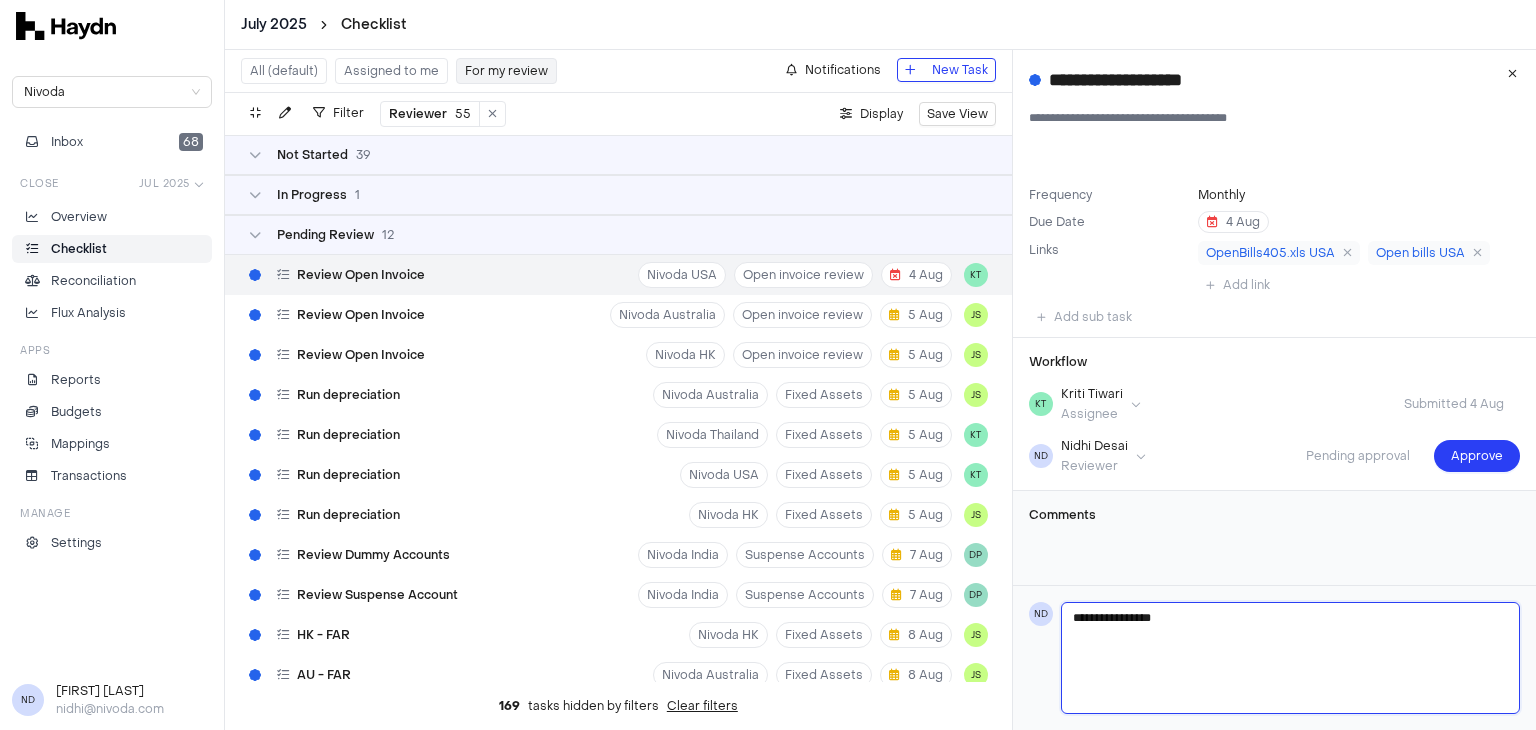 type on "**********" 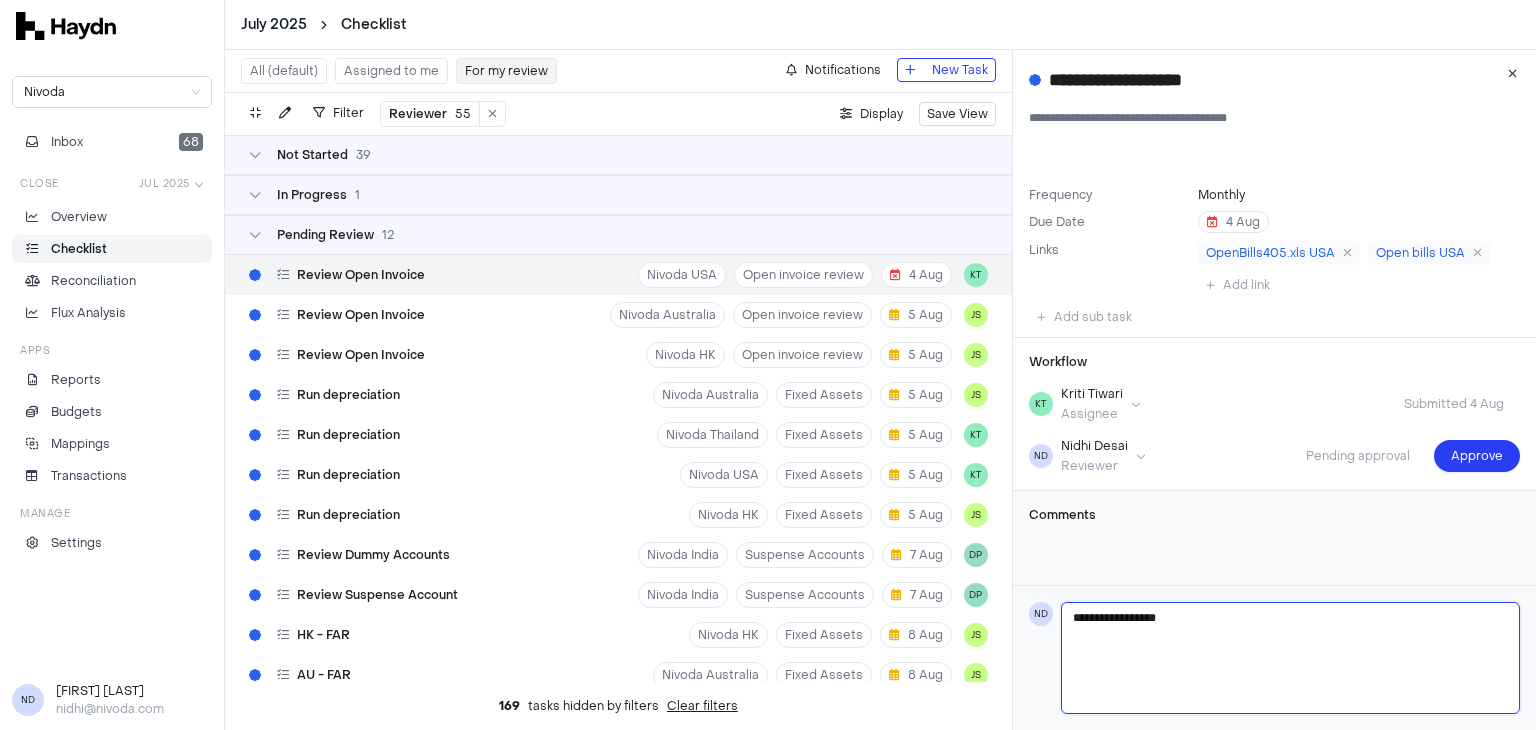 type on "**********" 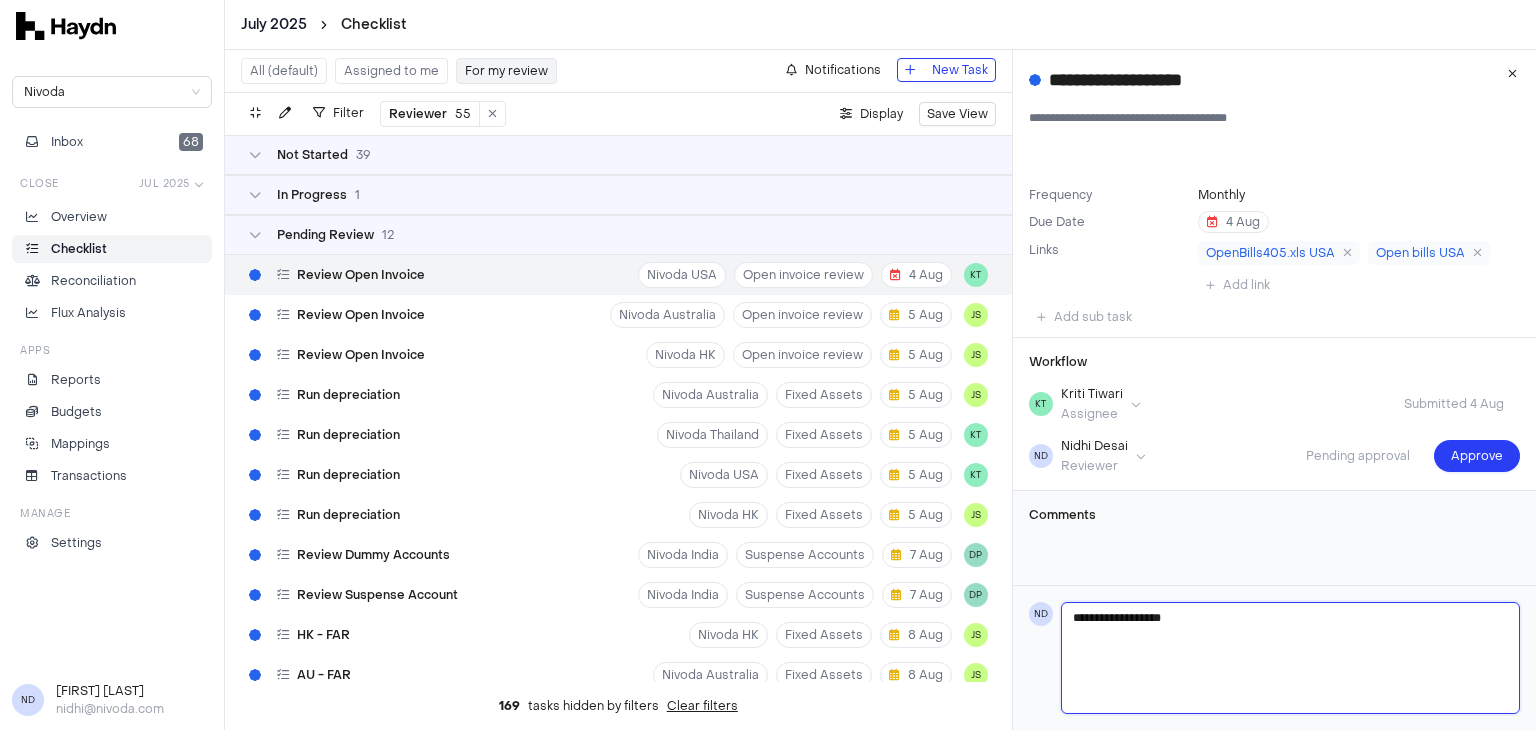 type on "**********" 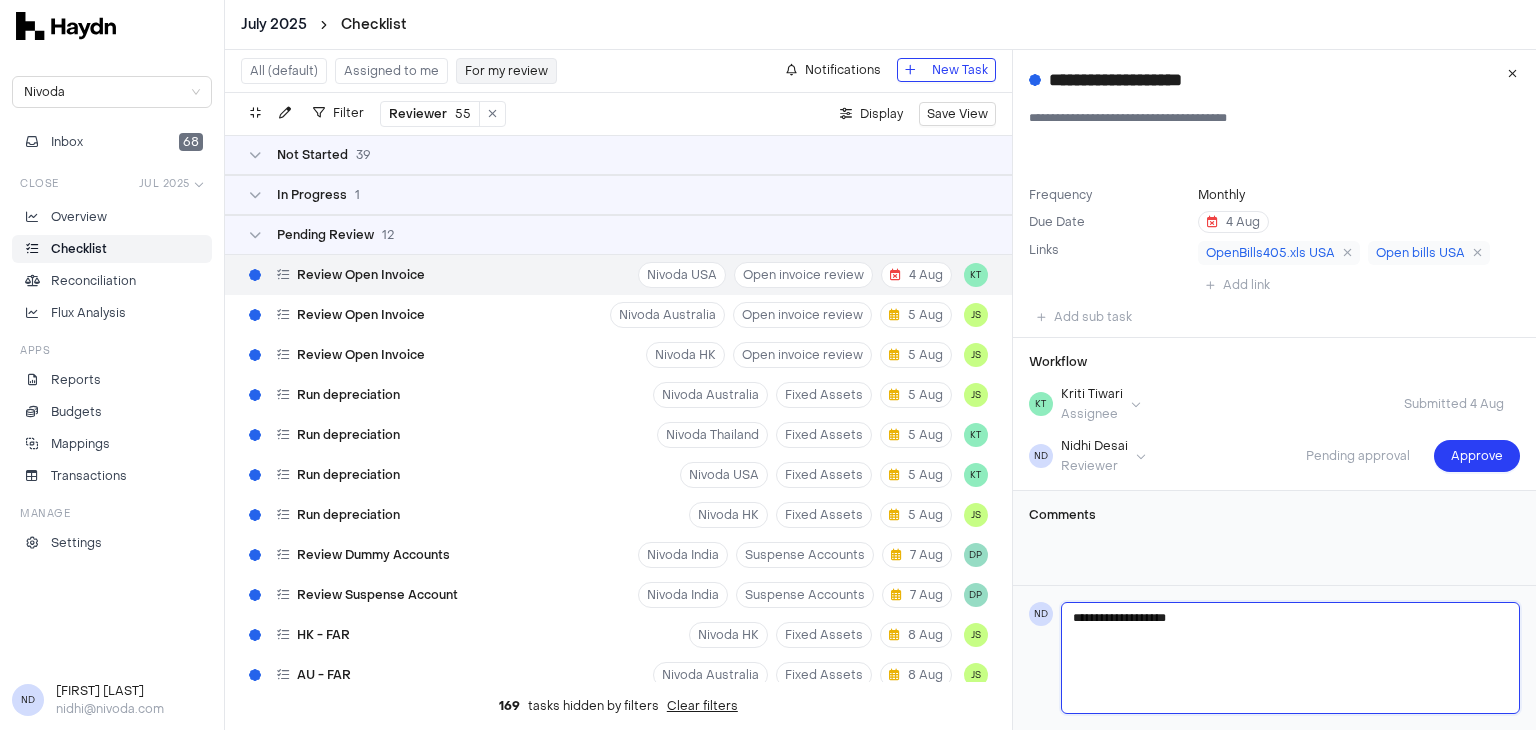 type on "**********" 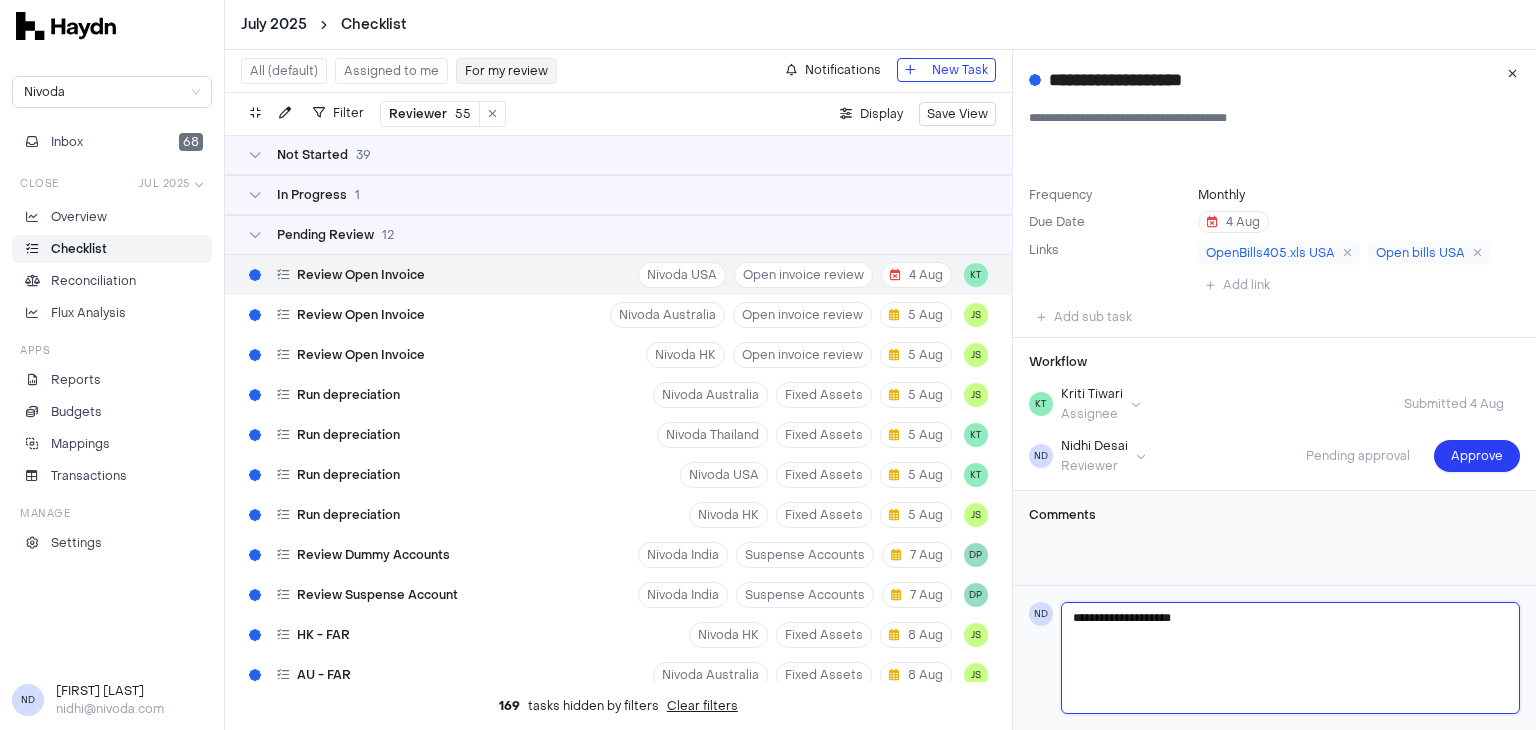 type on "**********" 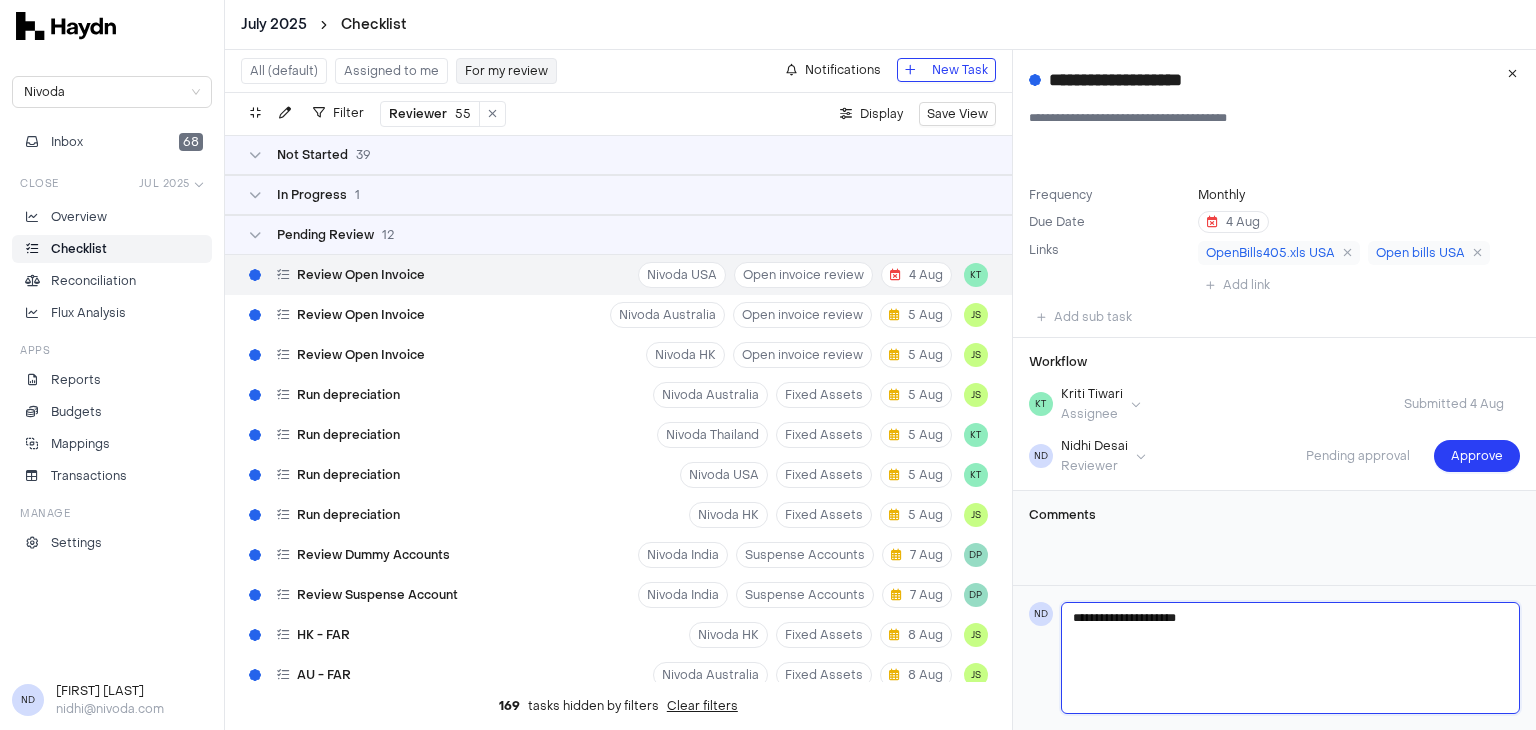 type 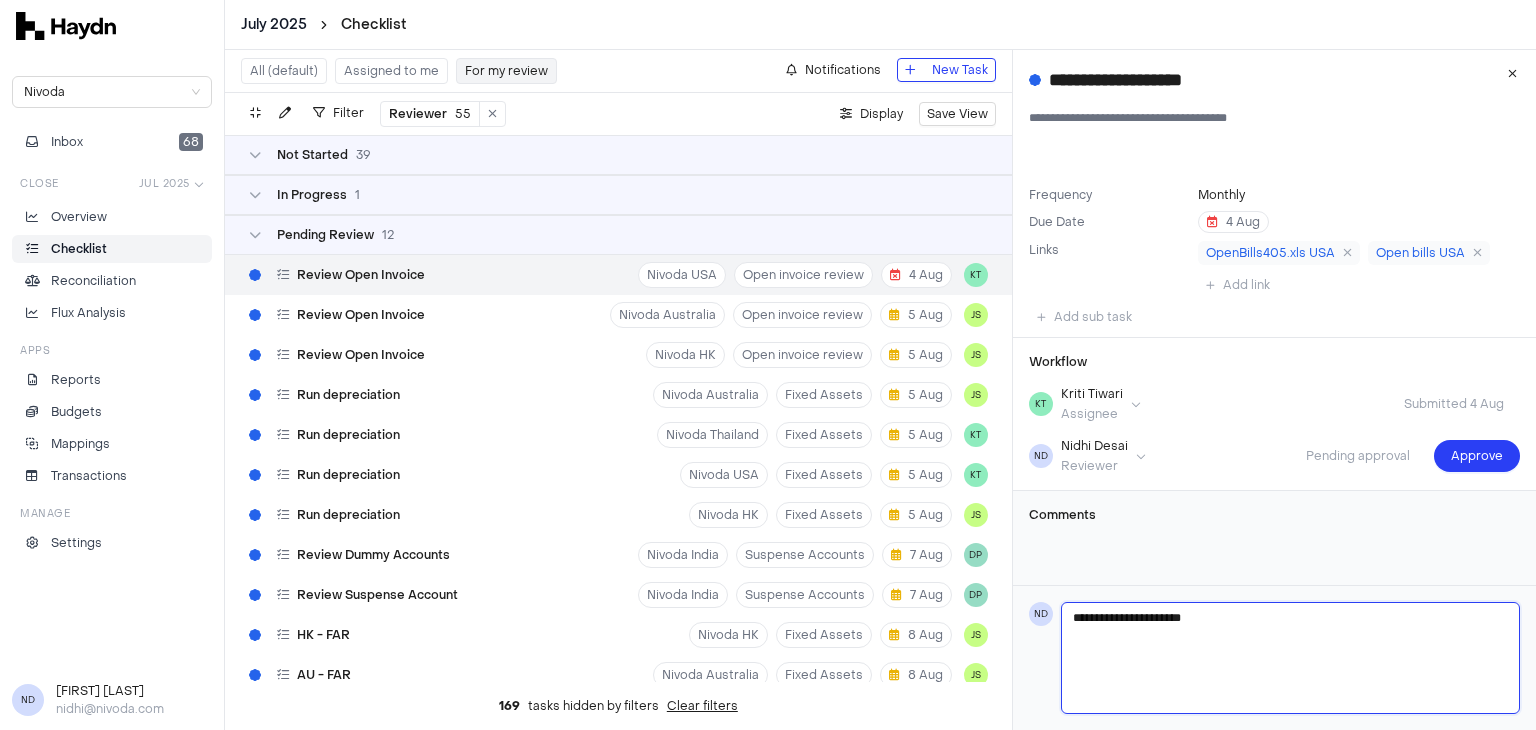 type on "**********" 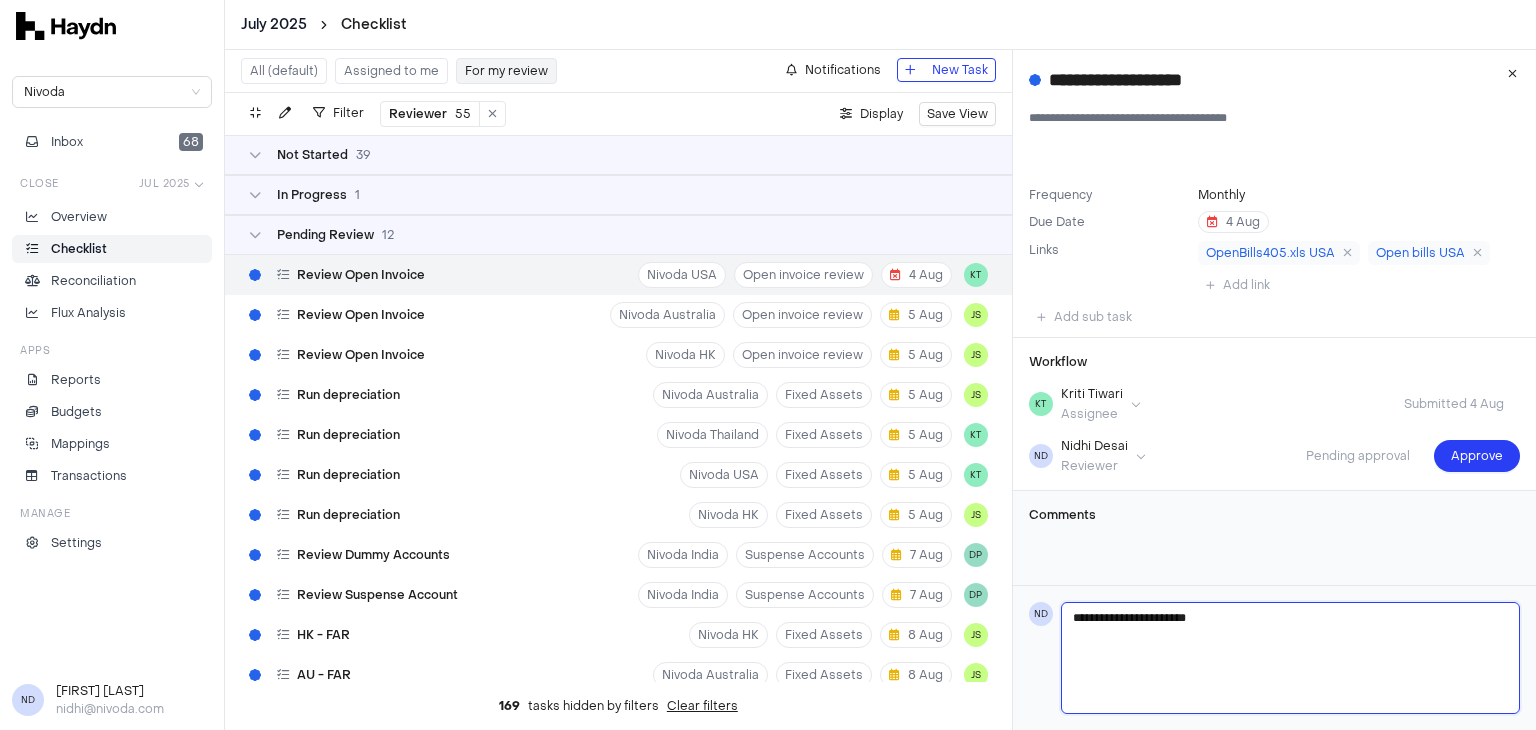 type on "**********" 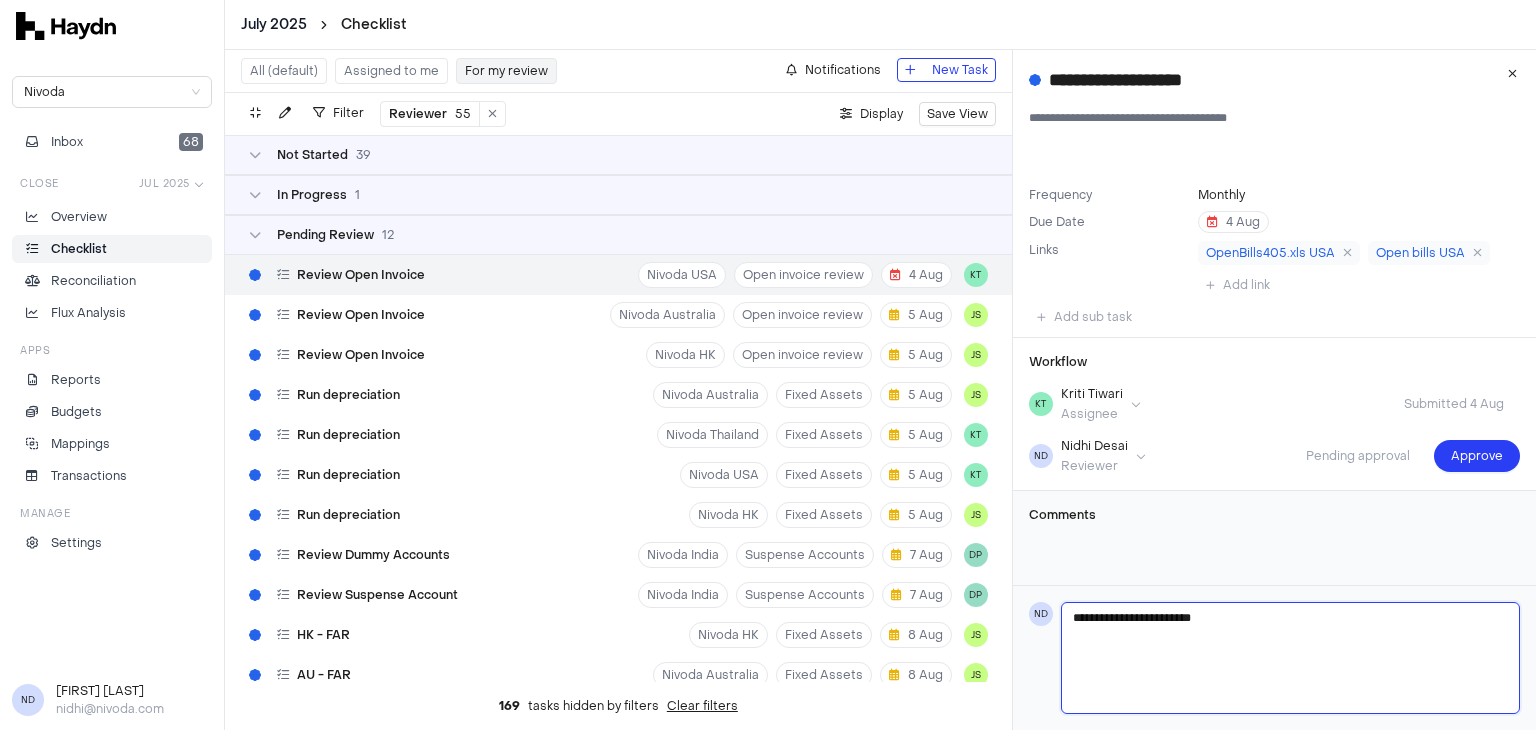 type on "**********" 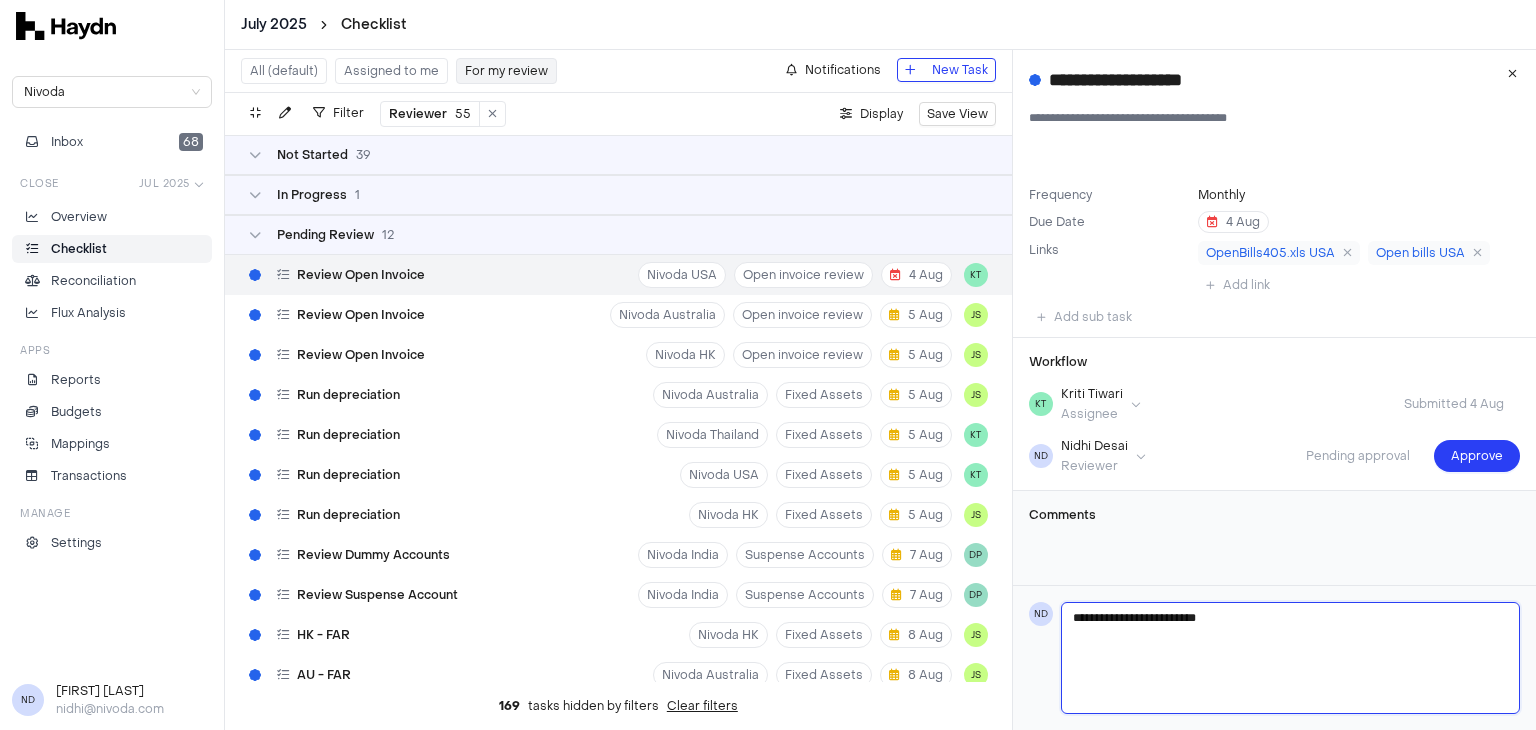 type on "**********" 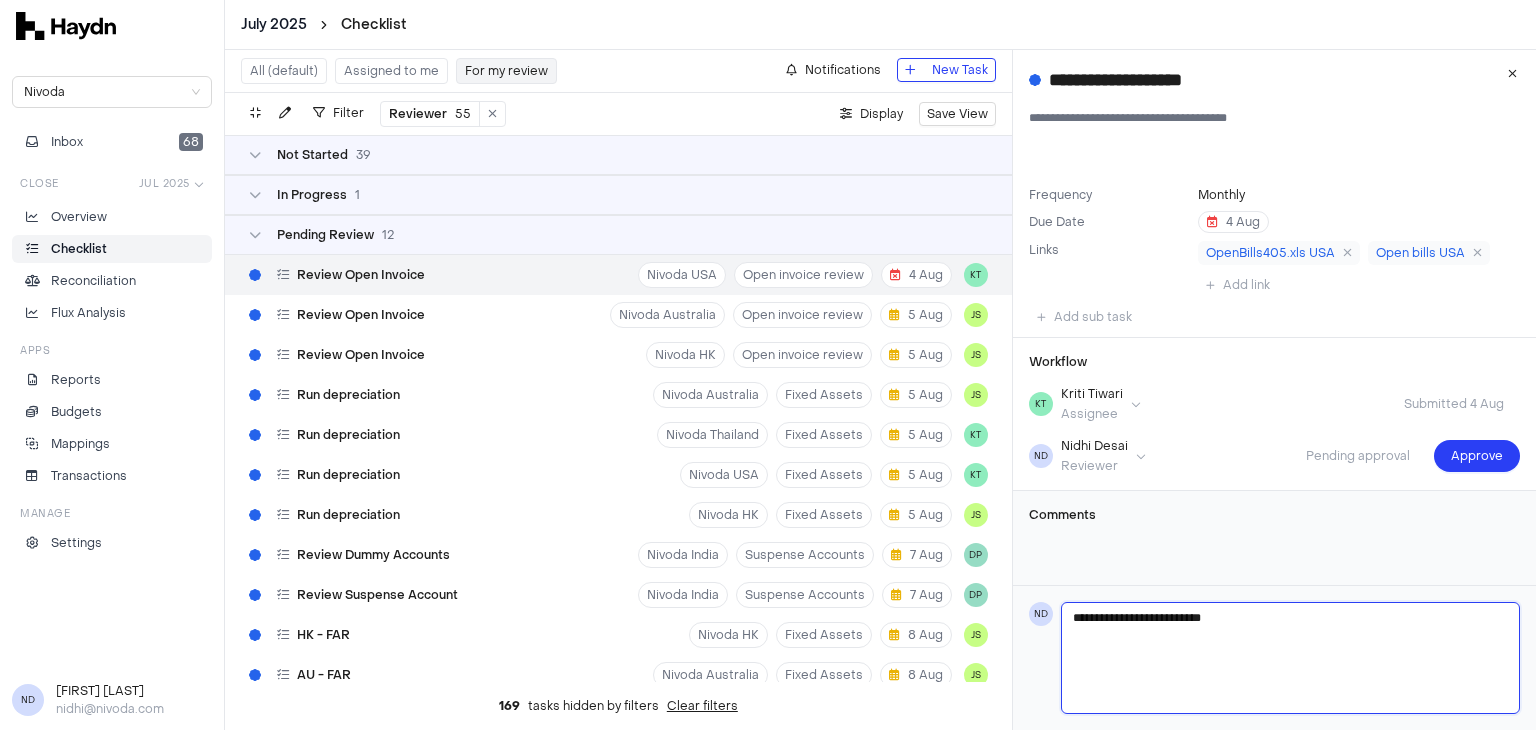 type 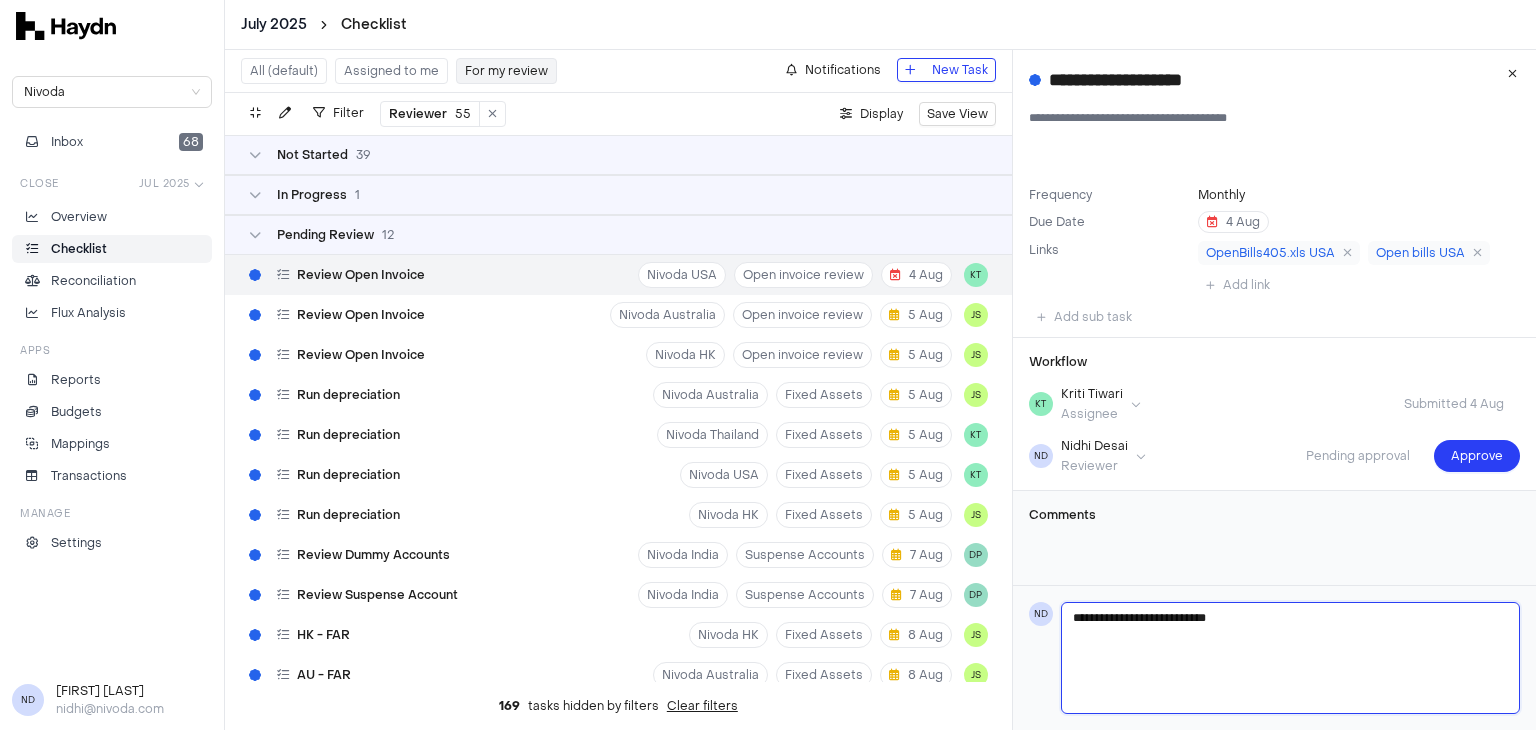 type on "**********" 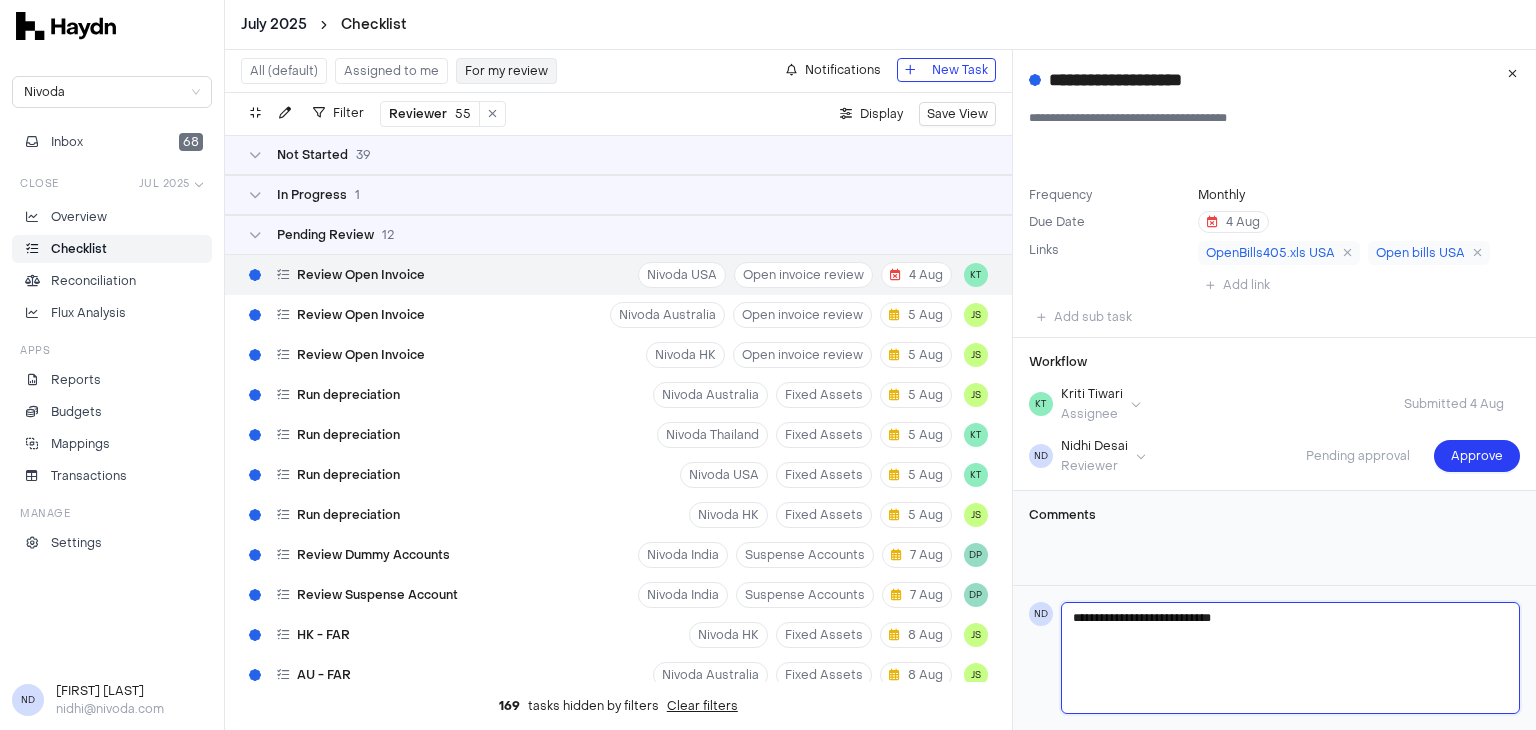 type on "**********" 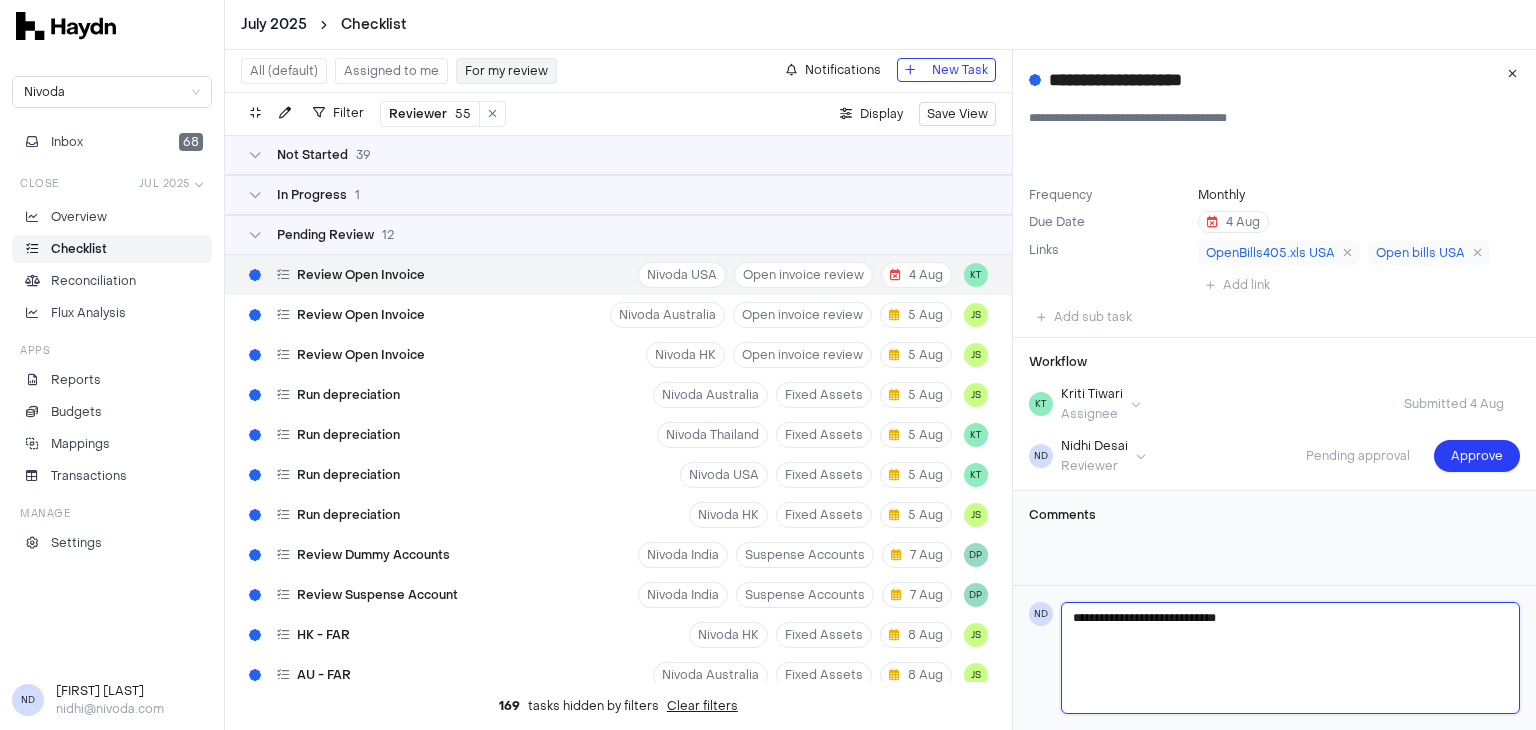 type on "**********" 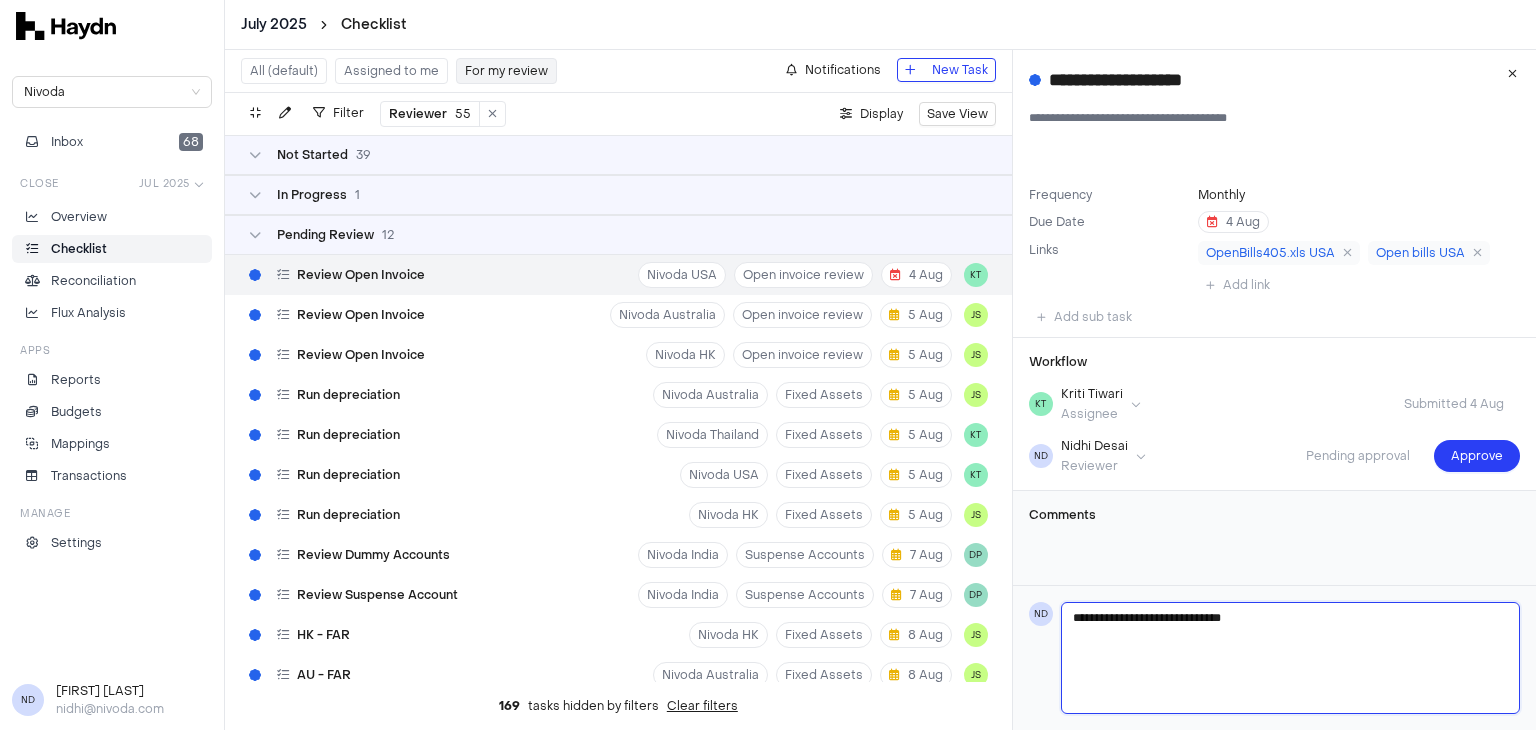 type on "**********" 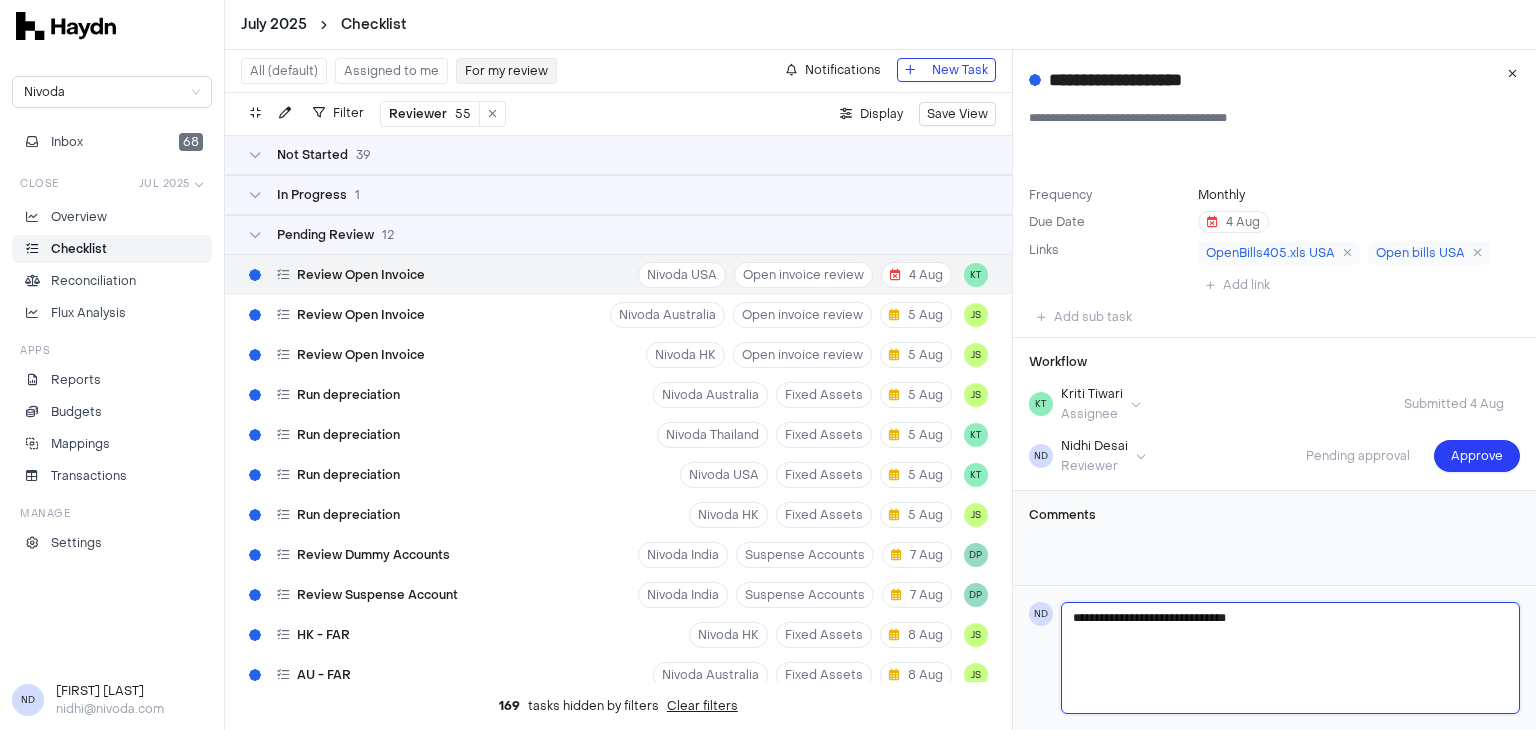 type 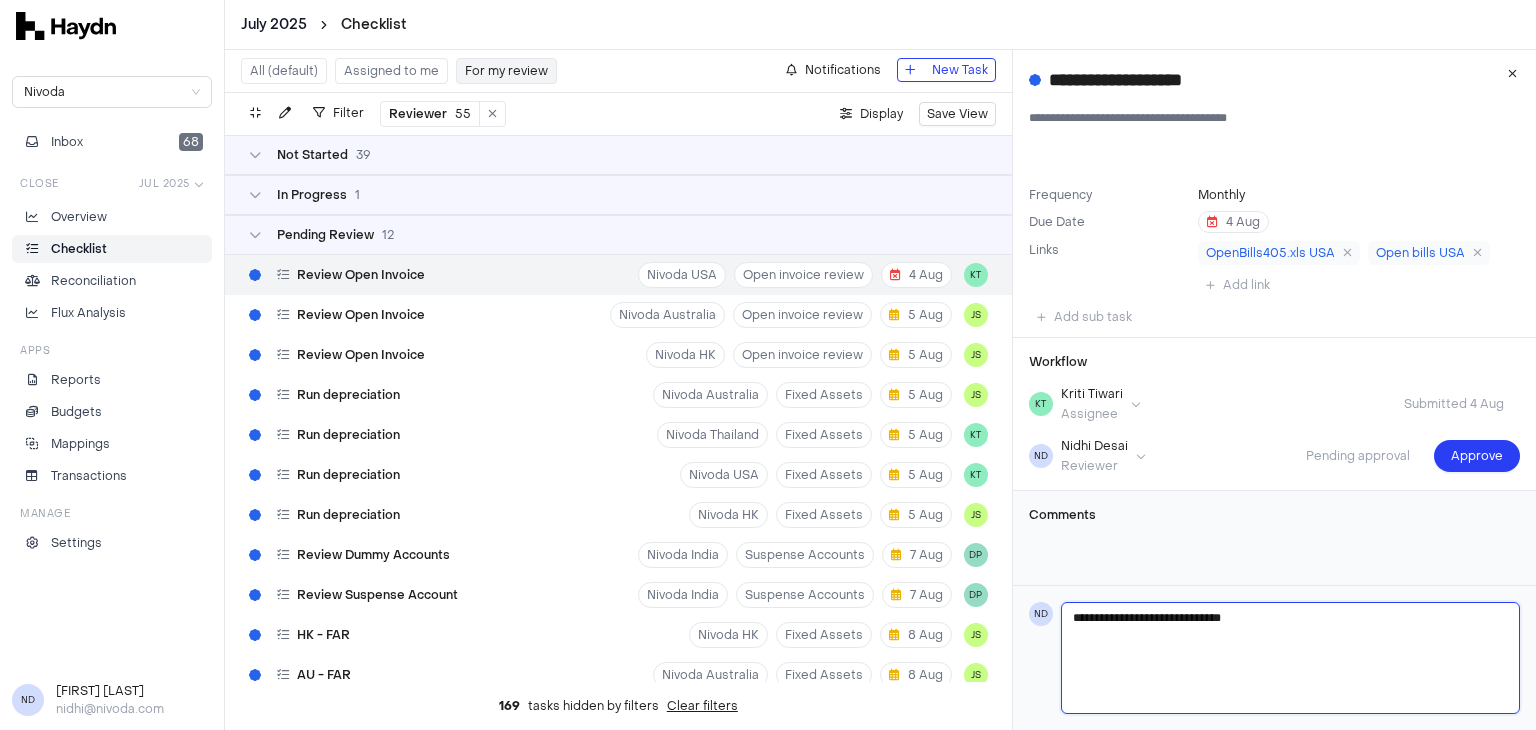 type on "**********" 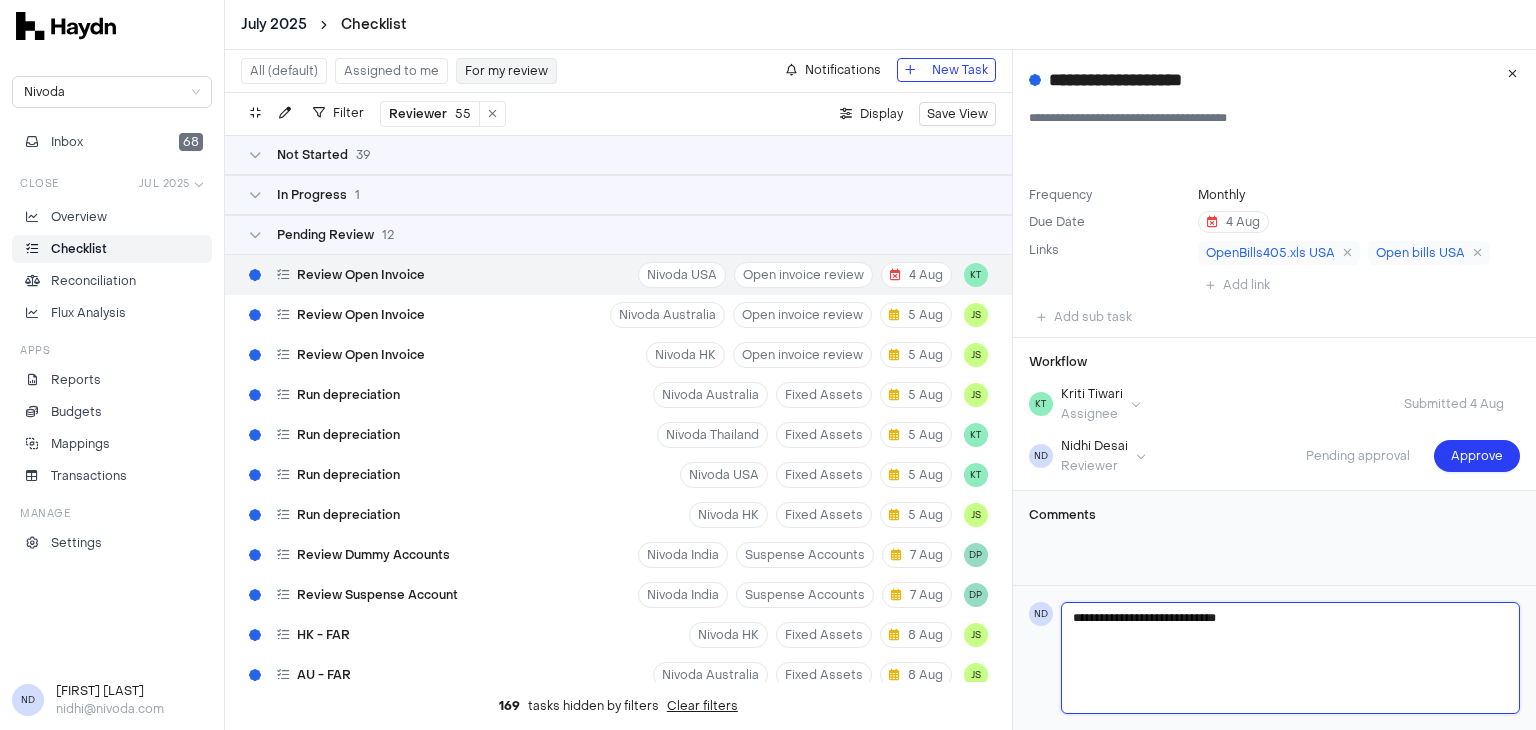 type on "**********" 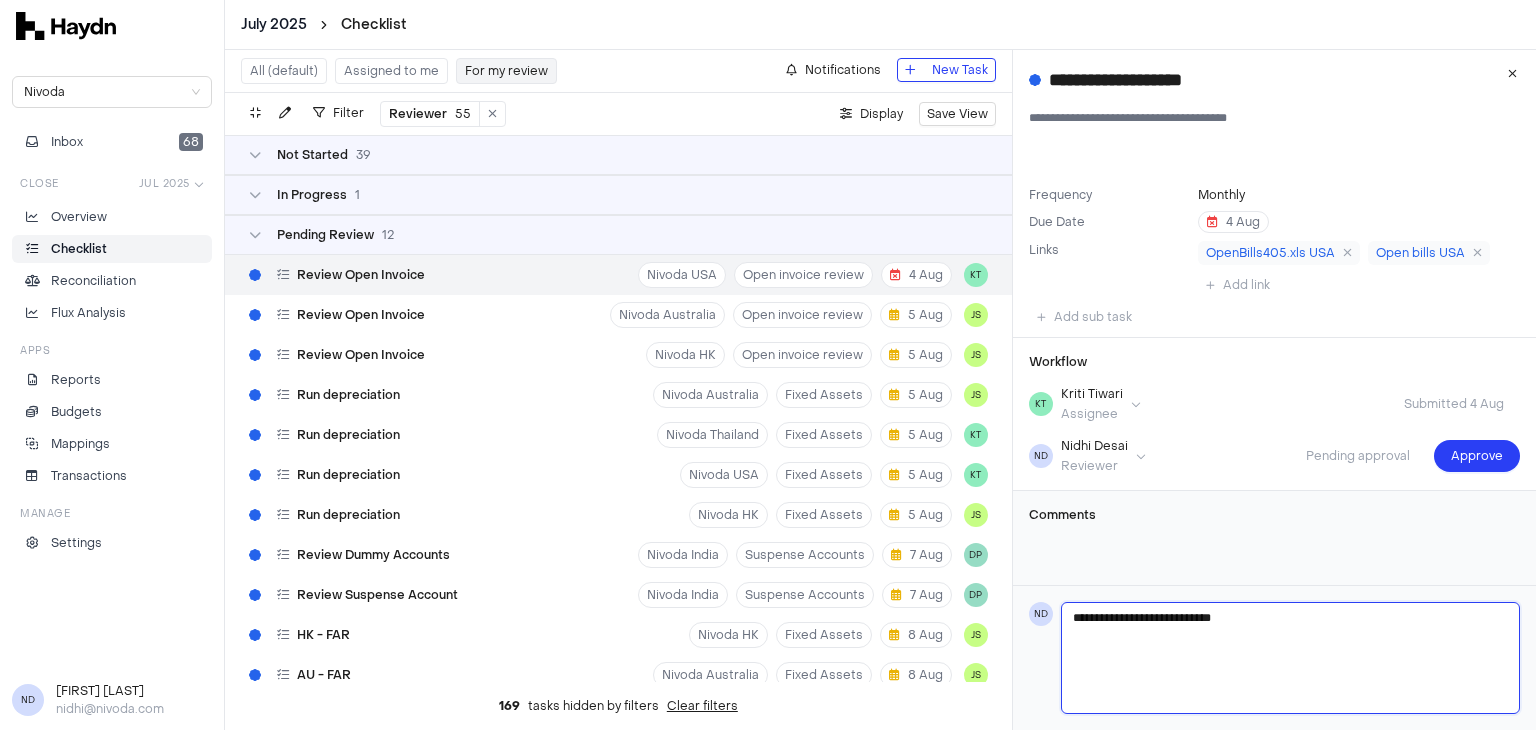type on "**********" 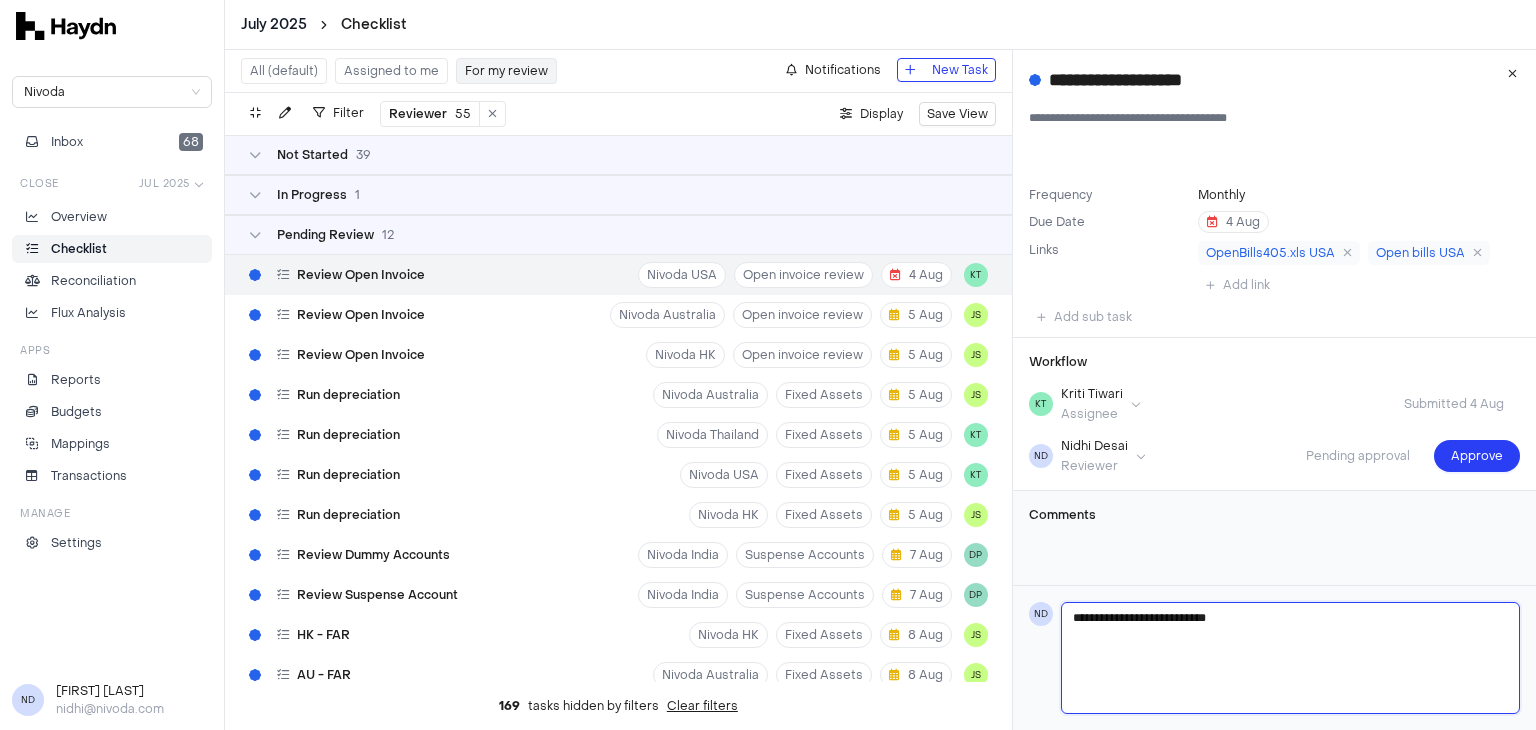 type on "**********" 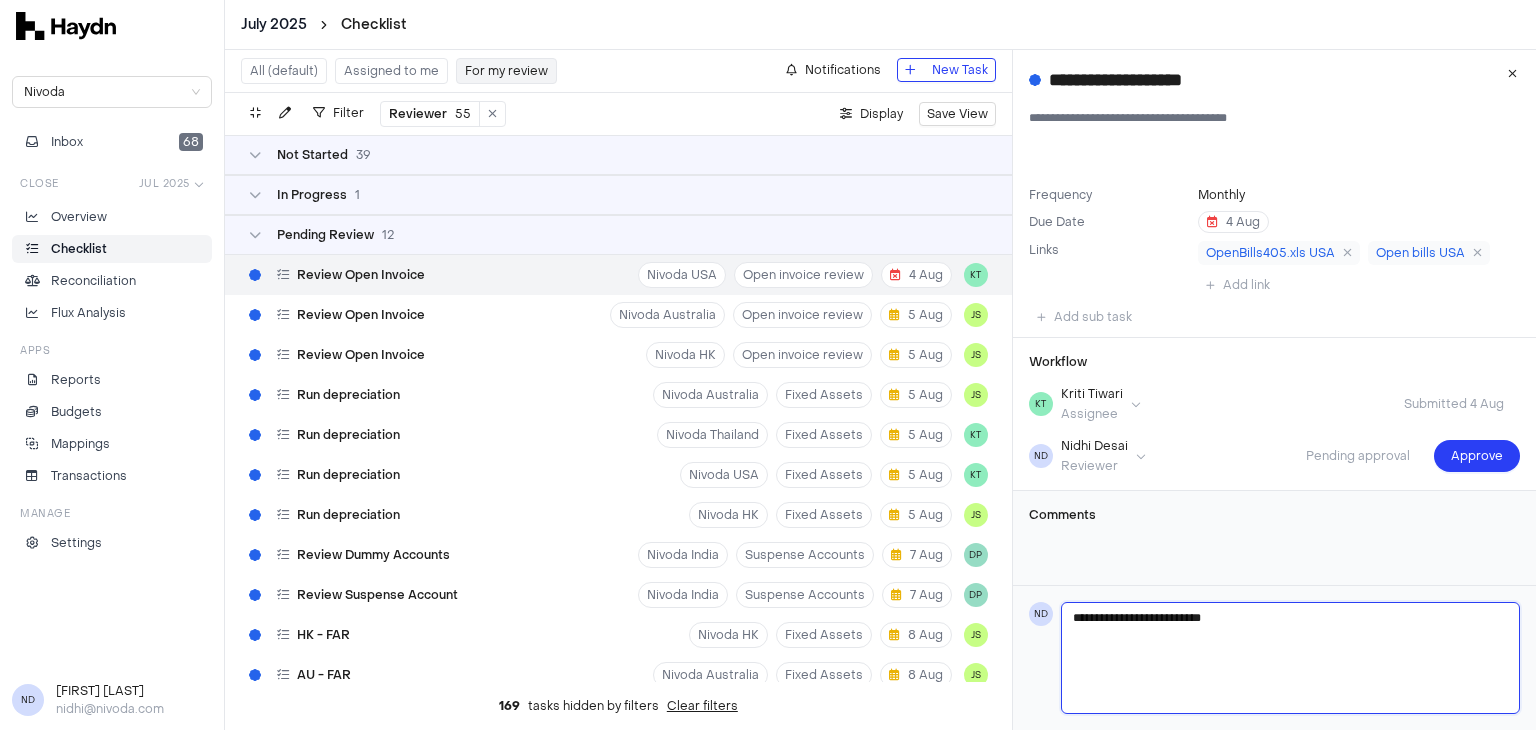 type on "**********" 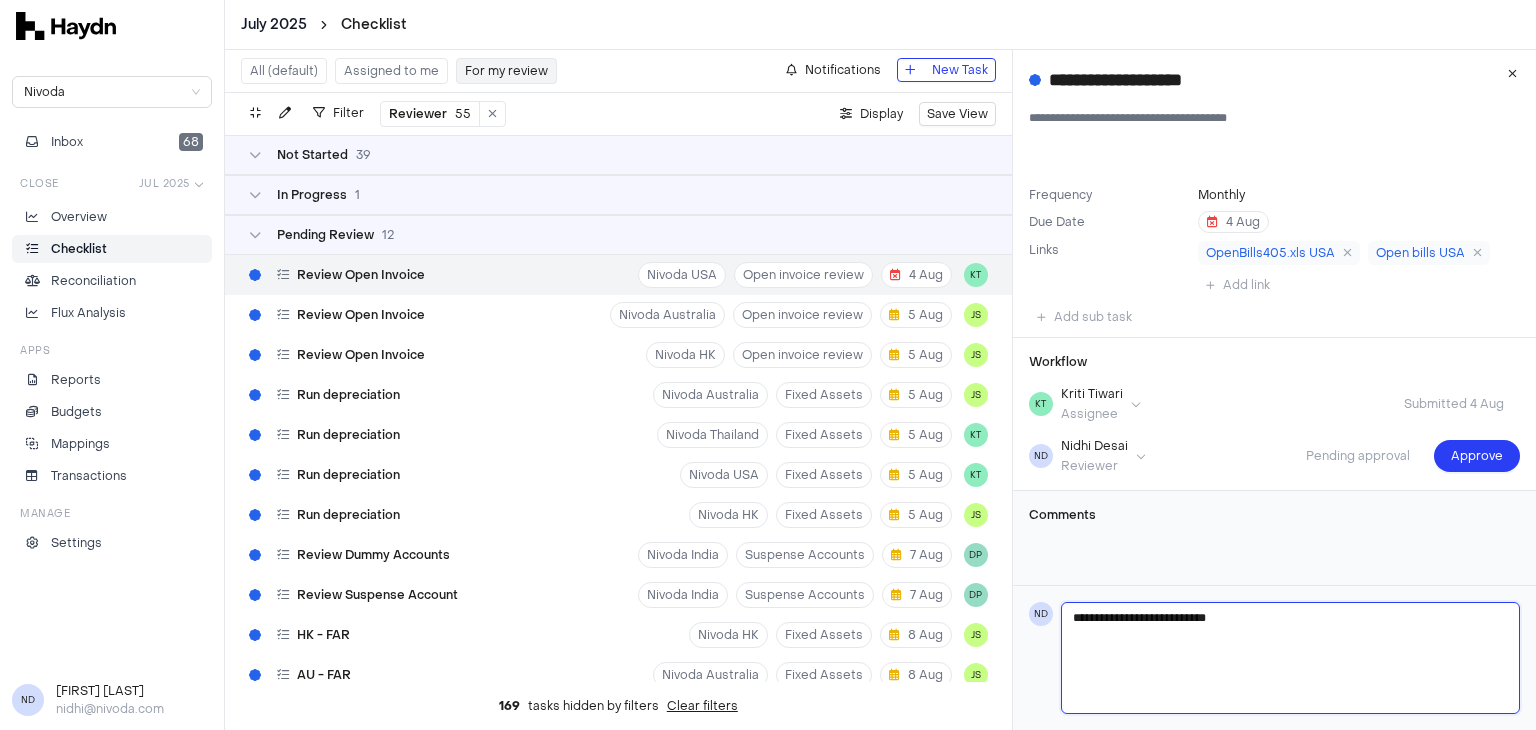 type on "**********" 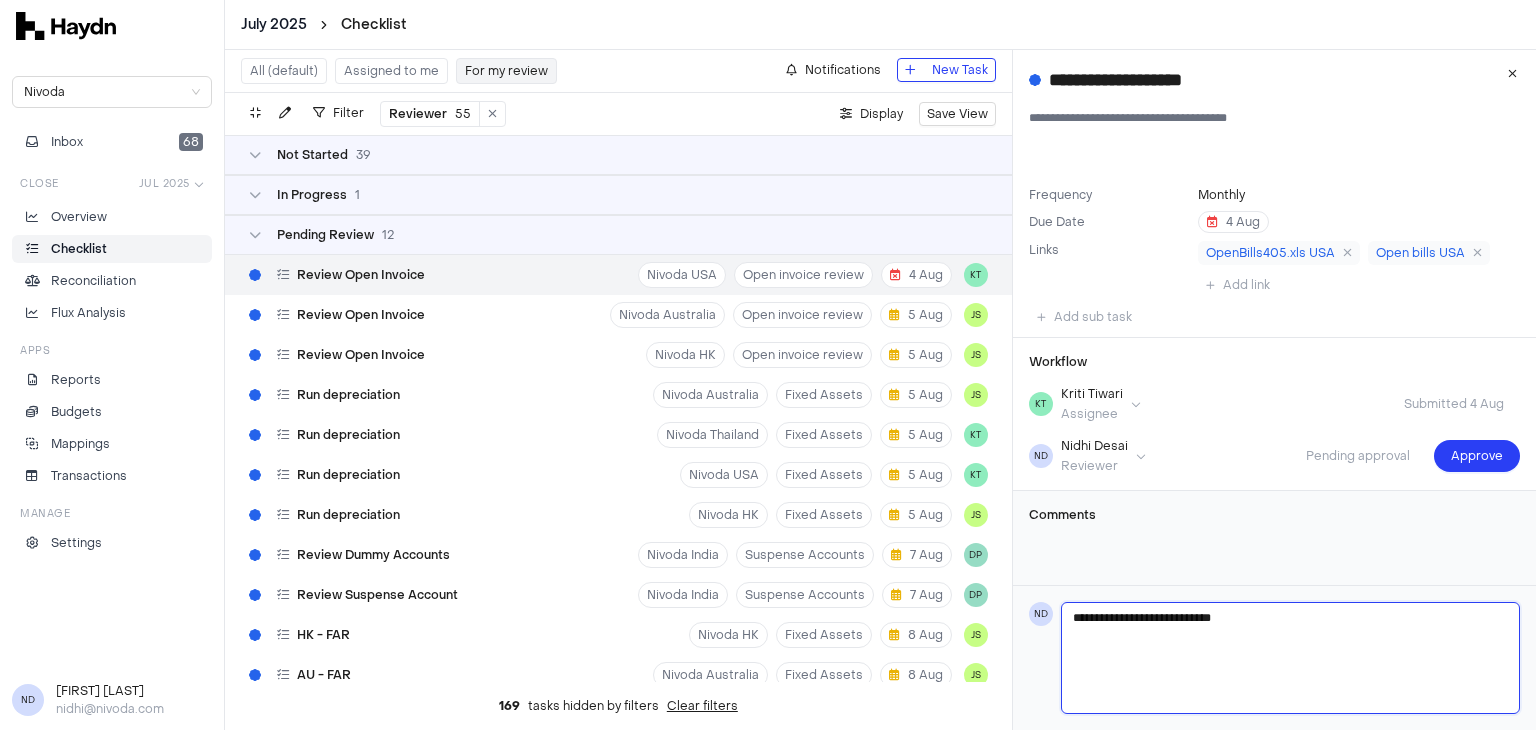 type 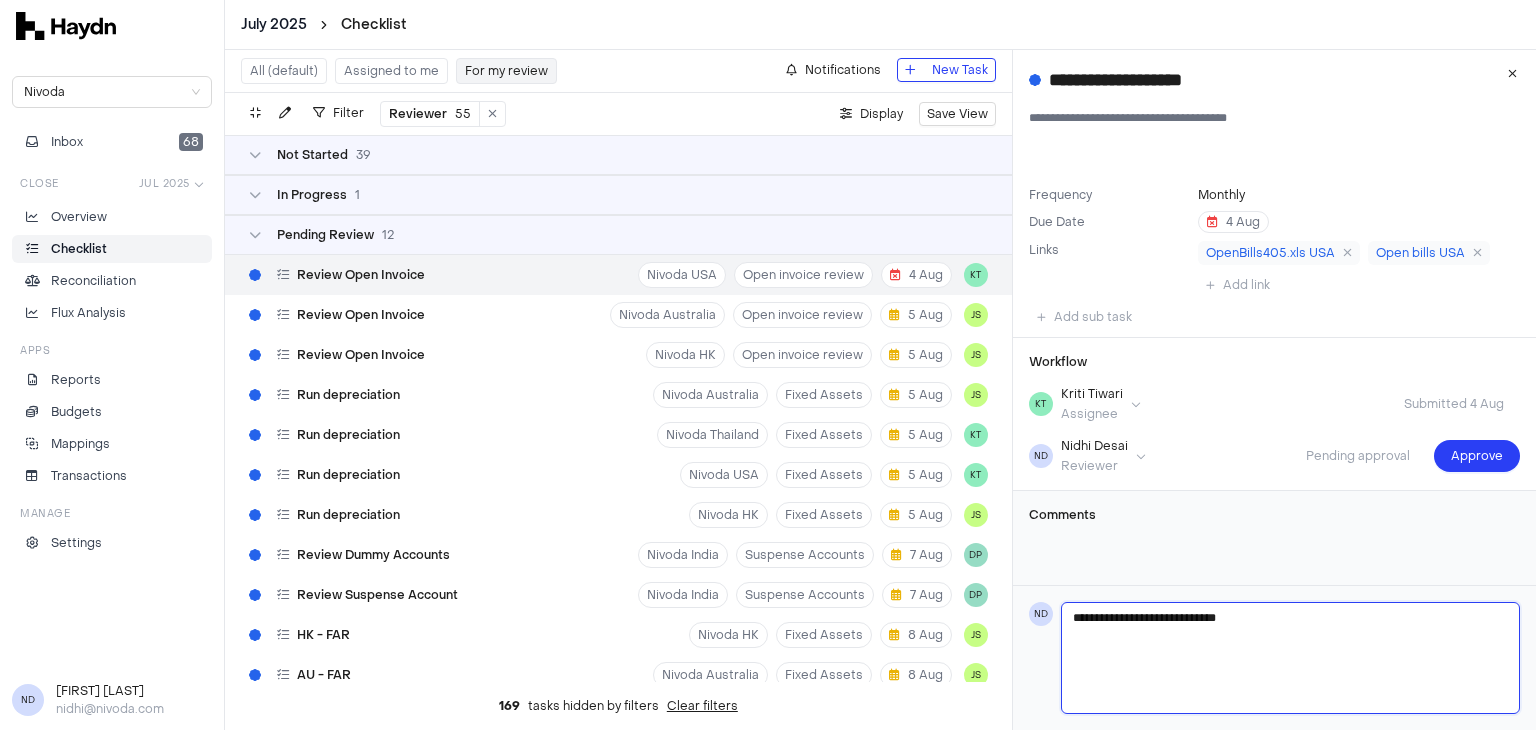type on "**********" 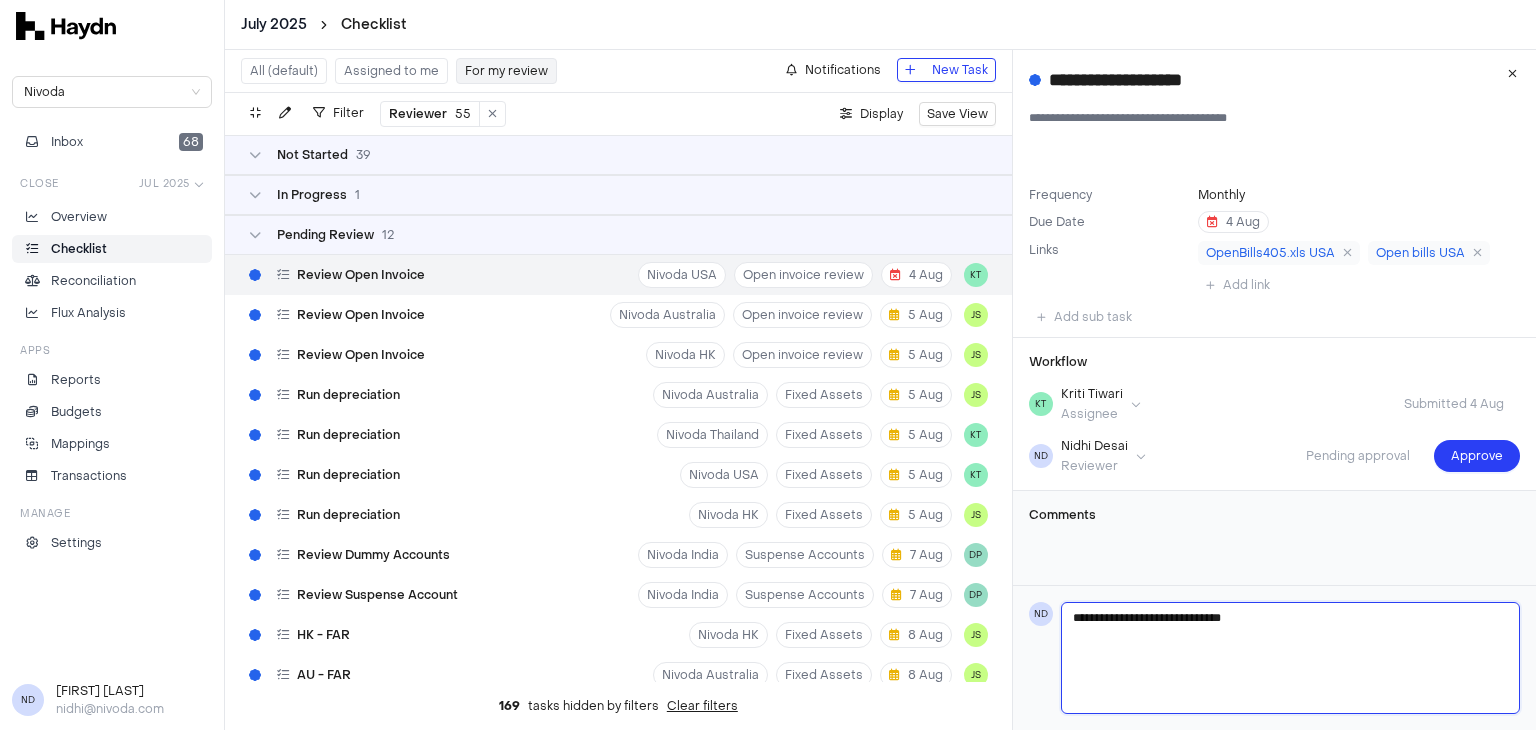 type on "**********" 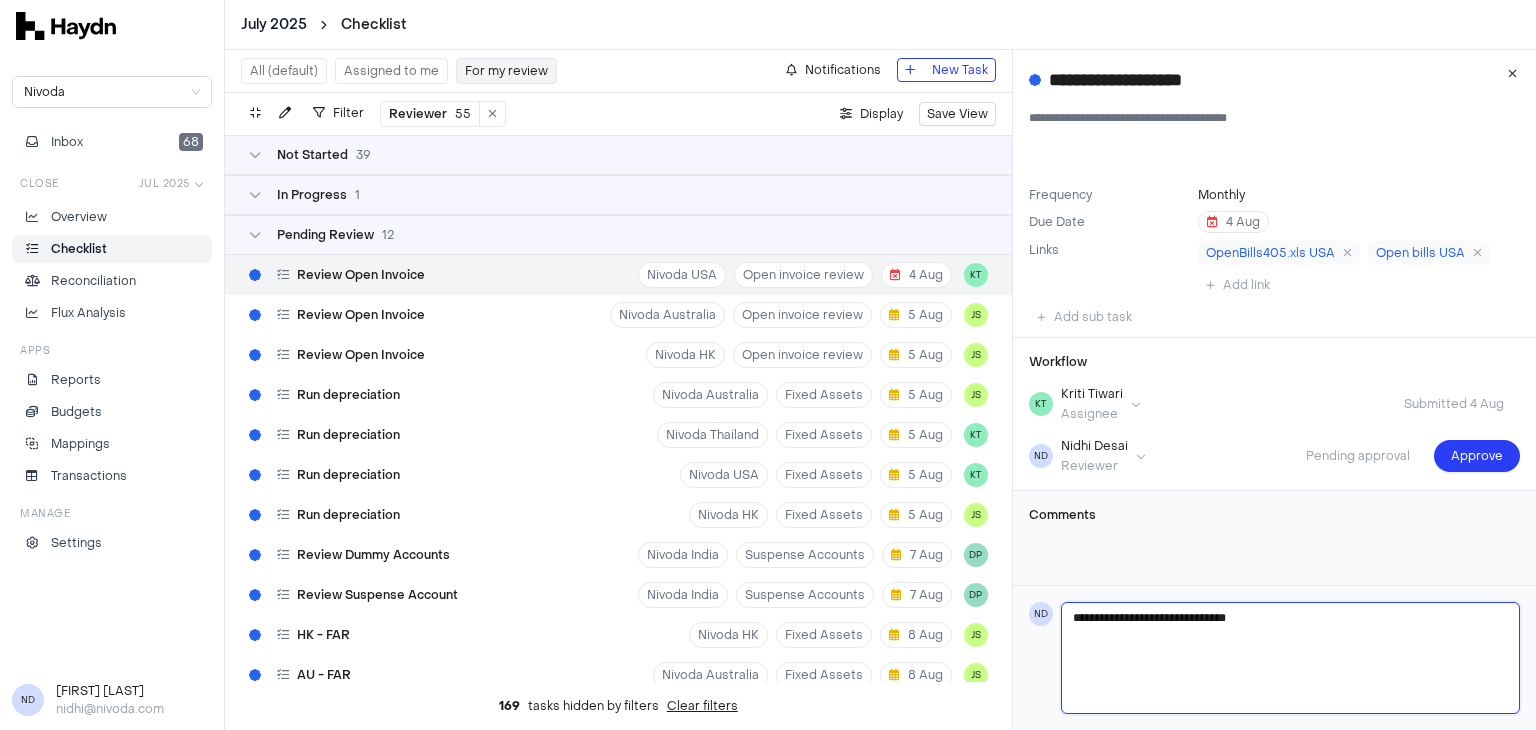 type on "**********" 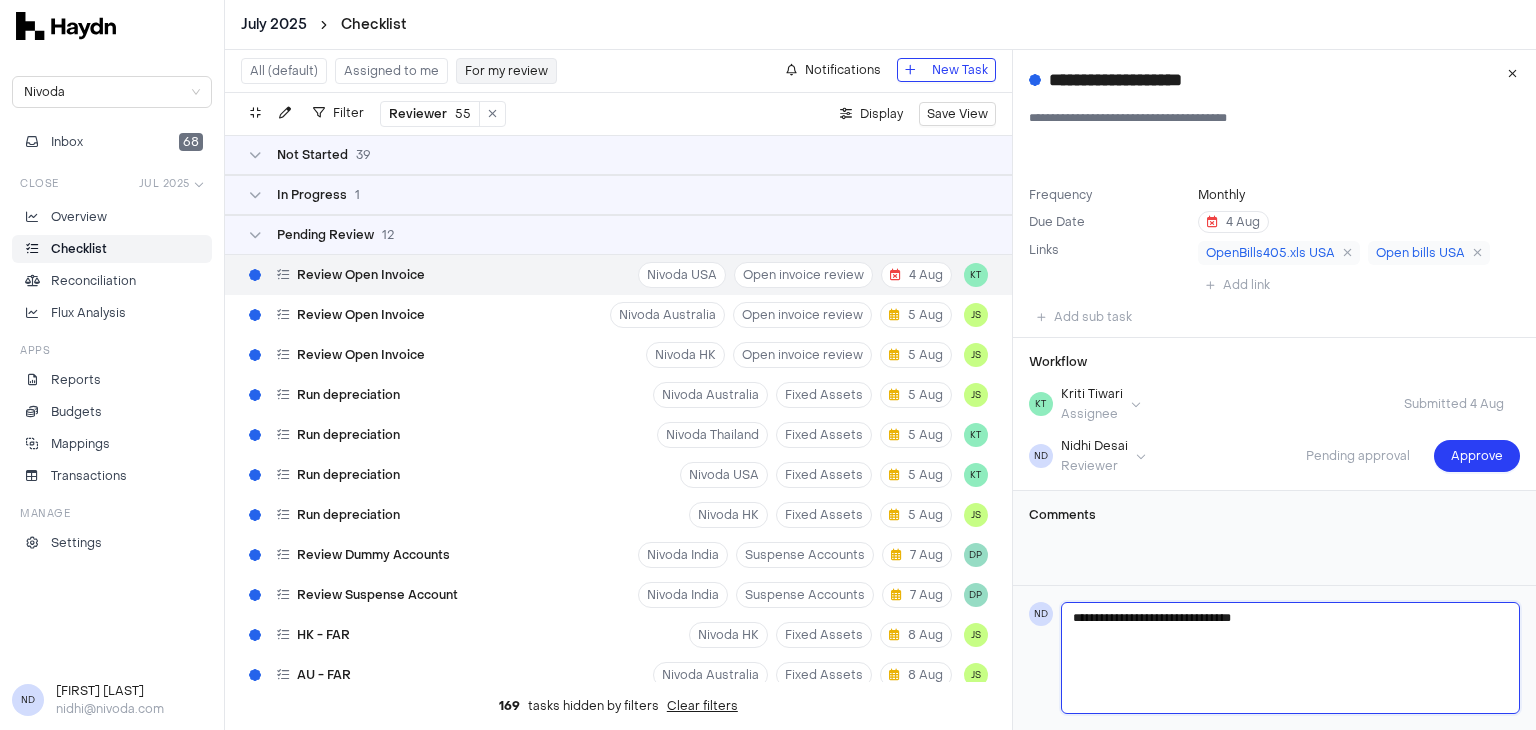type on "**********" 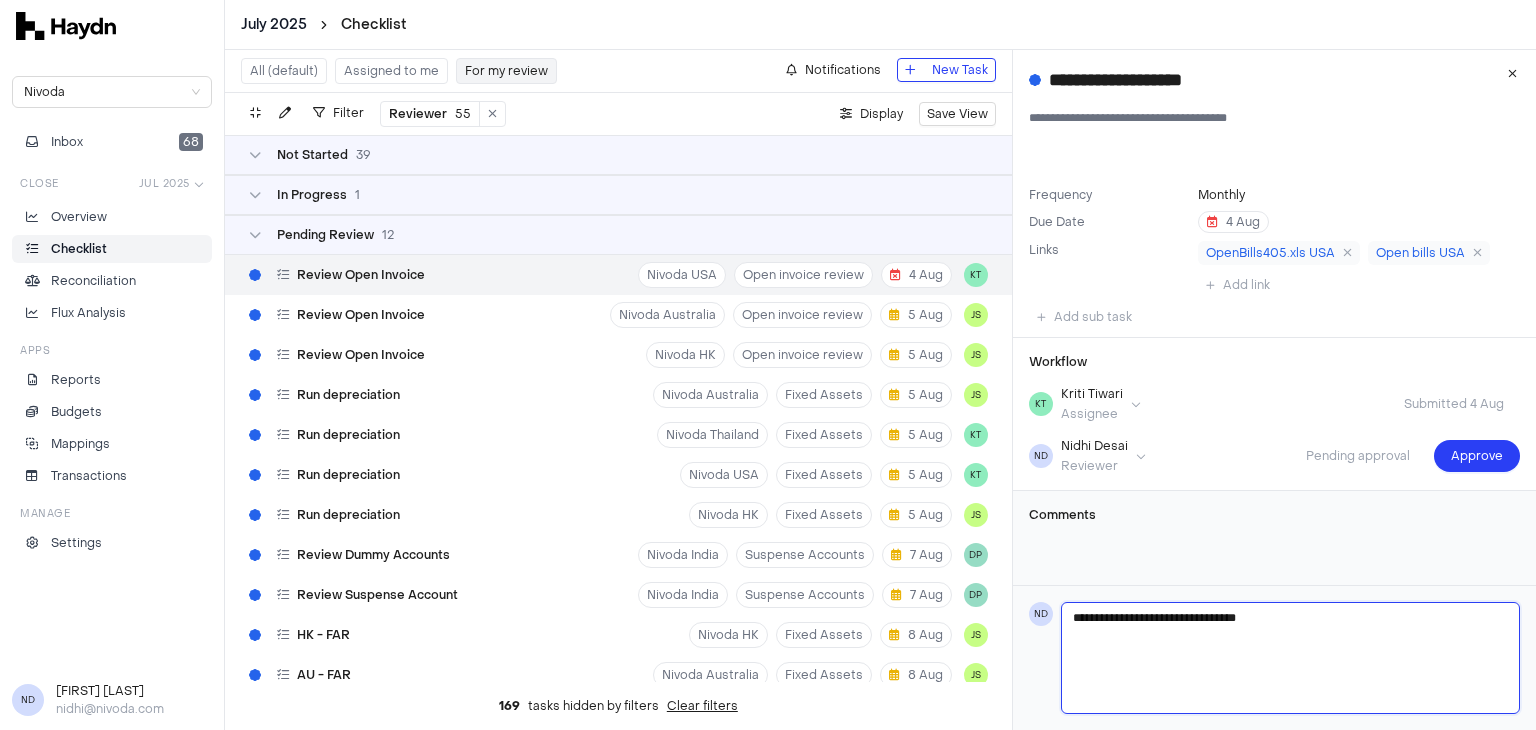 type on "**********" 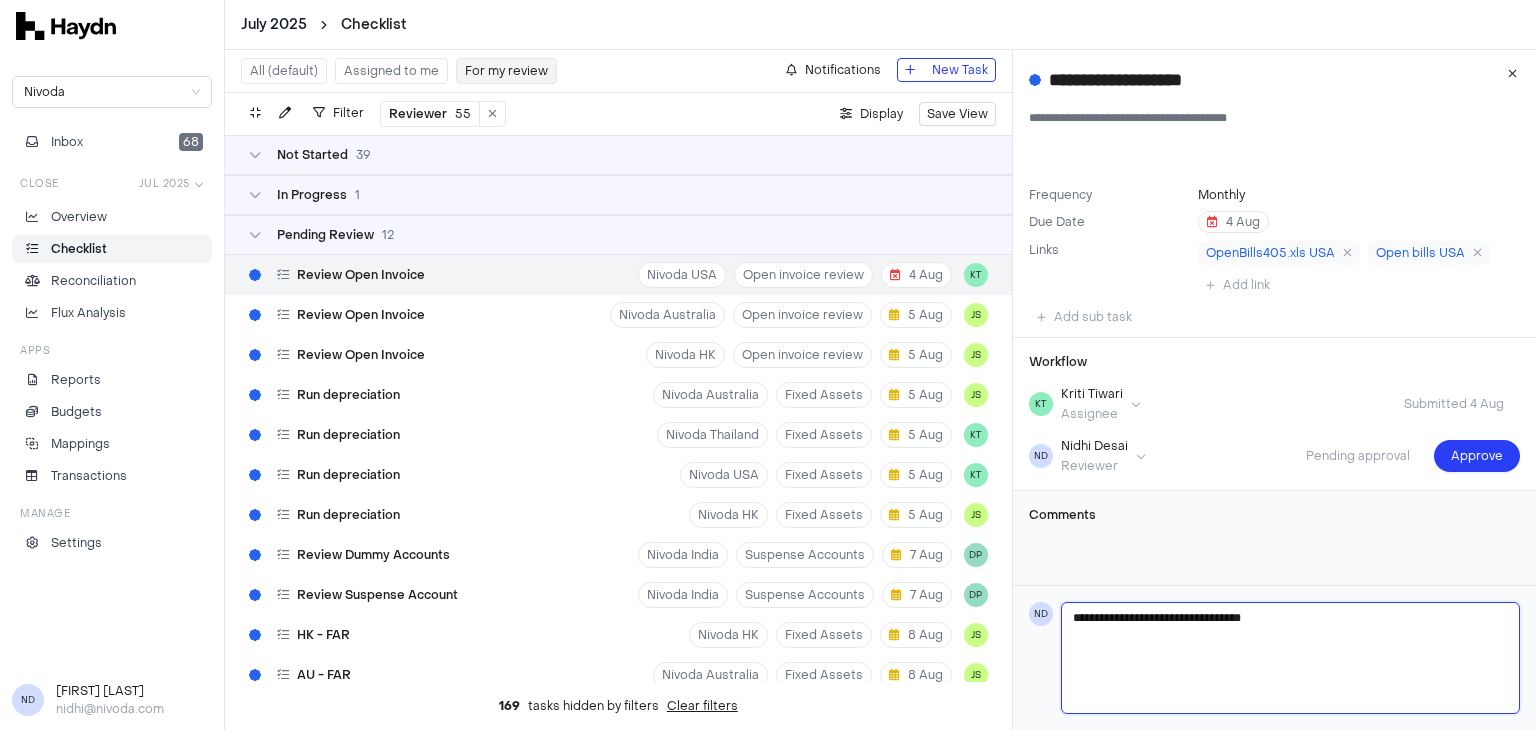 type on "**********" 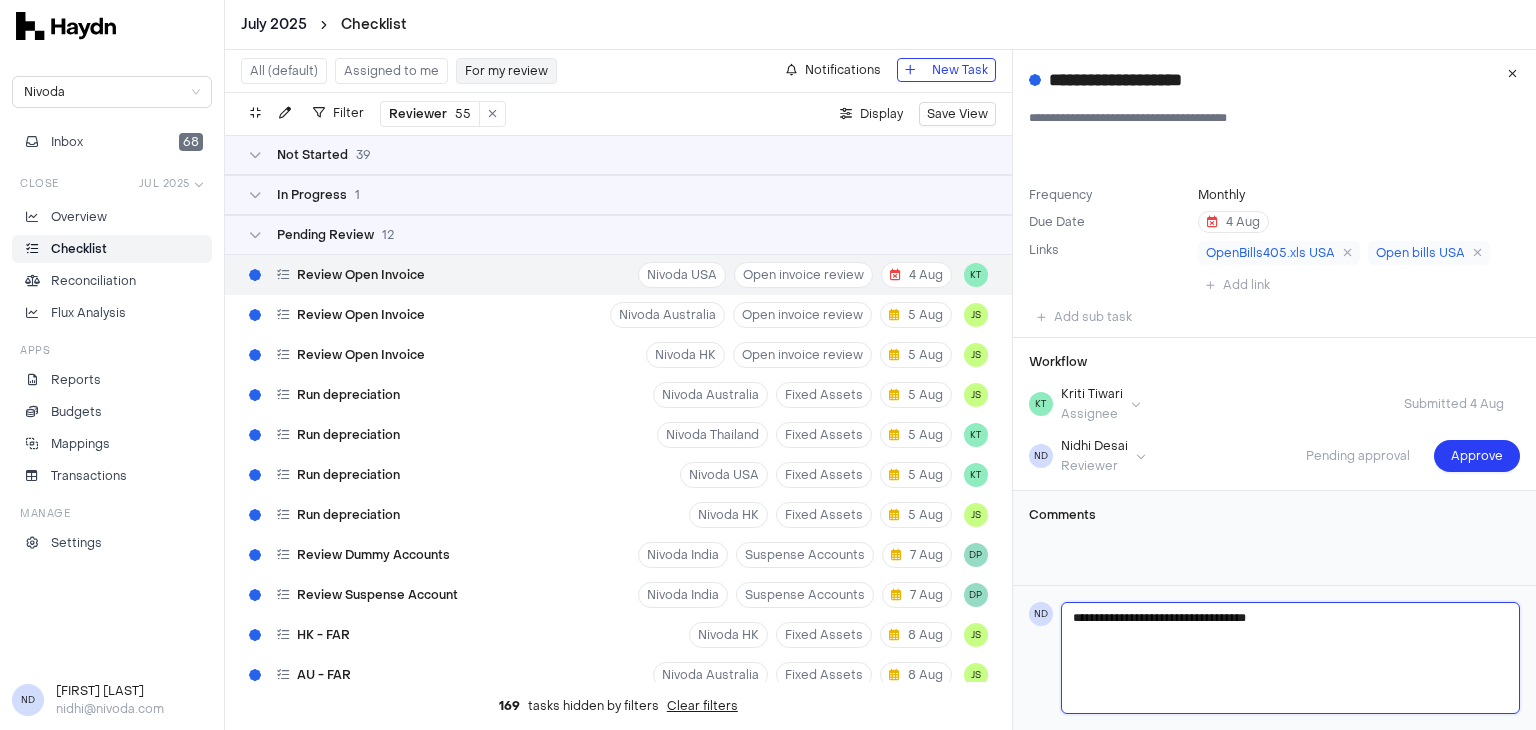 type on "**********" 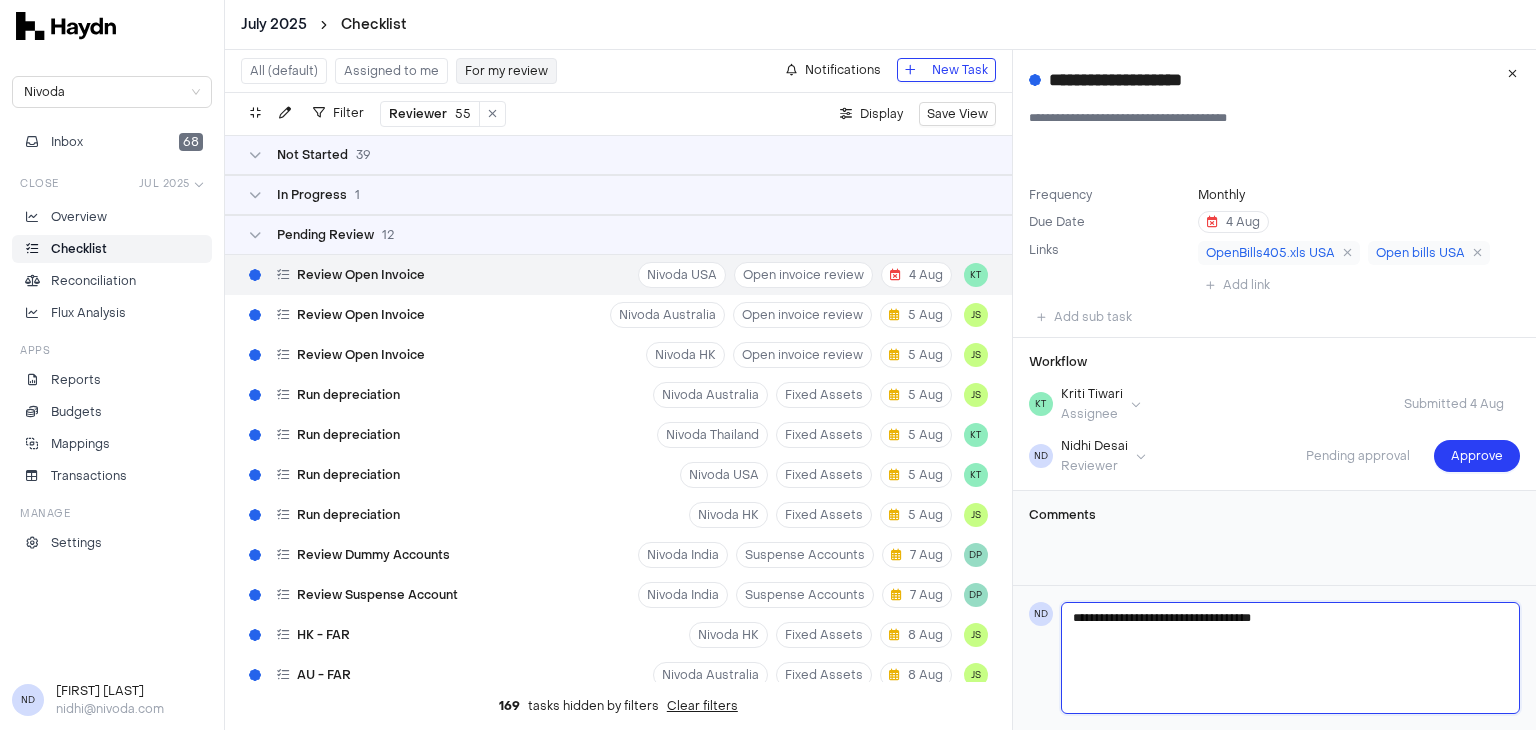 type on "**********" 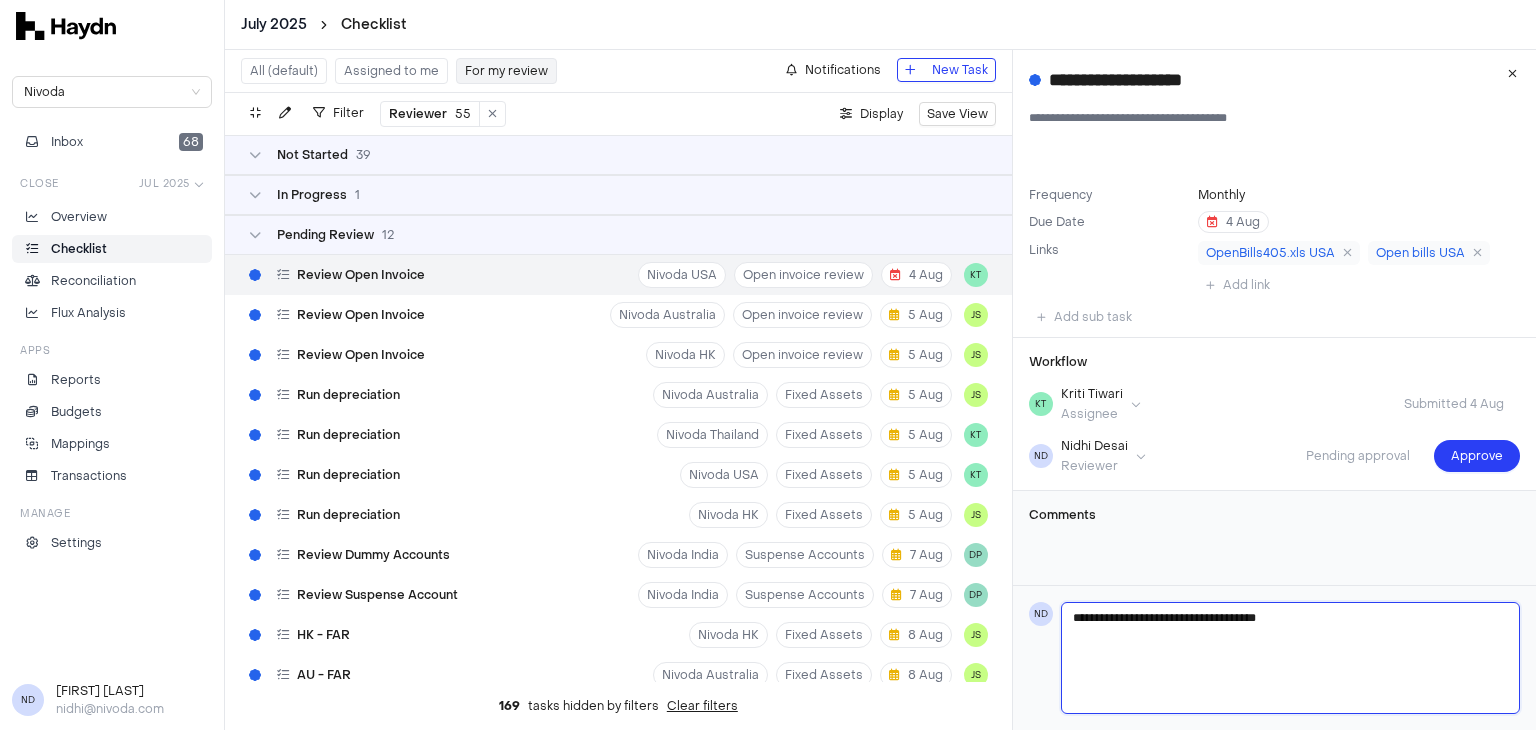 type 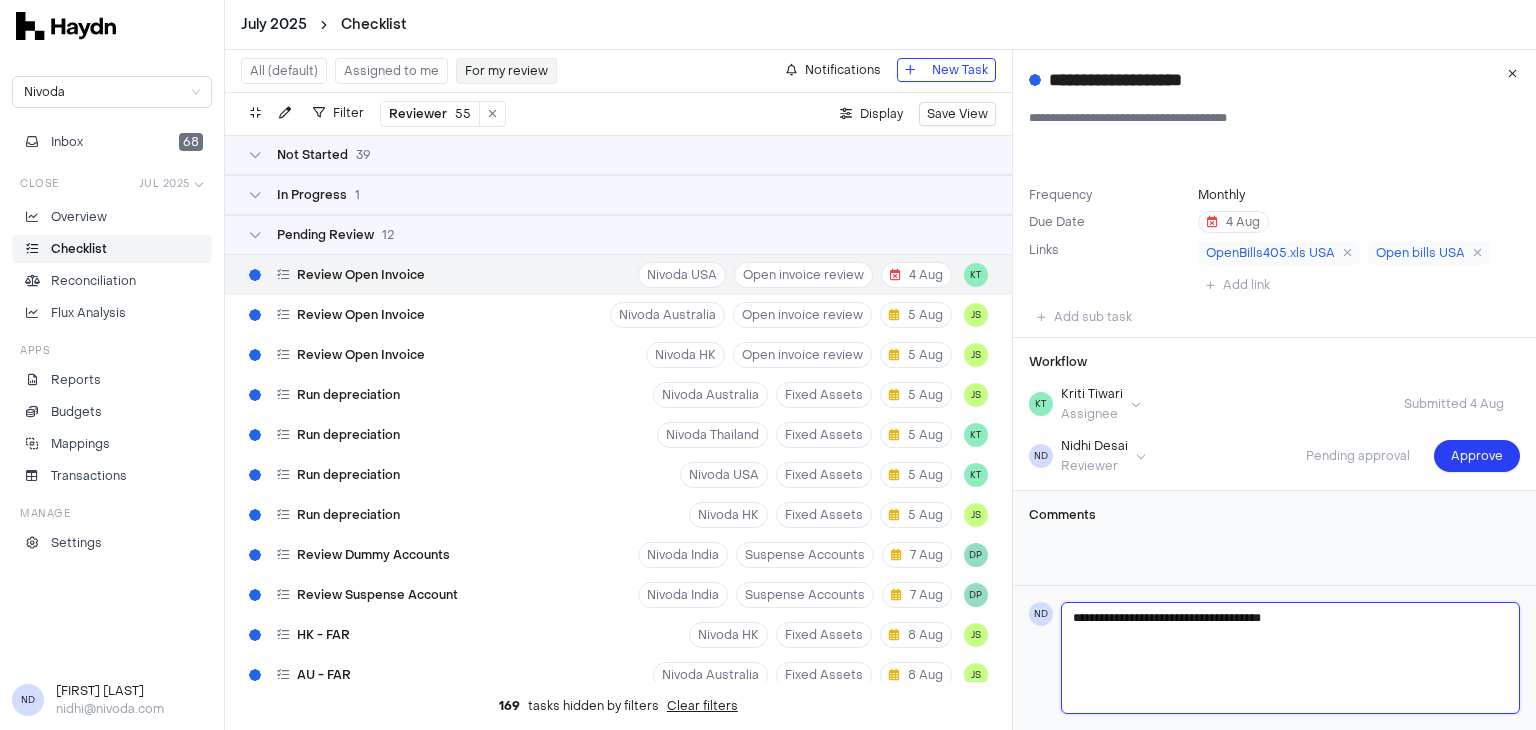 type on "**********" 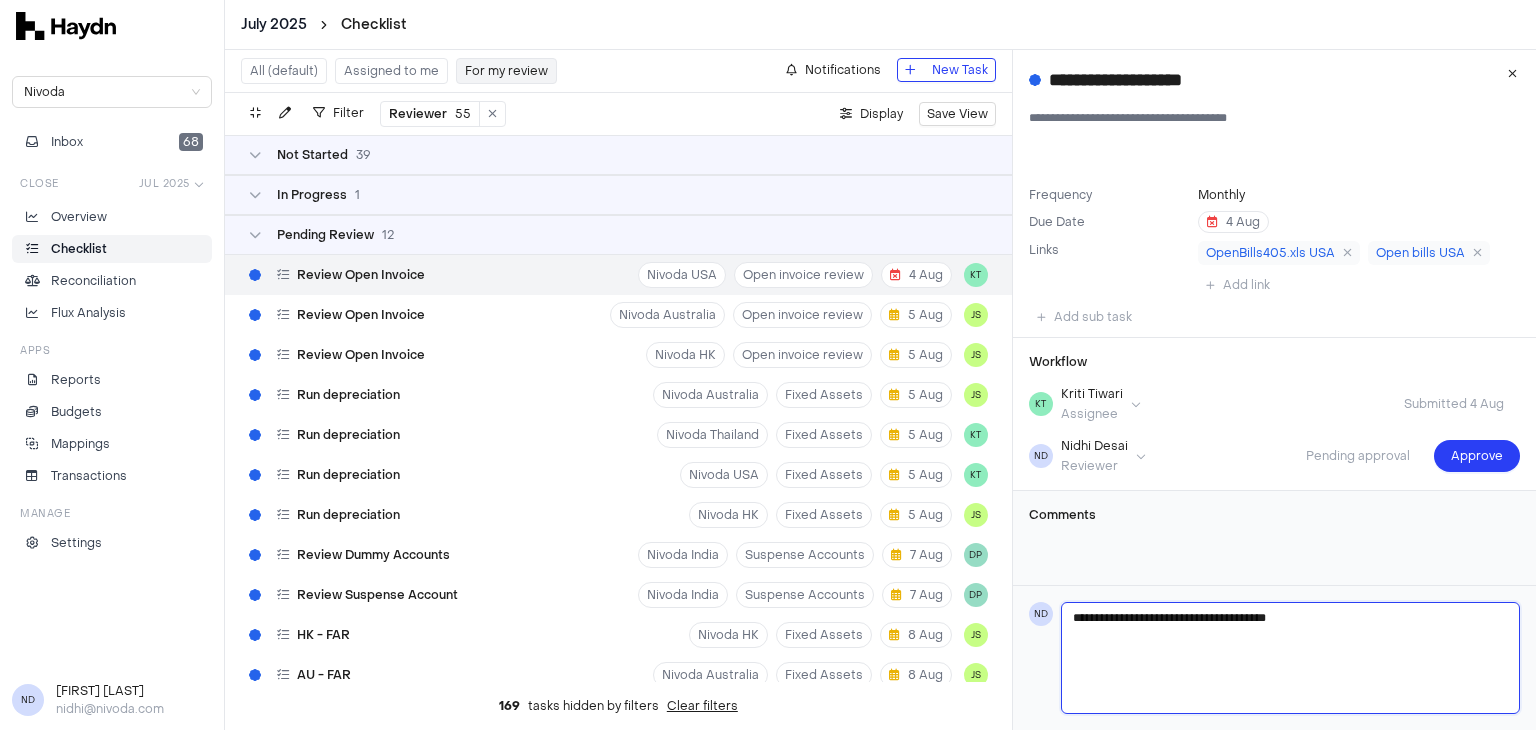 type on "**********" 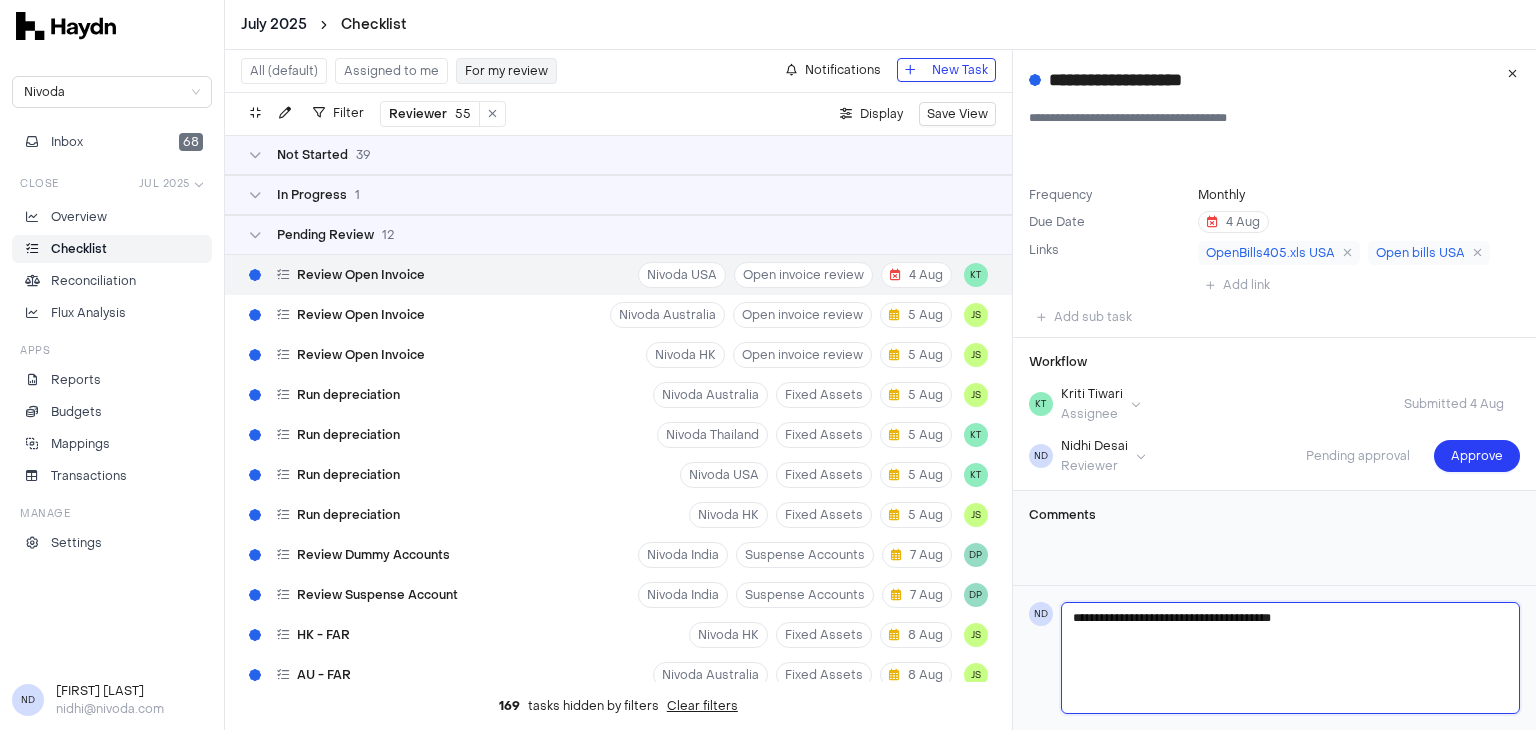 type on "**********" 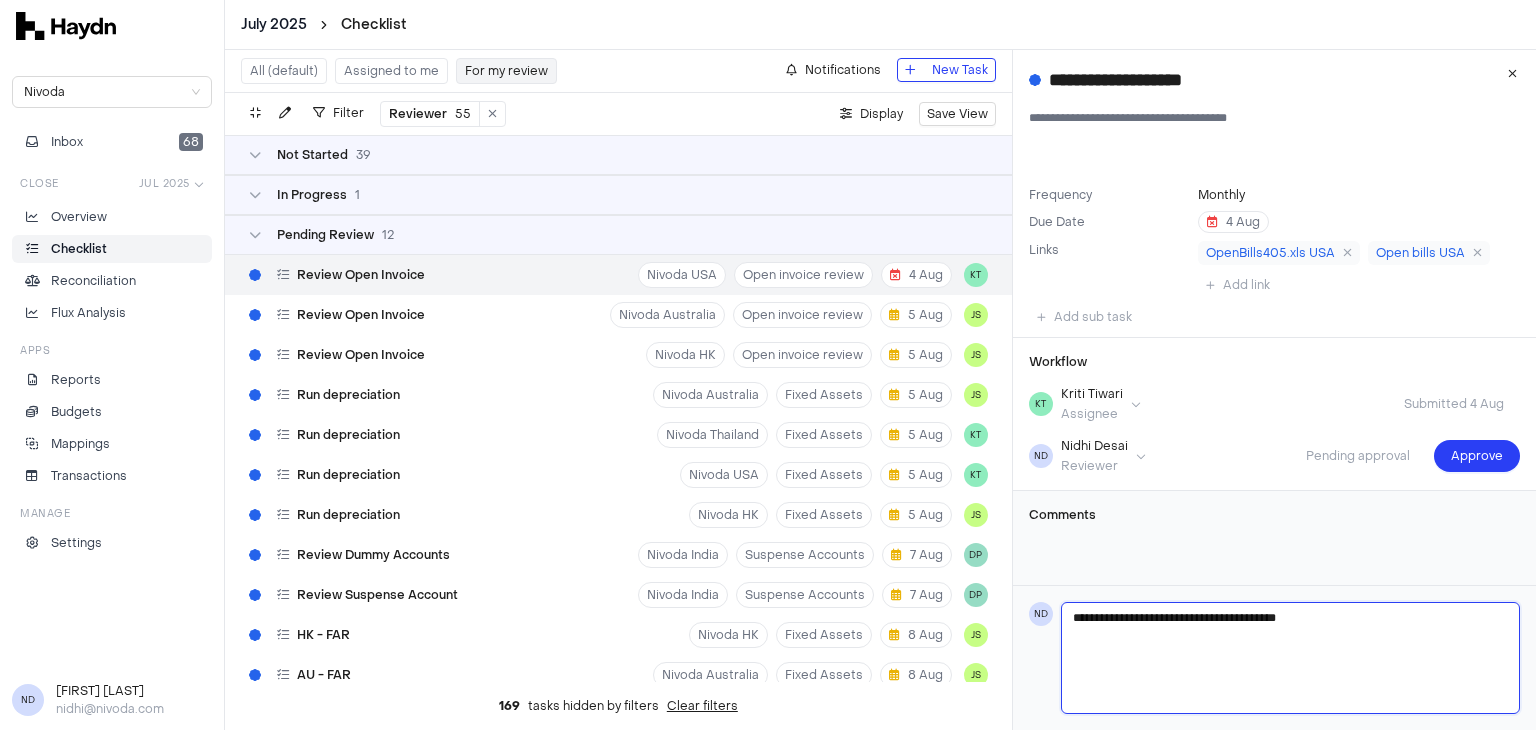 type 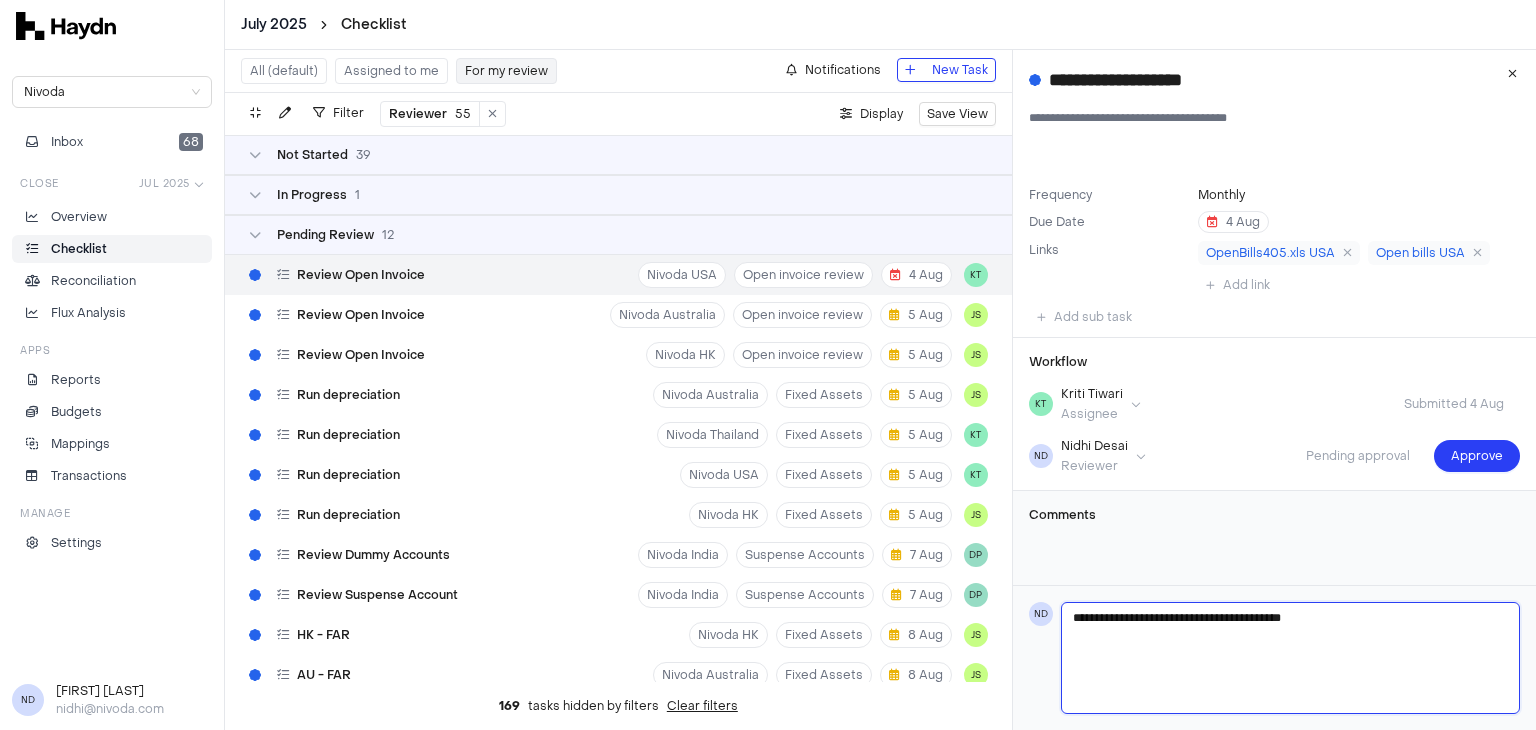 type on "**********" 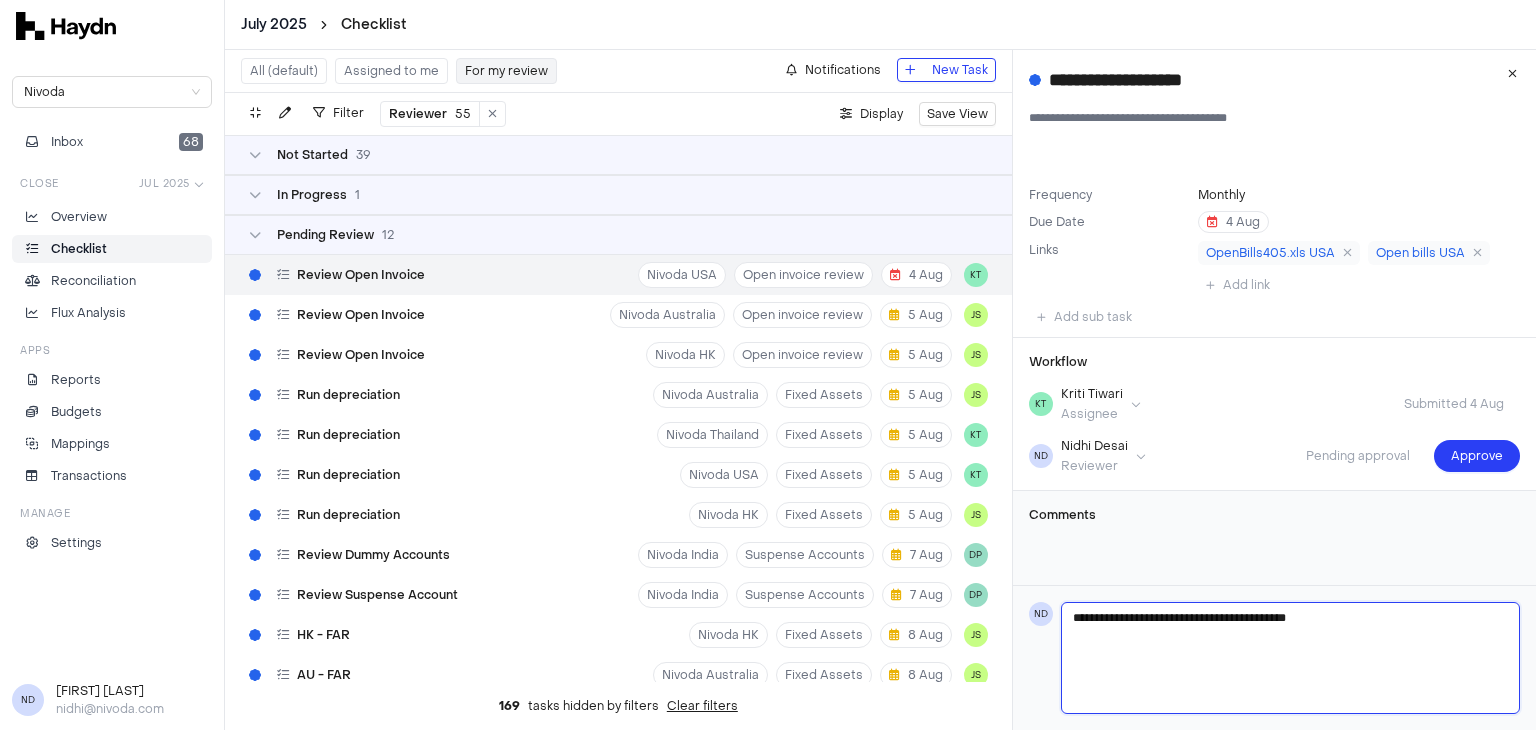 type on "**********" 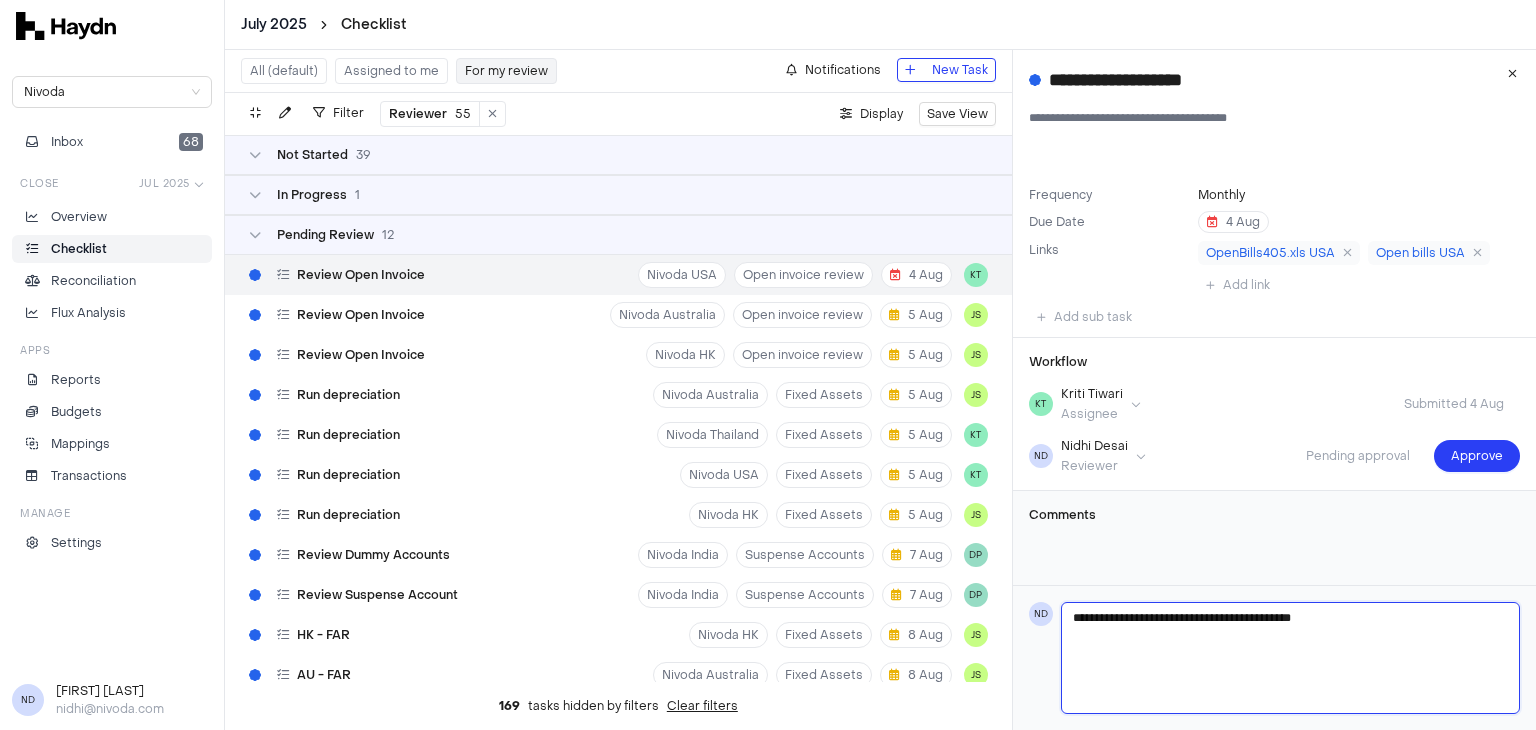 type on "**********" 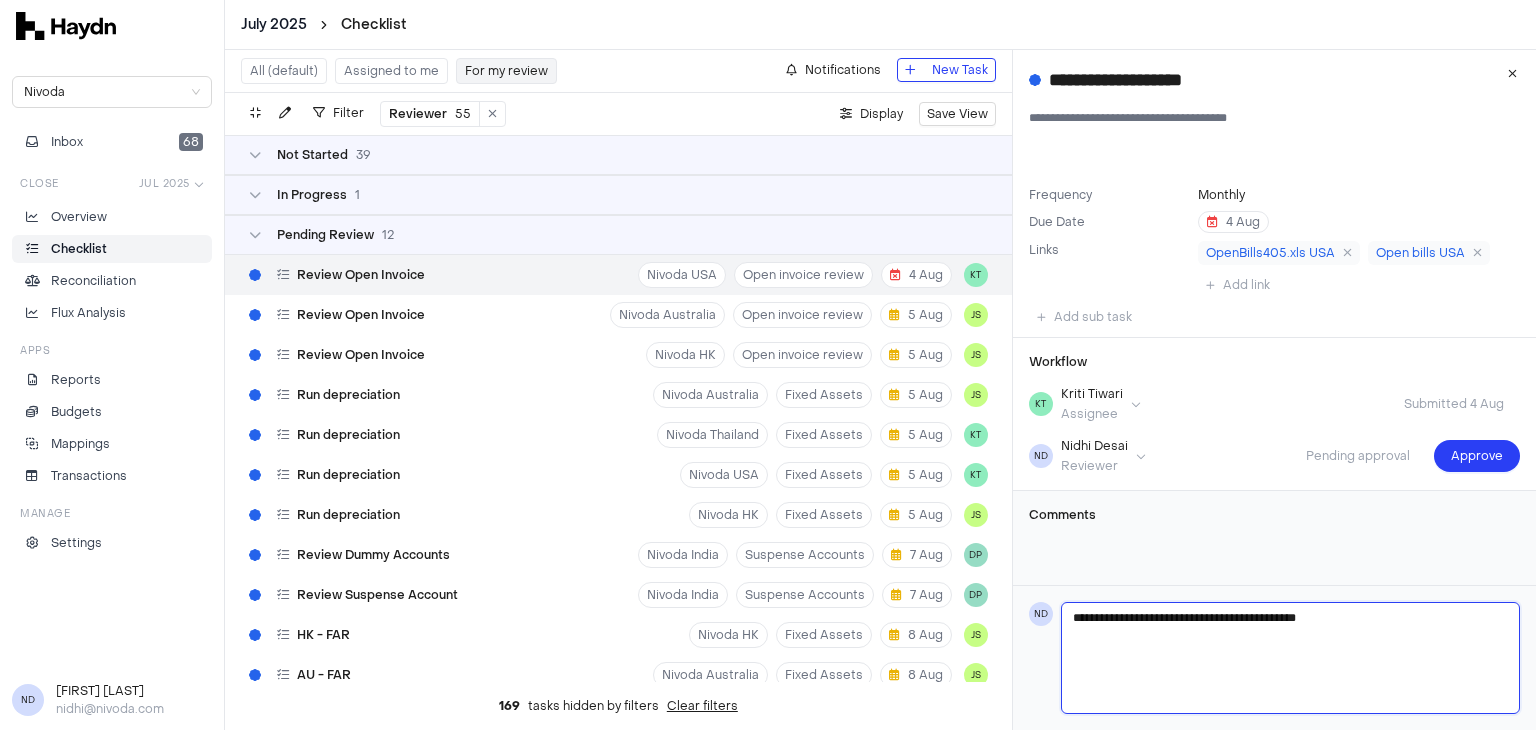 type on "**********" 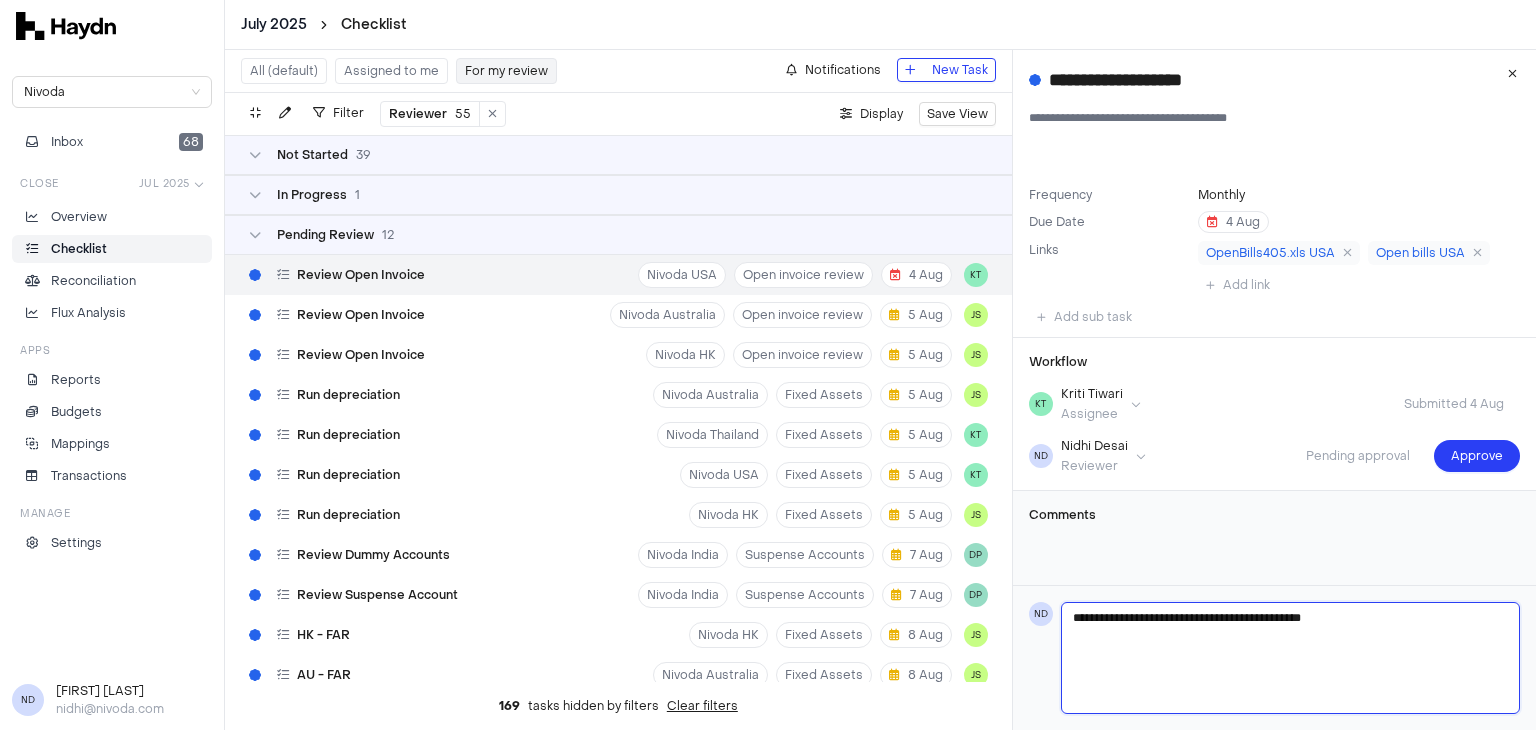 type on "**********" 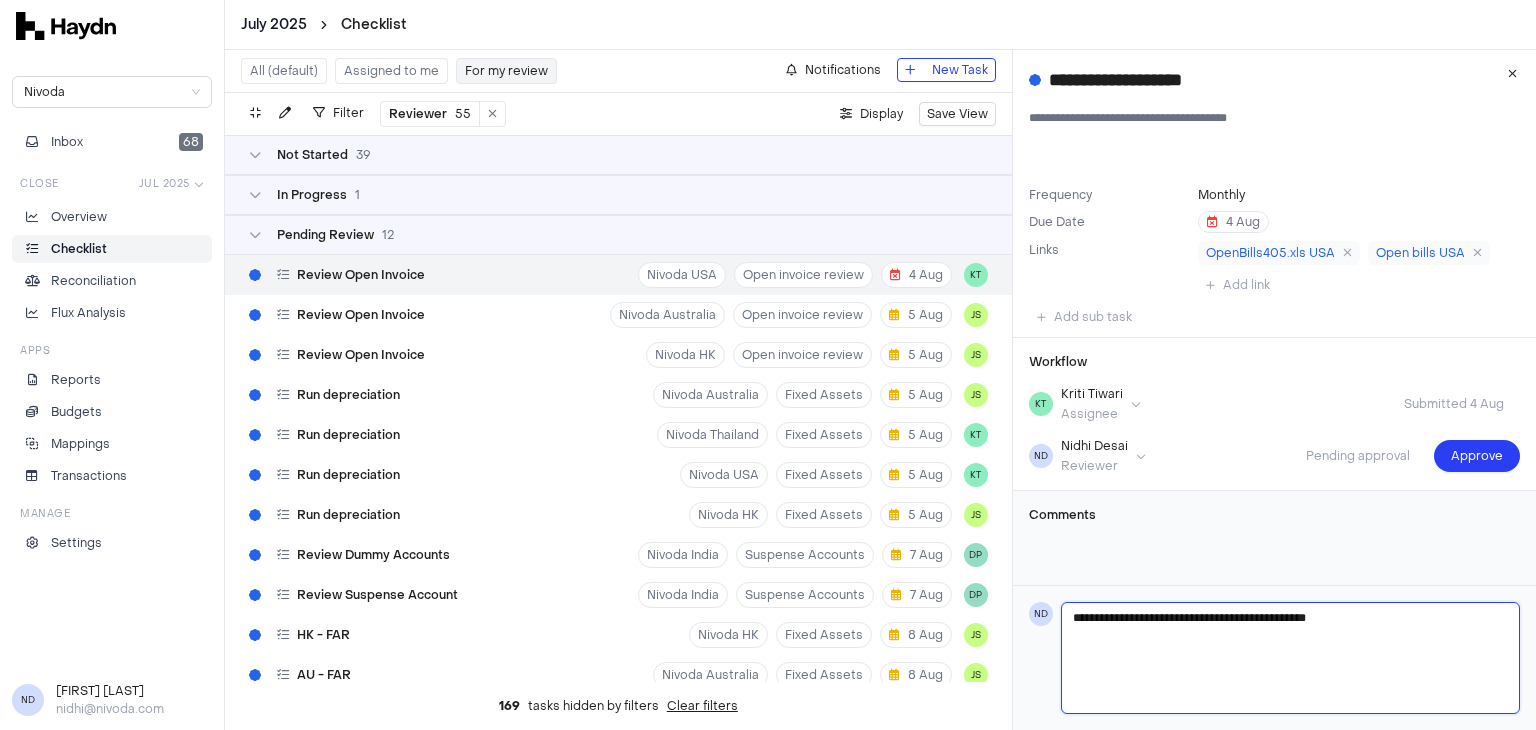 type on "**********" 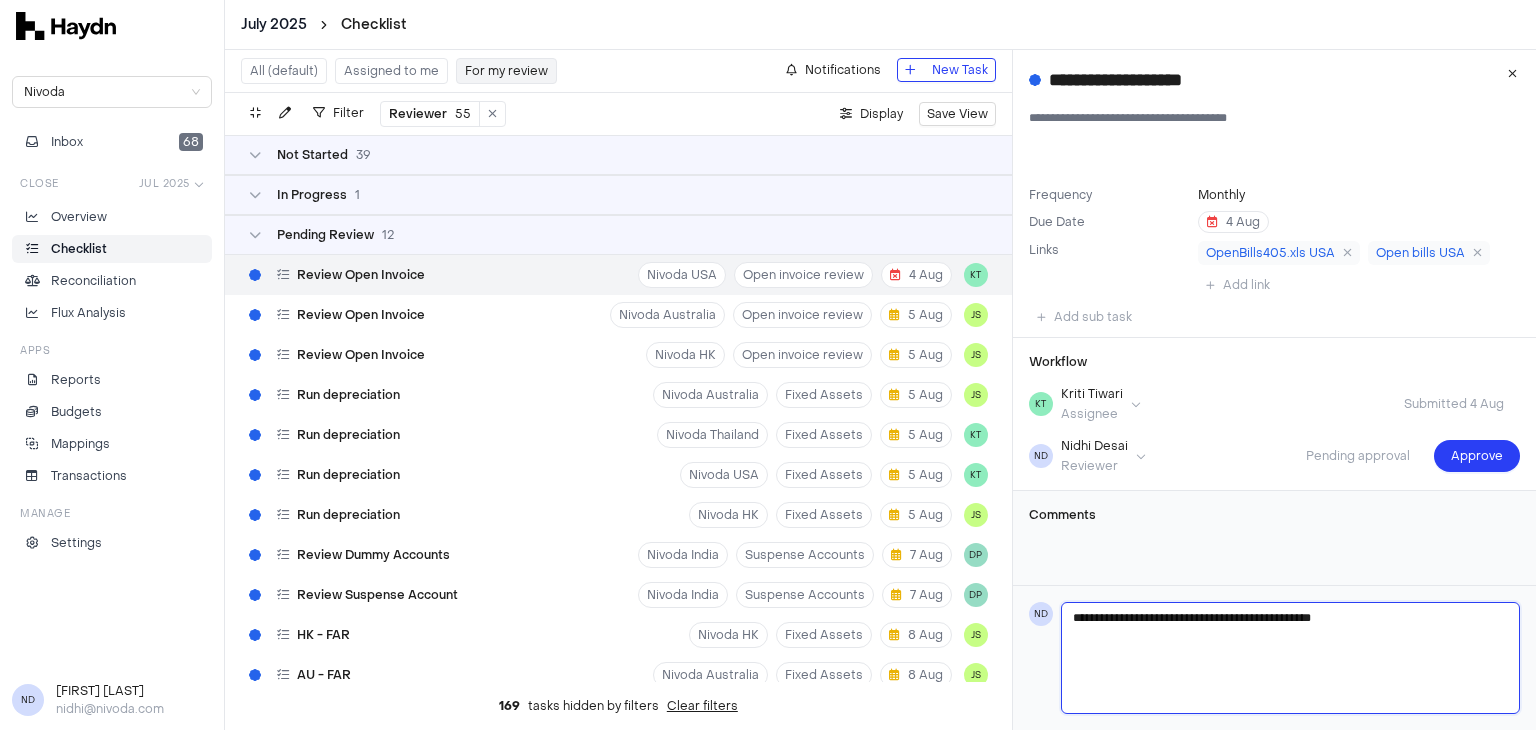 type on "**********" 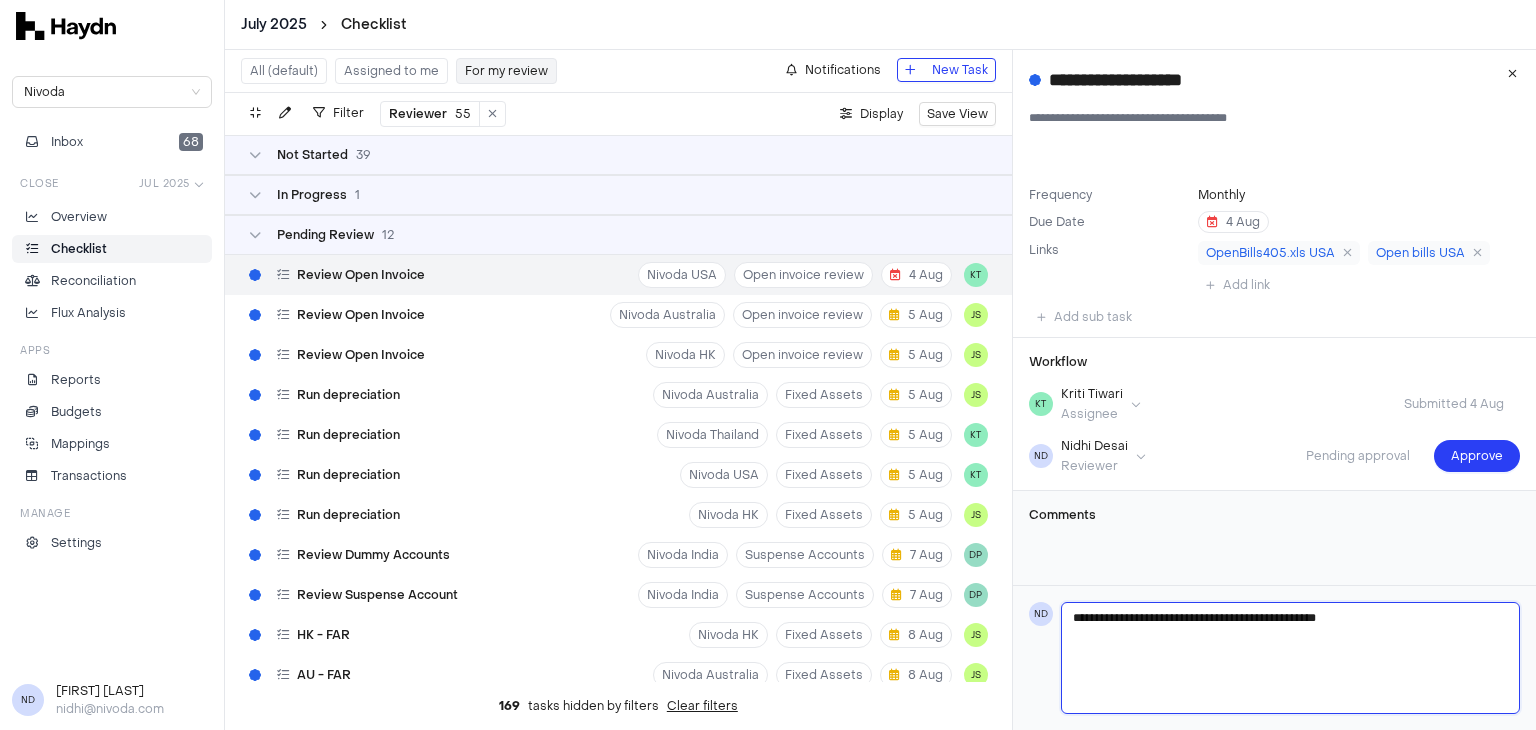 type on "**********" 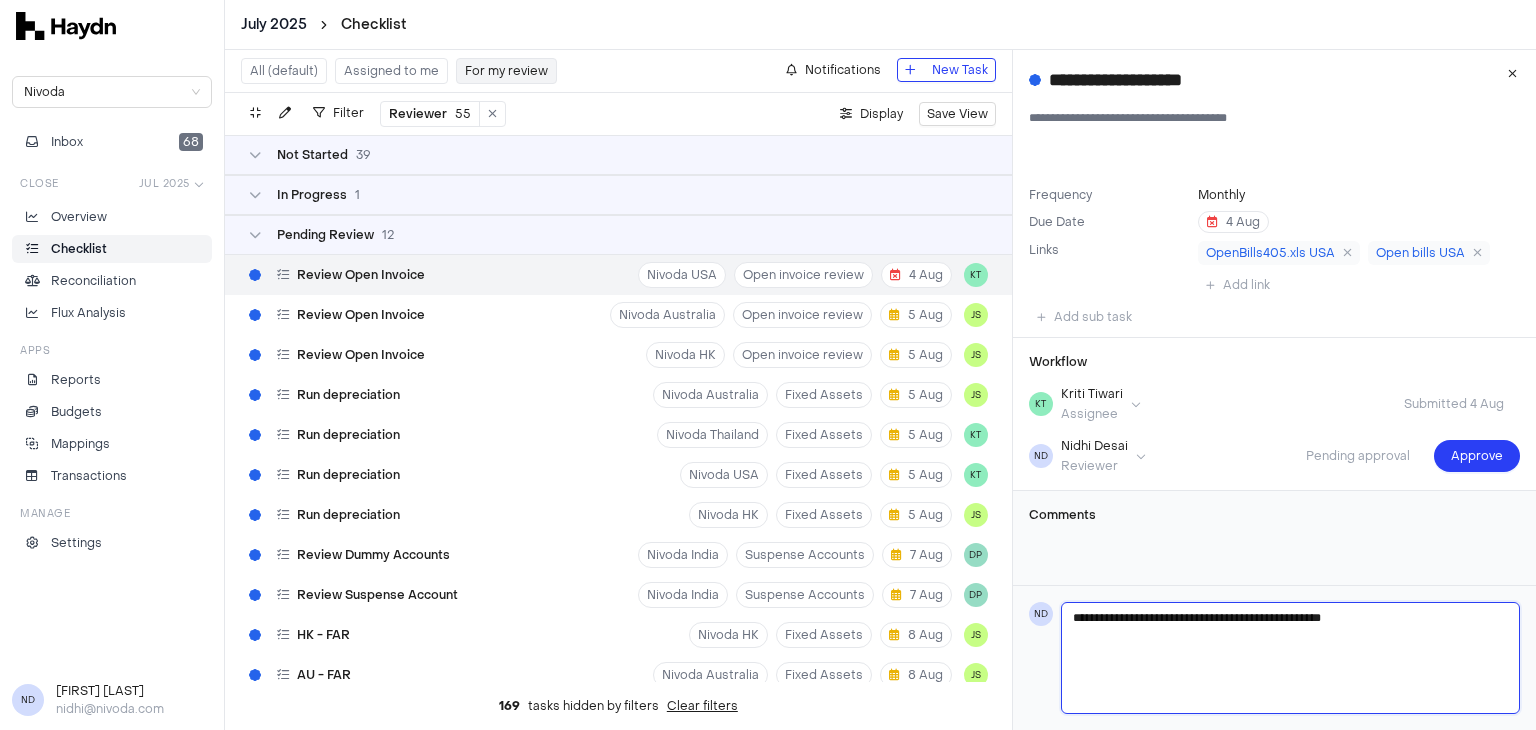 type on "**********" 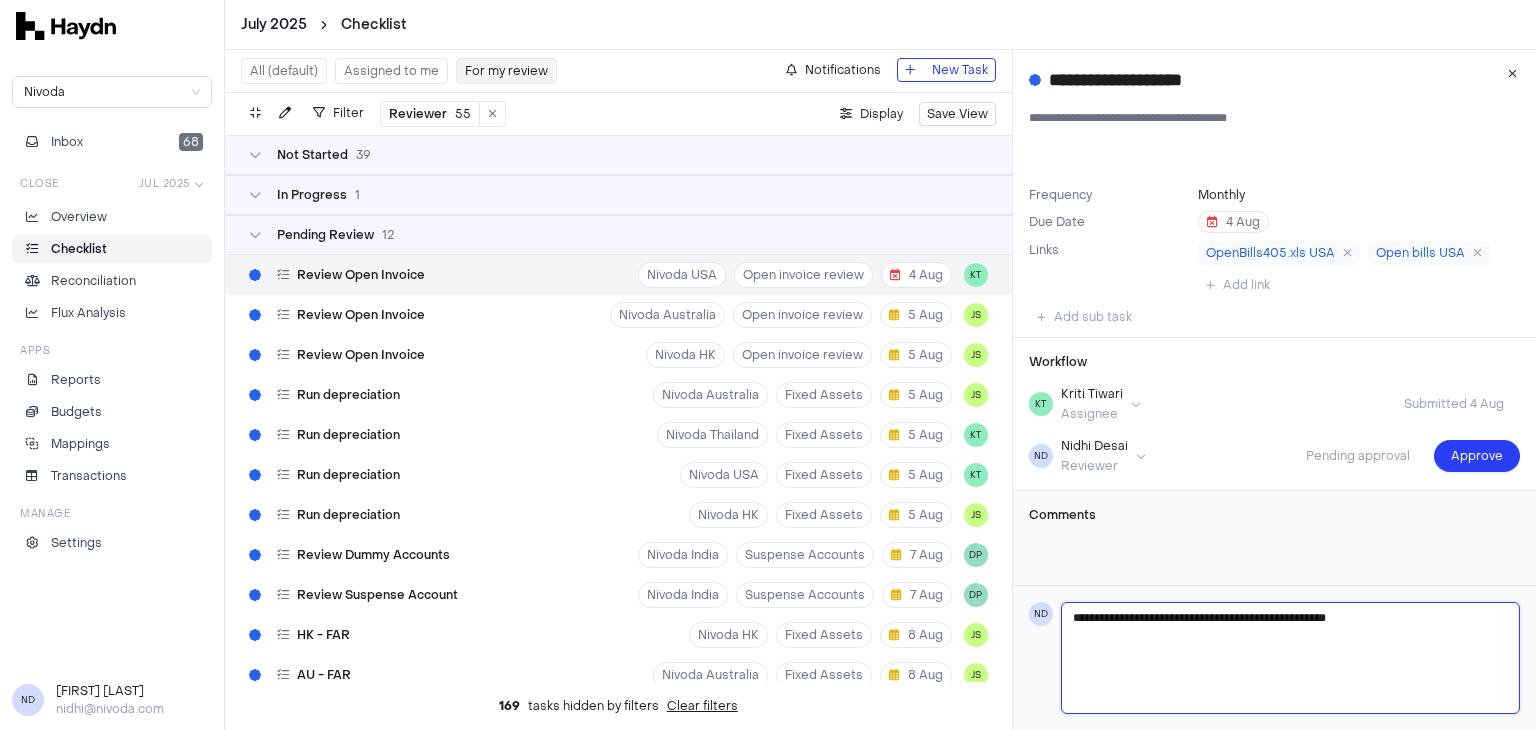 type on "**********" 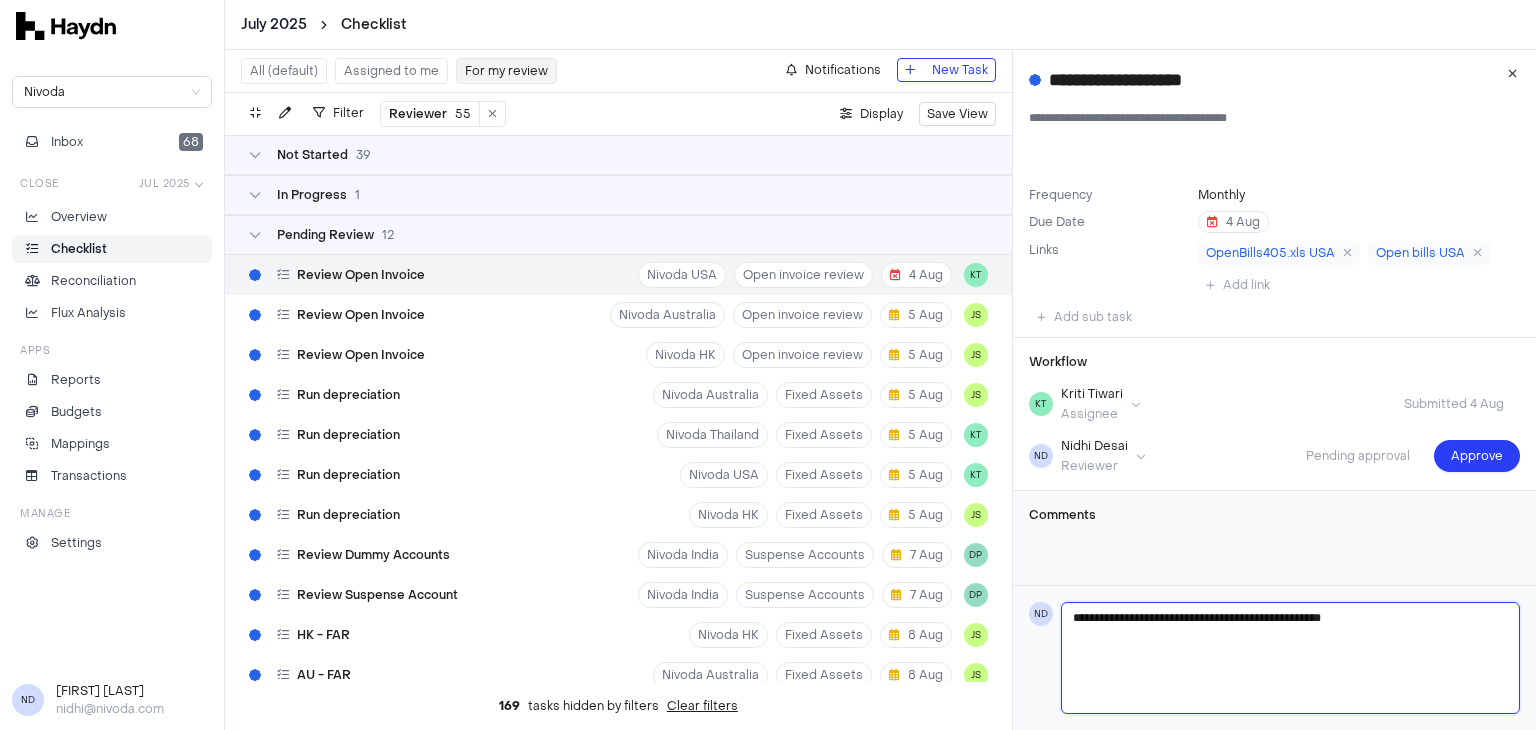 type on "**********" 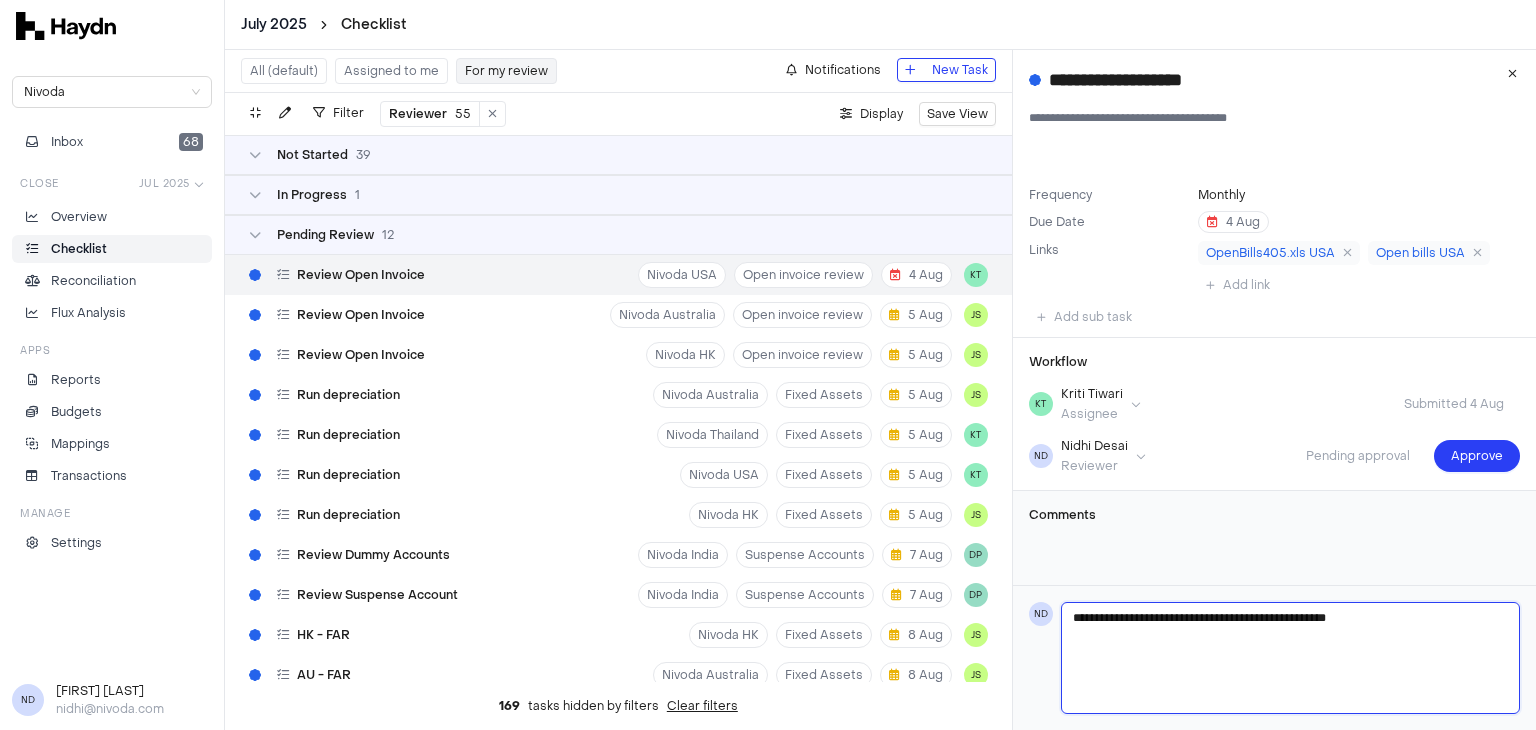 type on "**********" 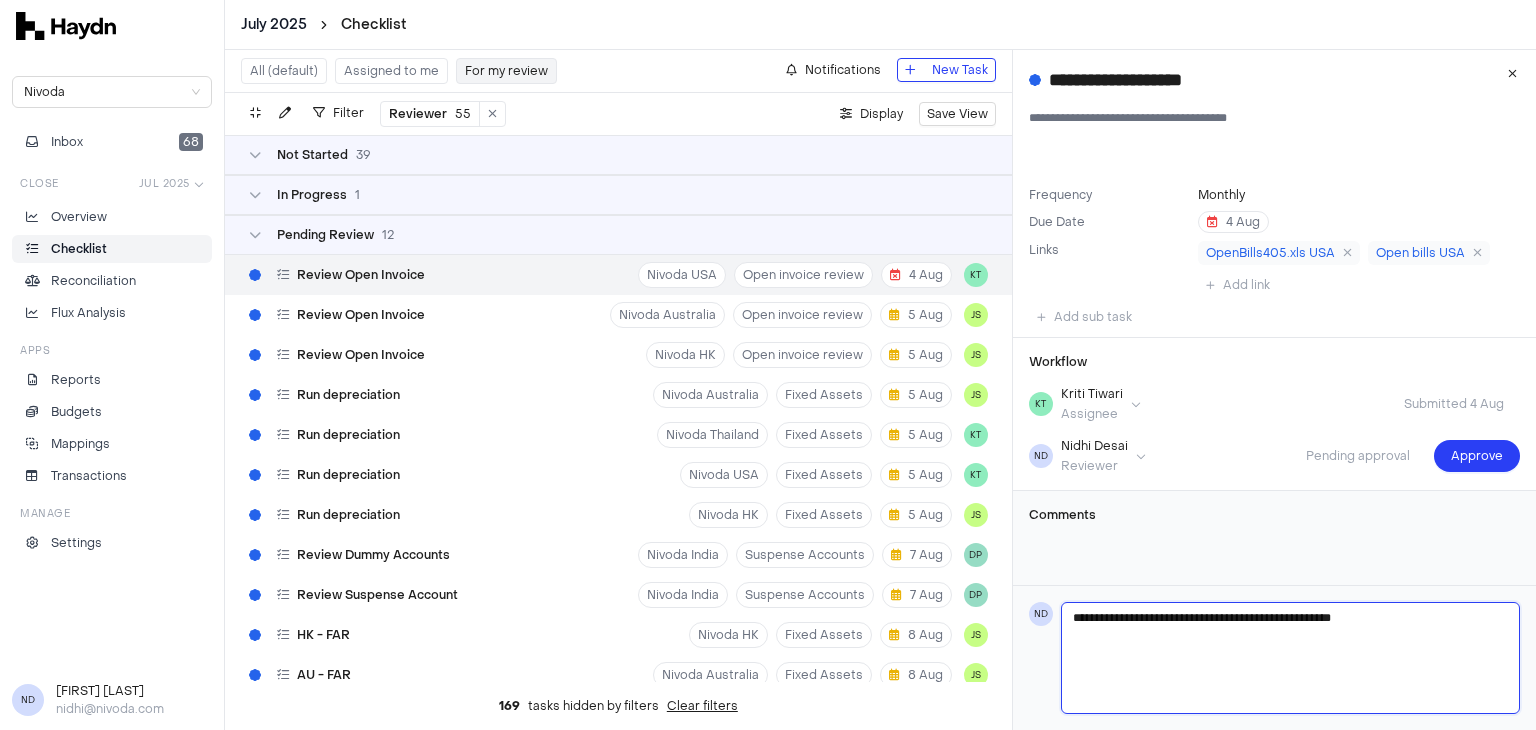 type on "**********" 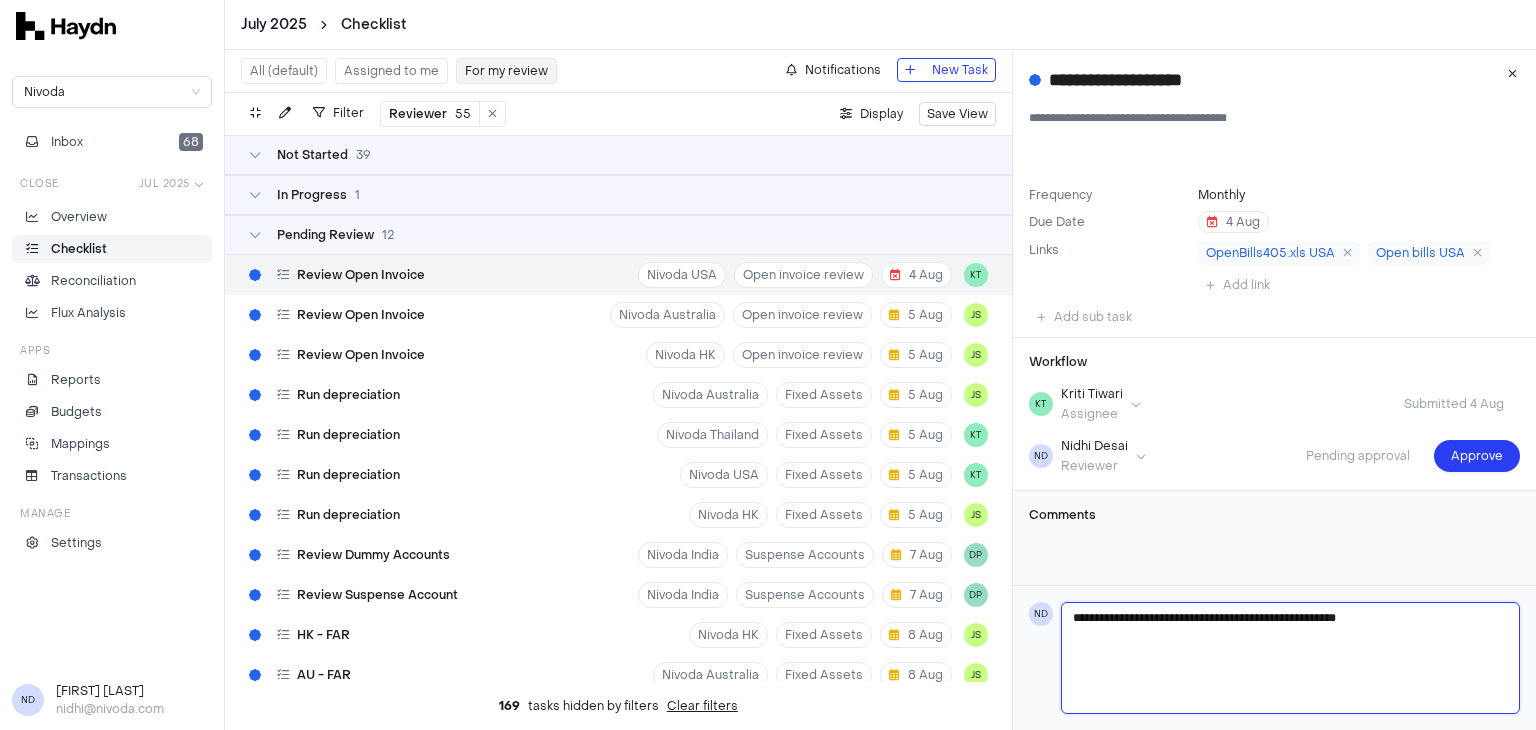 type on "**********" 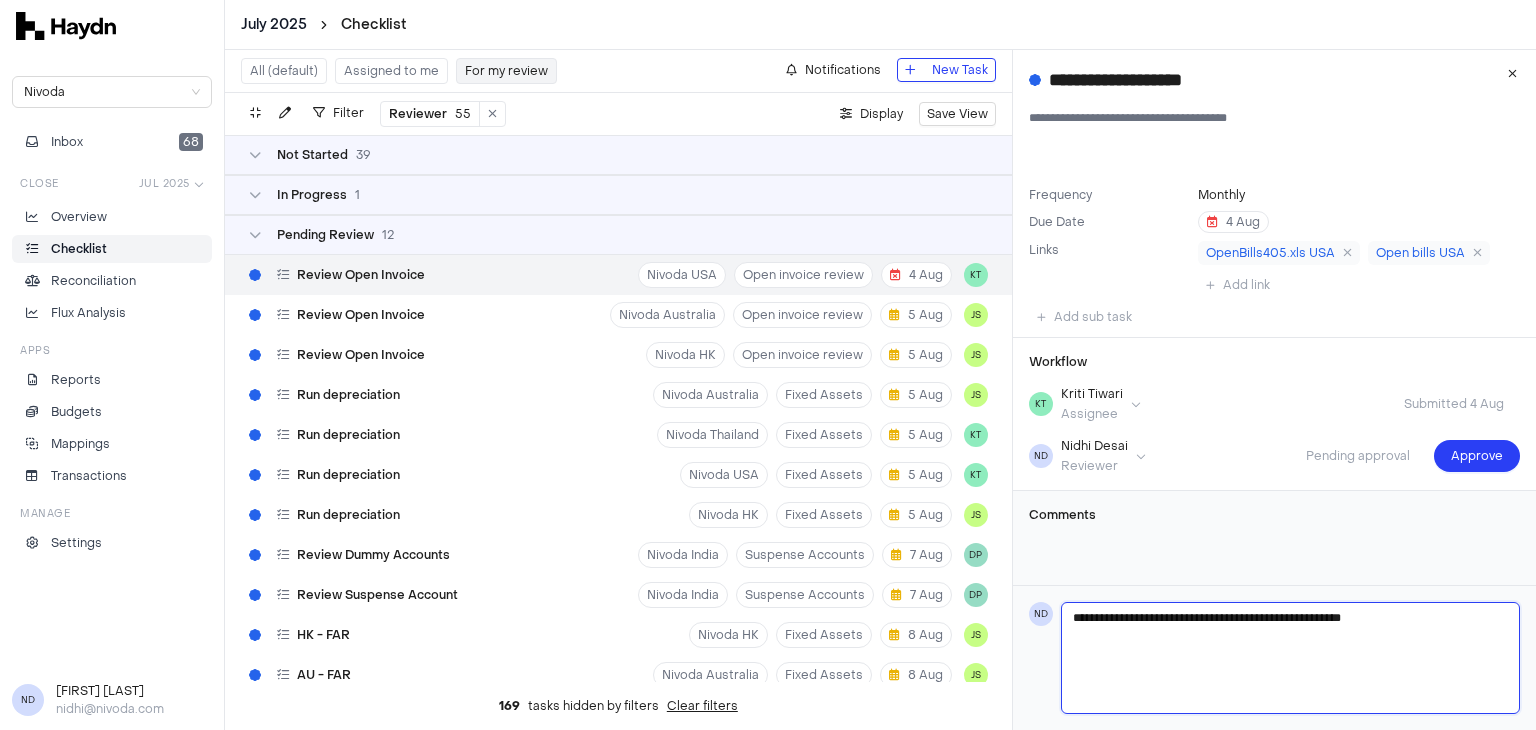 type on "**********" 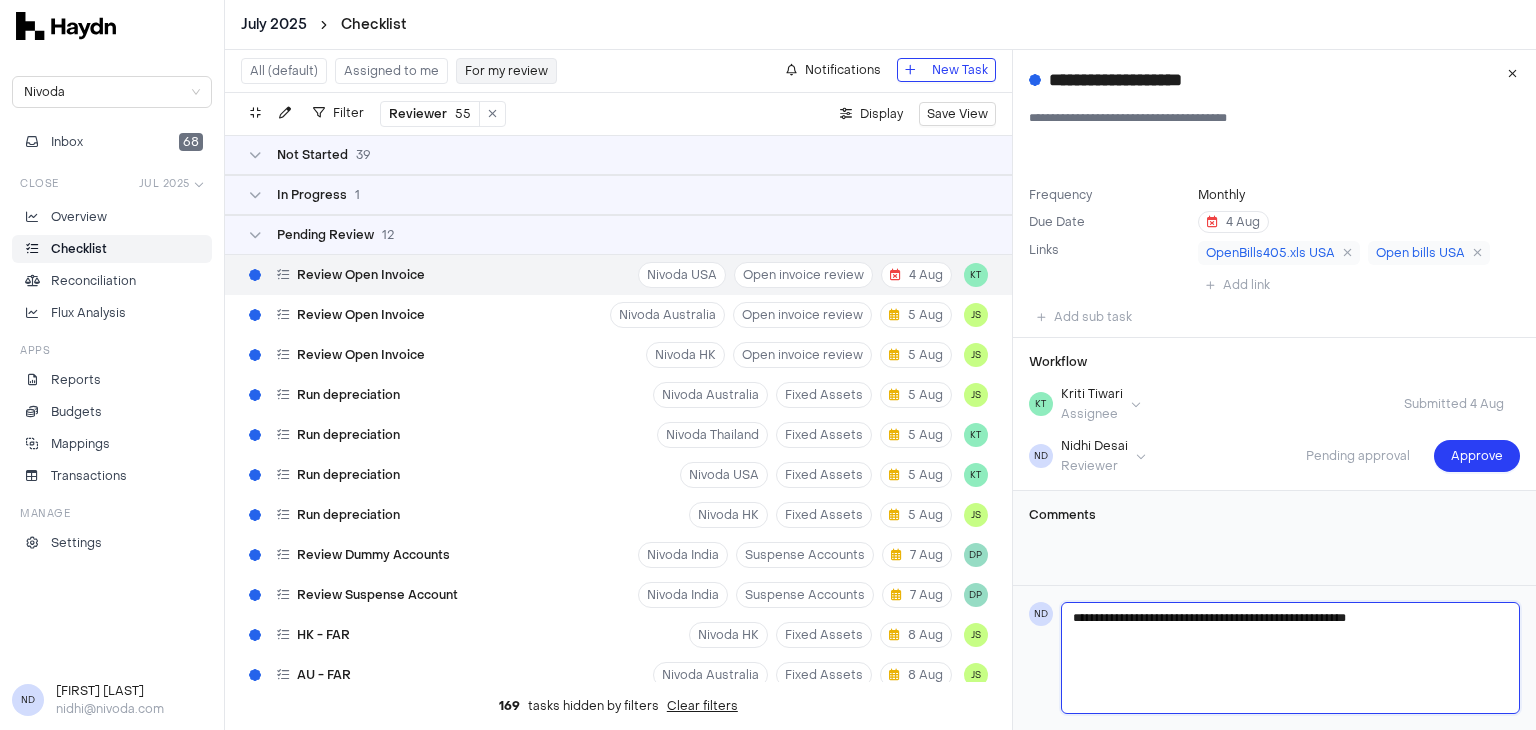 type on "**********" 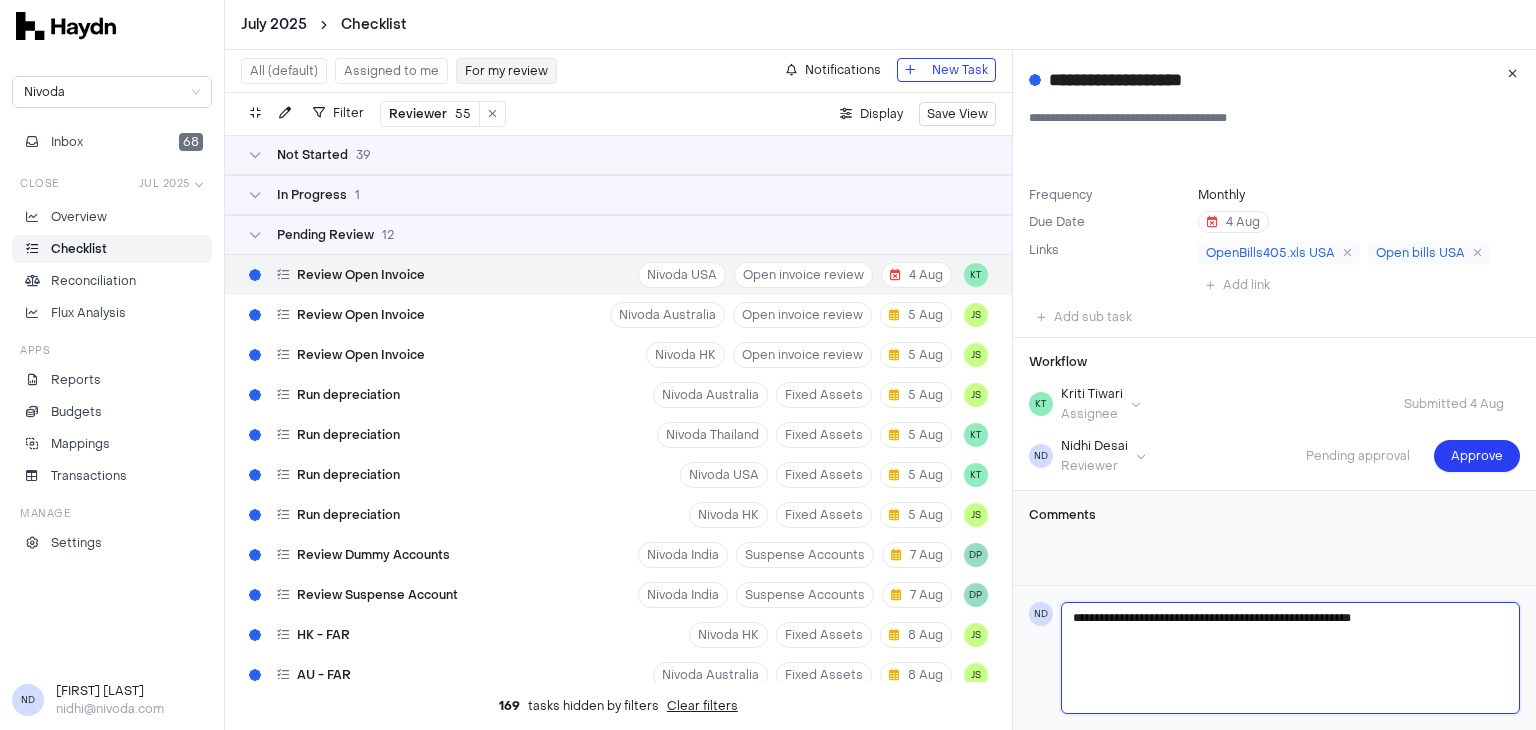 type on "**********" 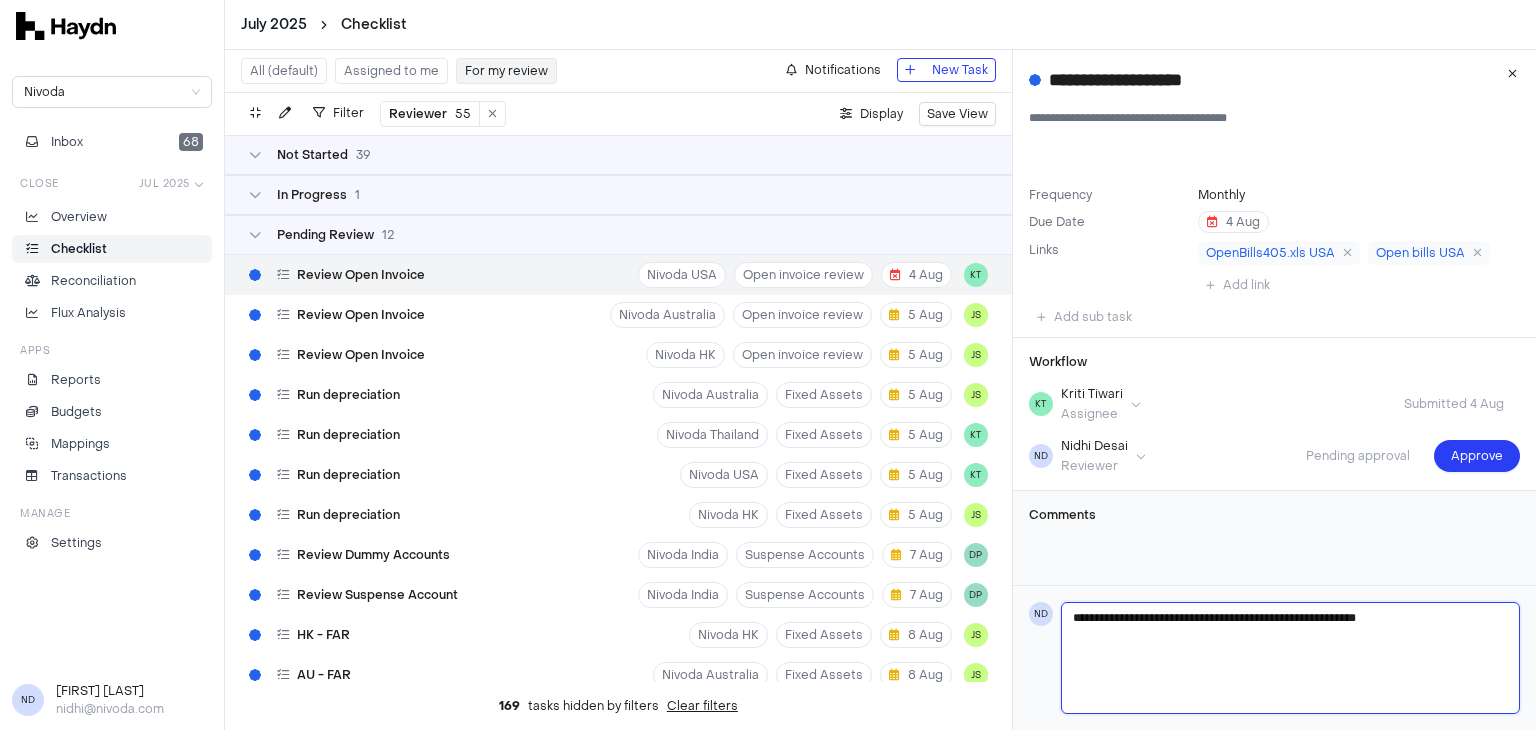 type on "**********" 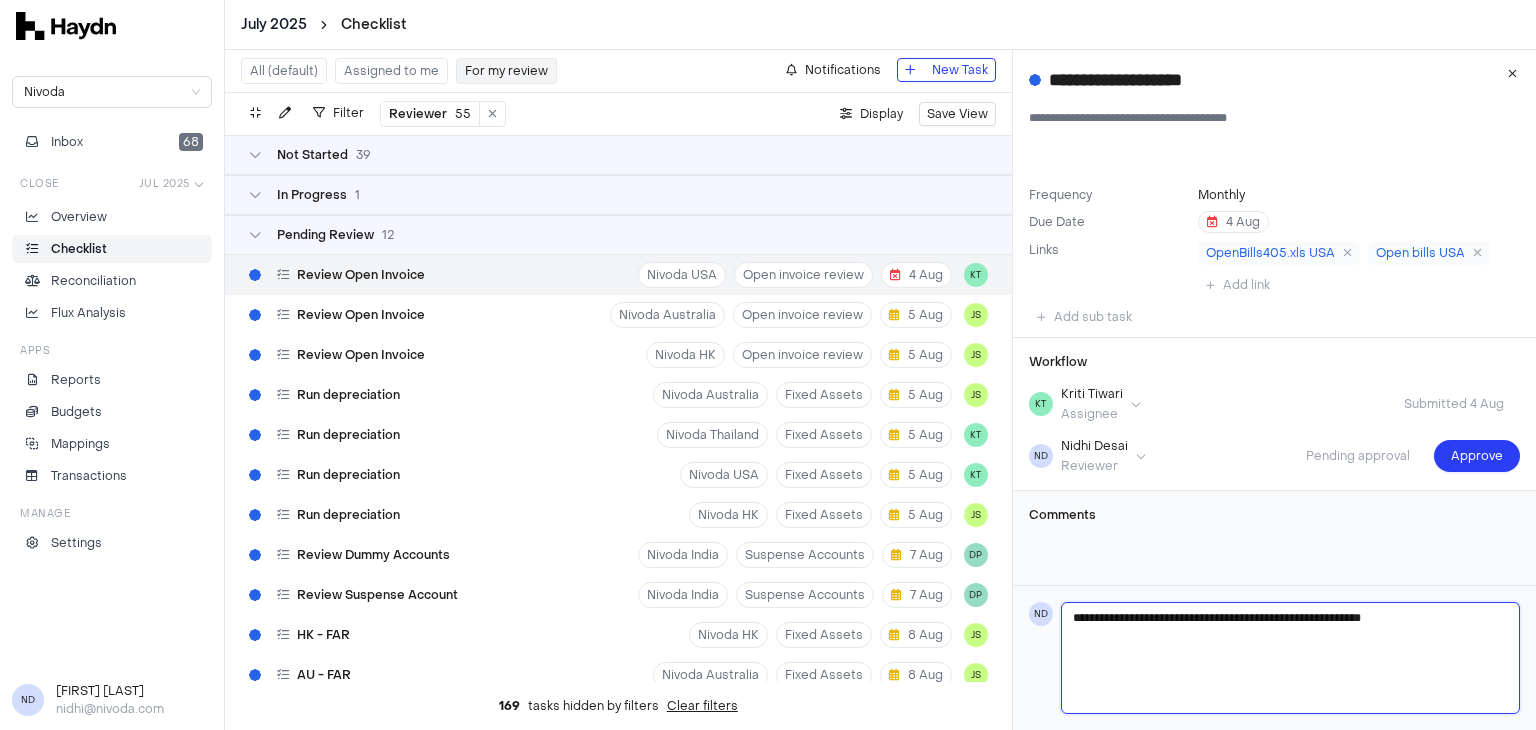type on "**********" 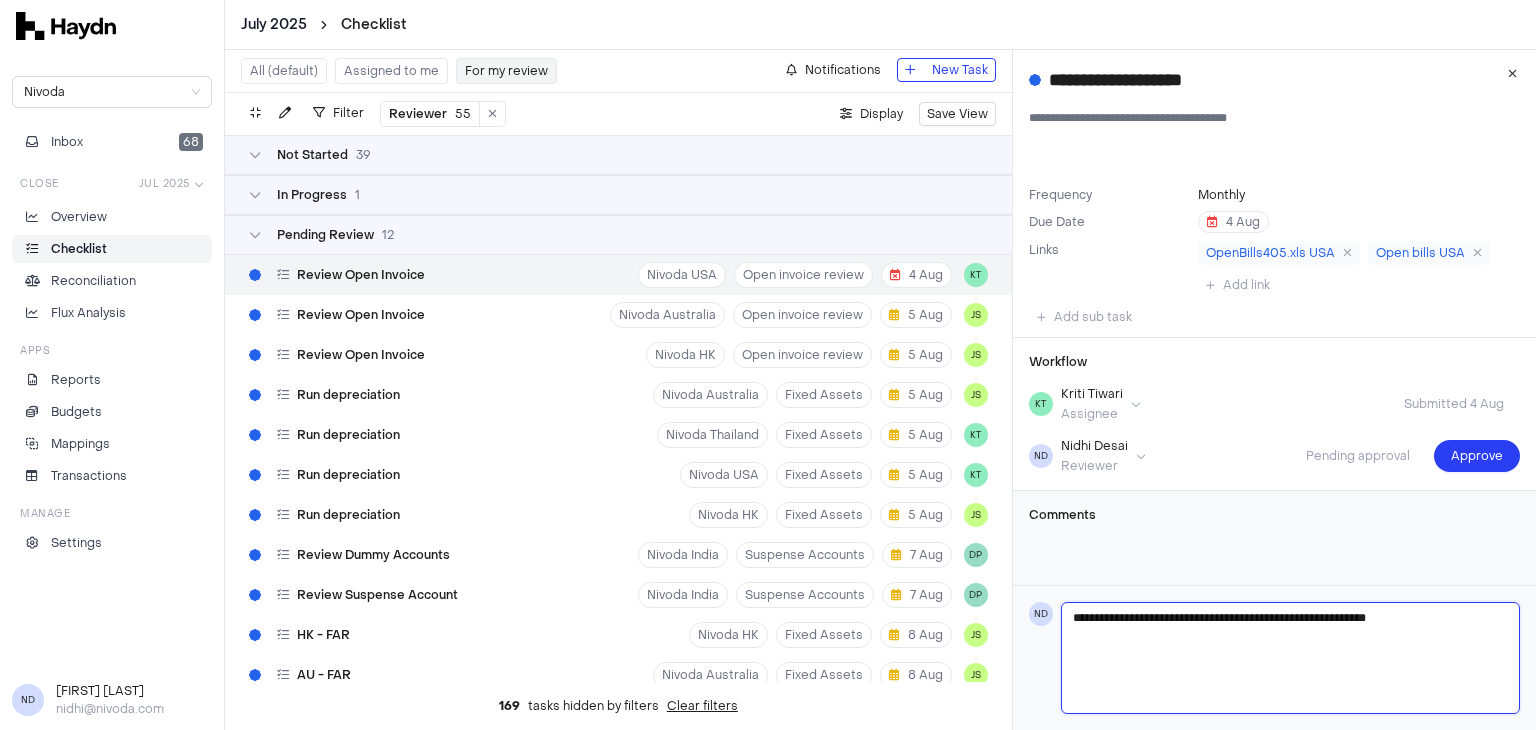 type on "**********" 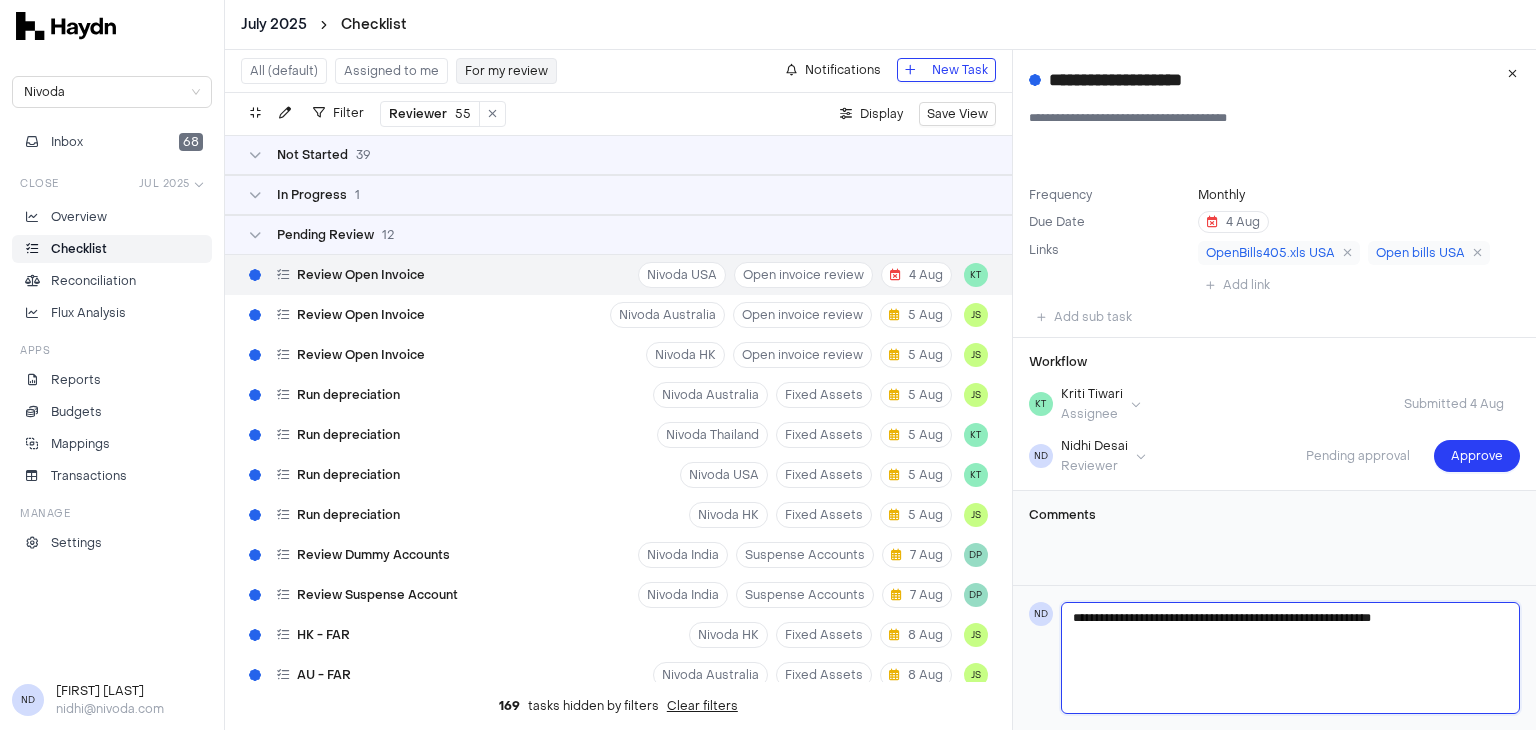 type on "**********" 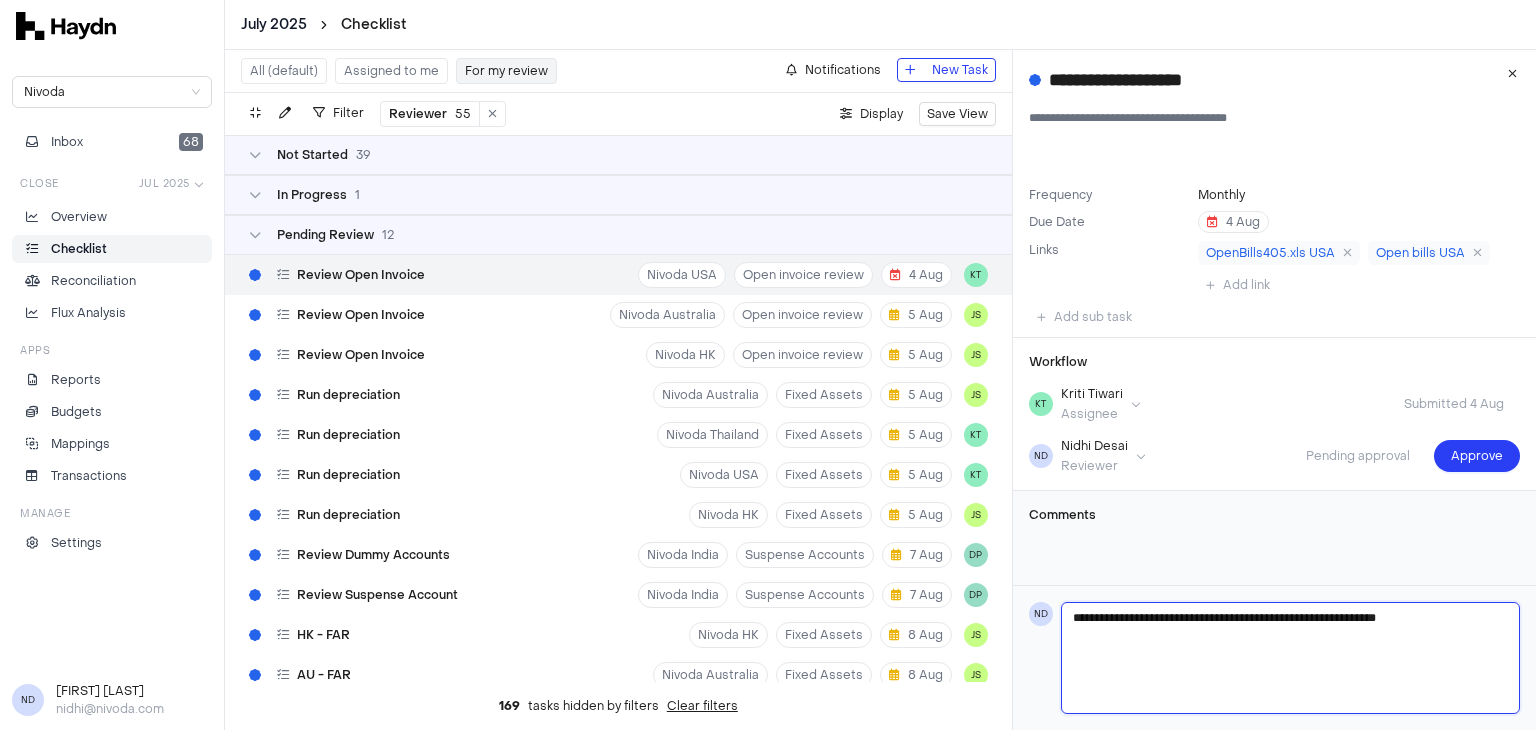 type on "**********" 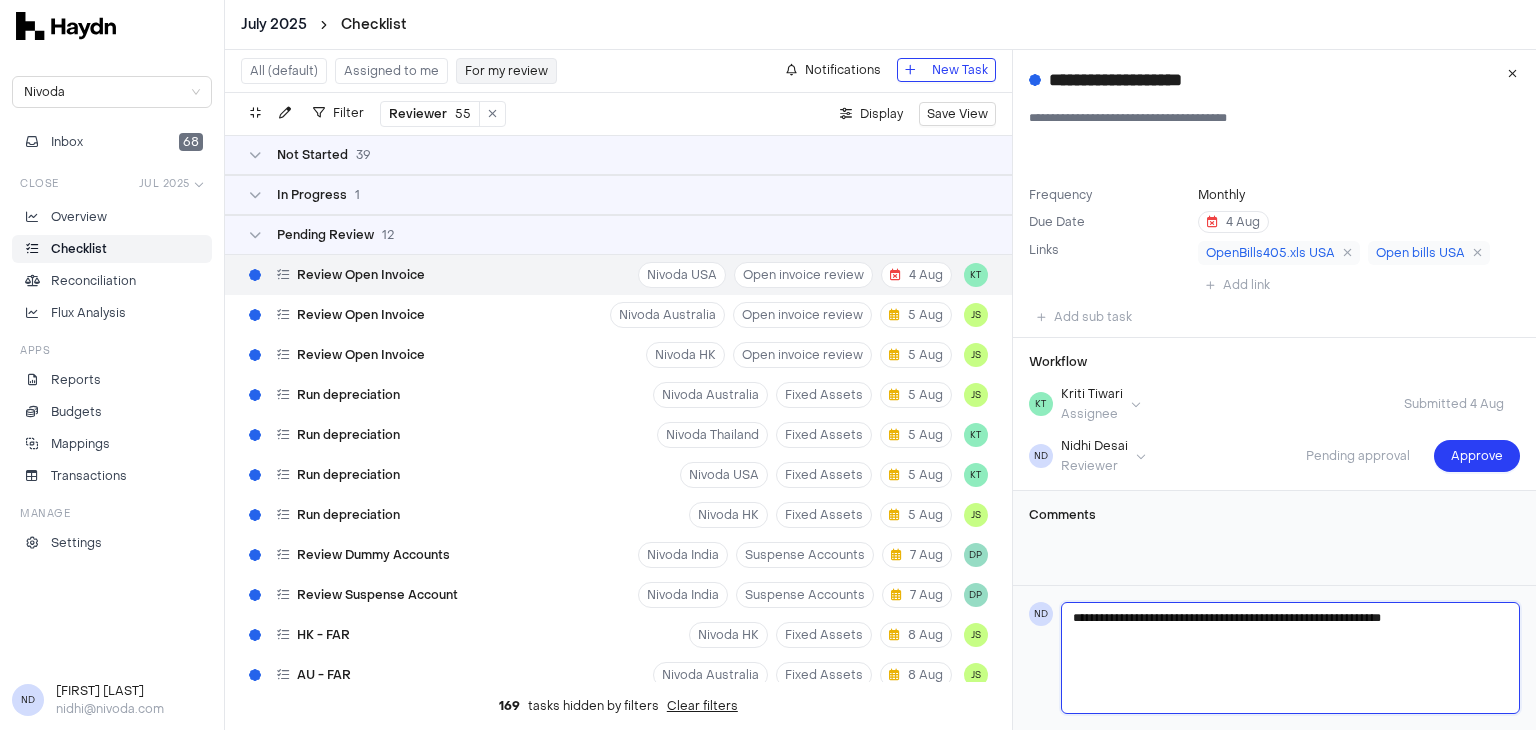 type on "**********" 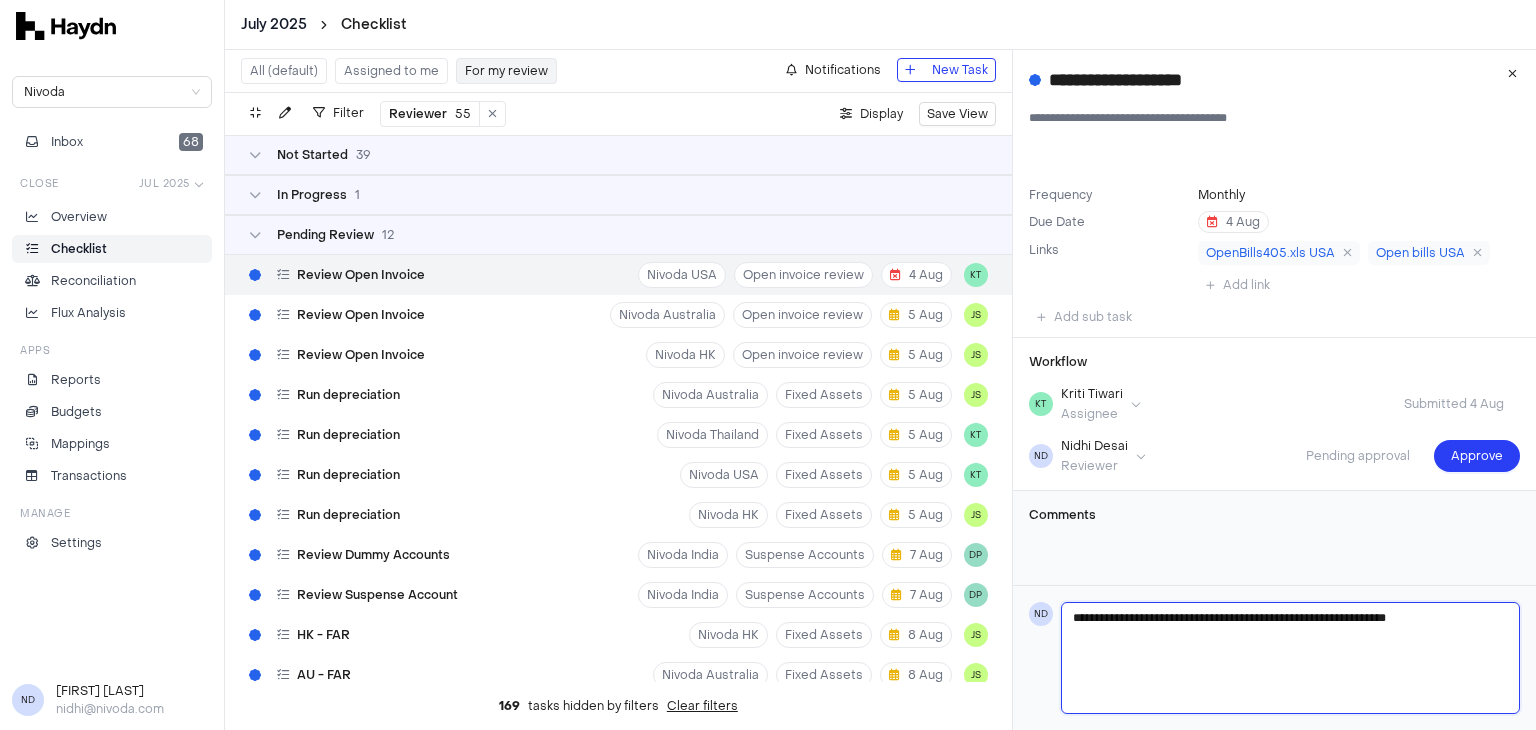 type on "**********" 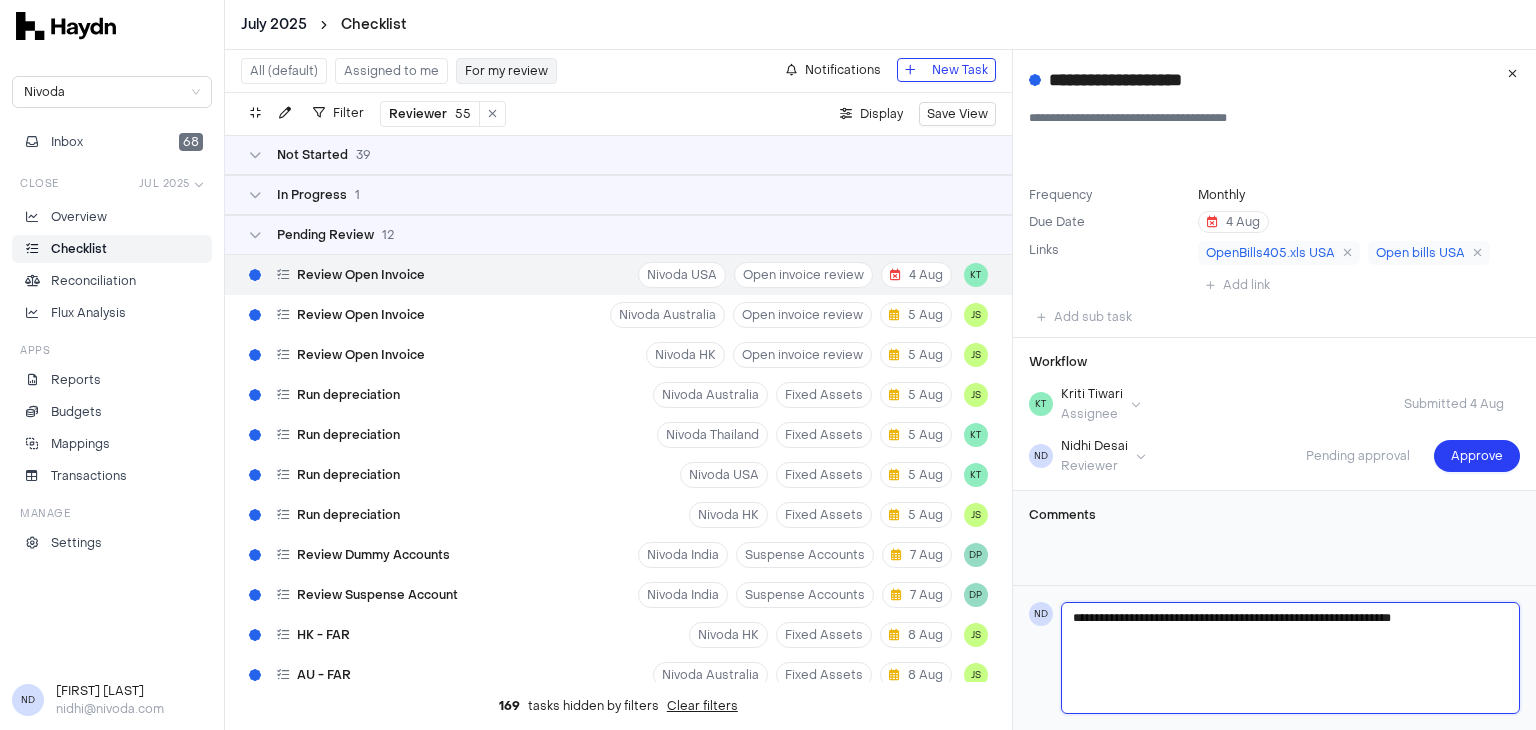 type on "**********" 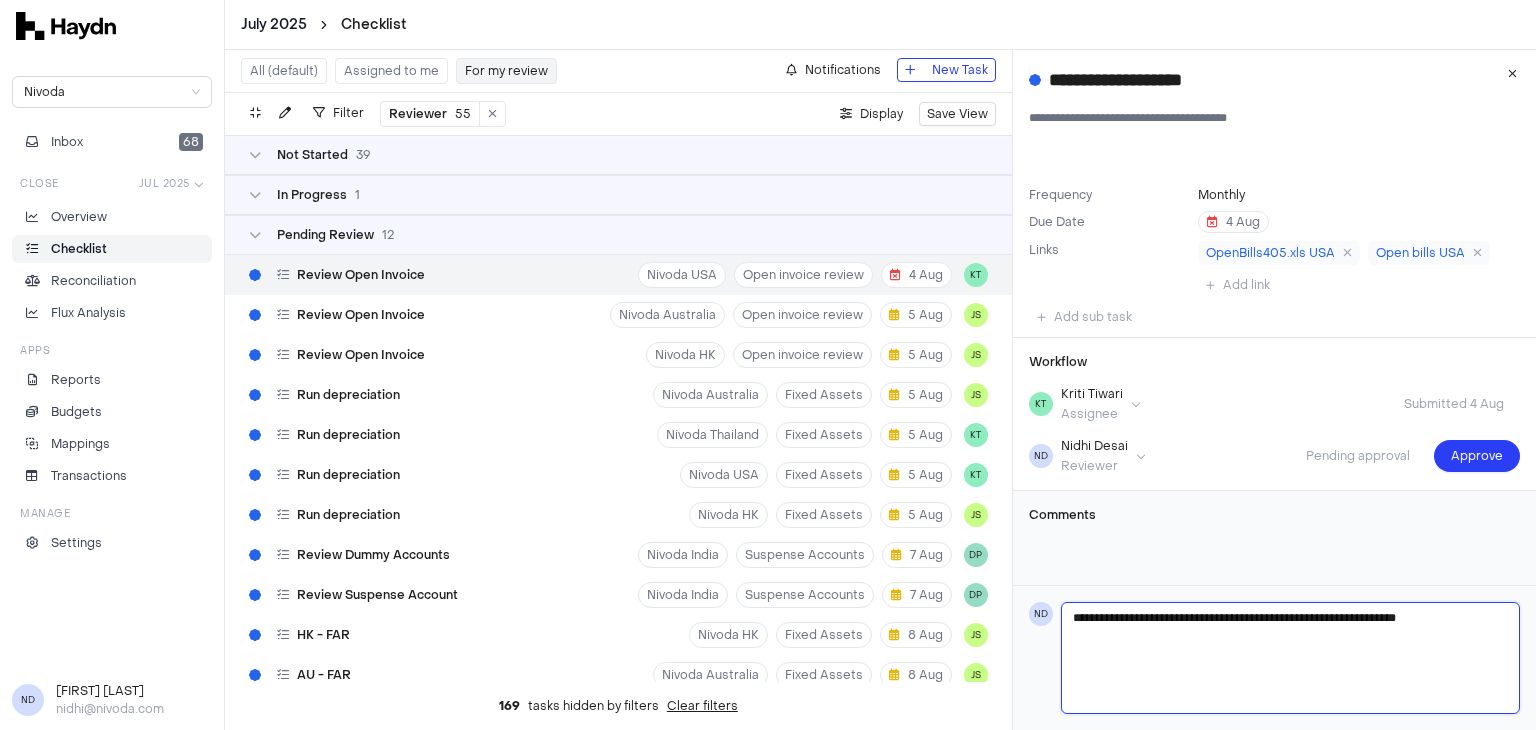type on "**********" 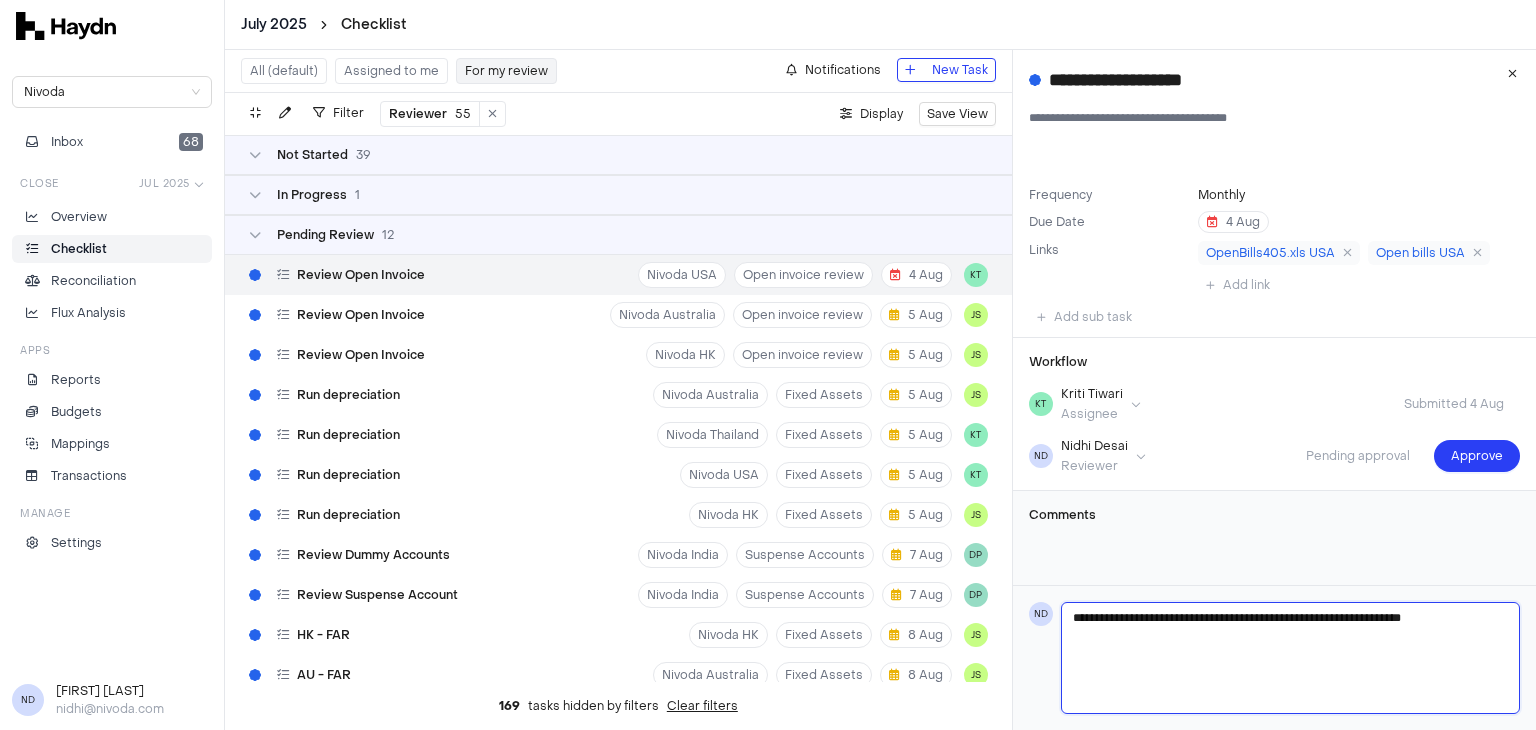 type on "**********" 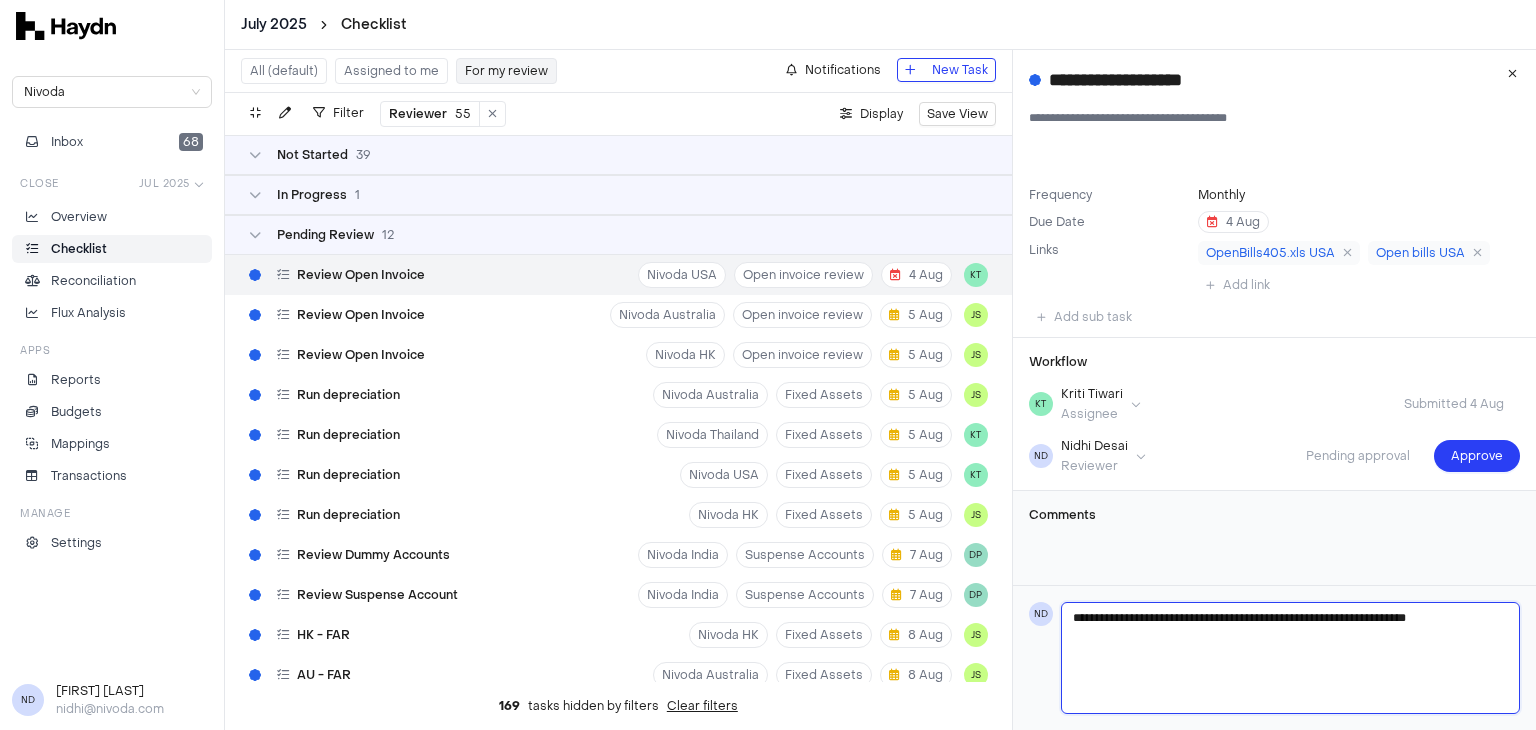 type 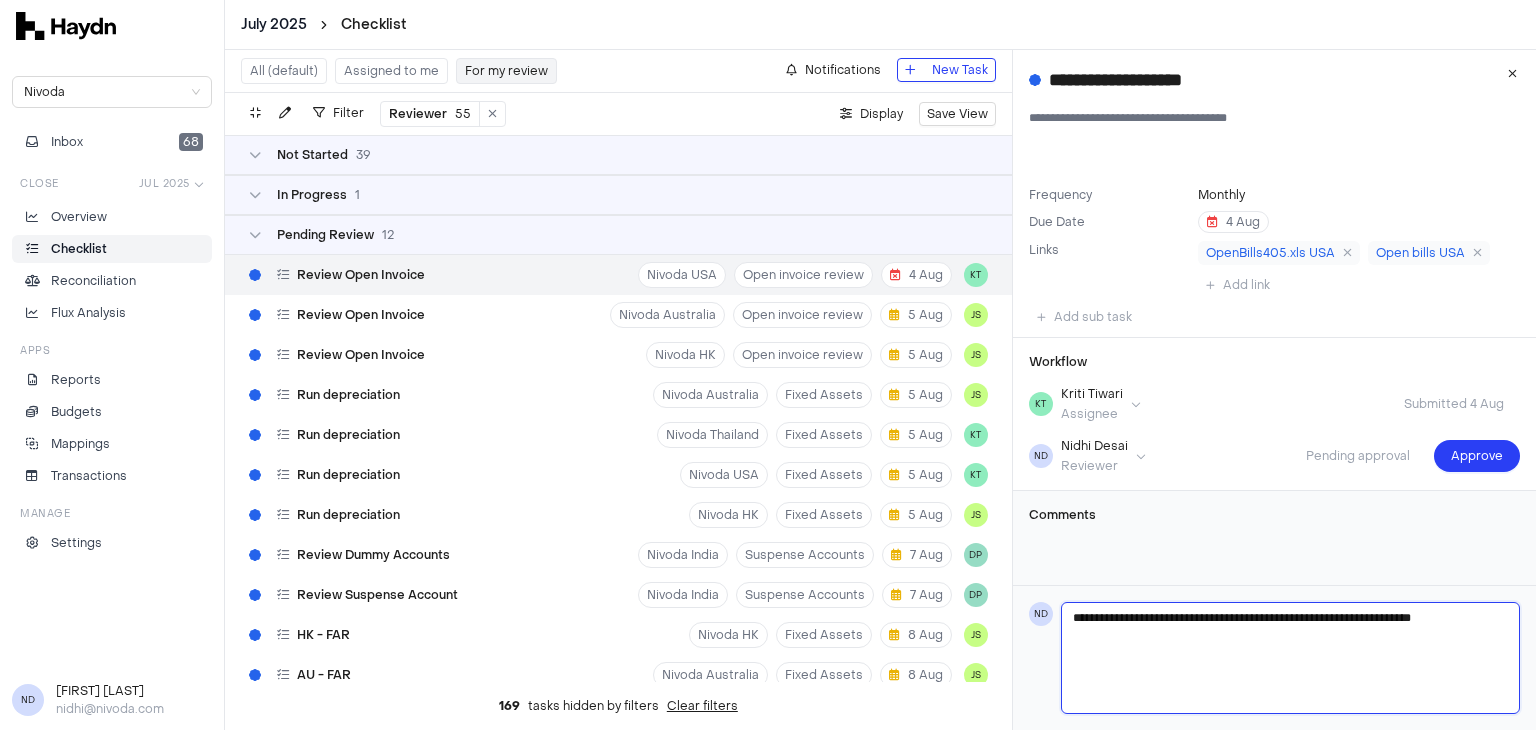 type on "**********" 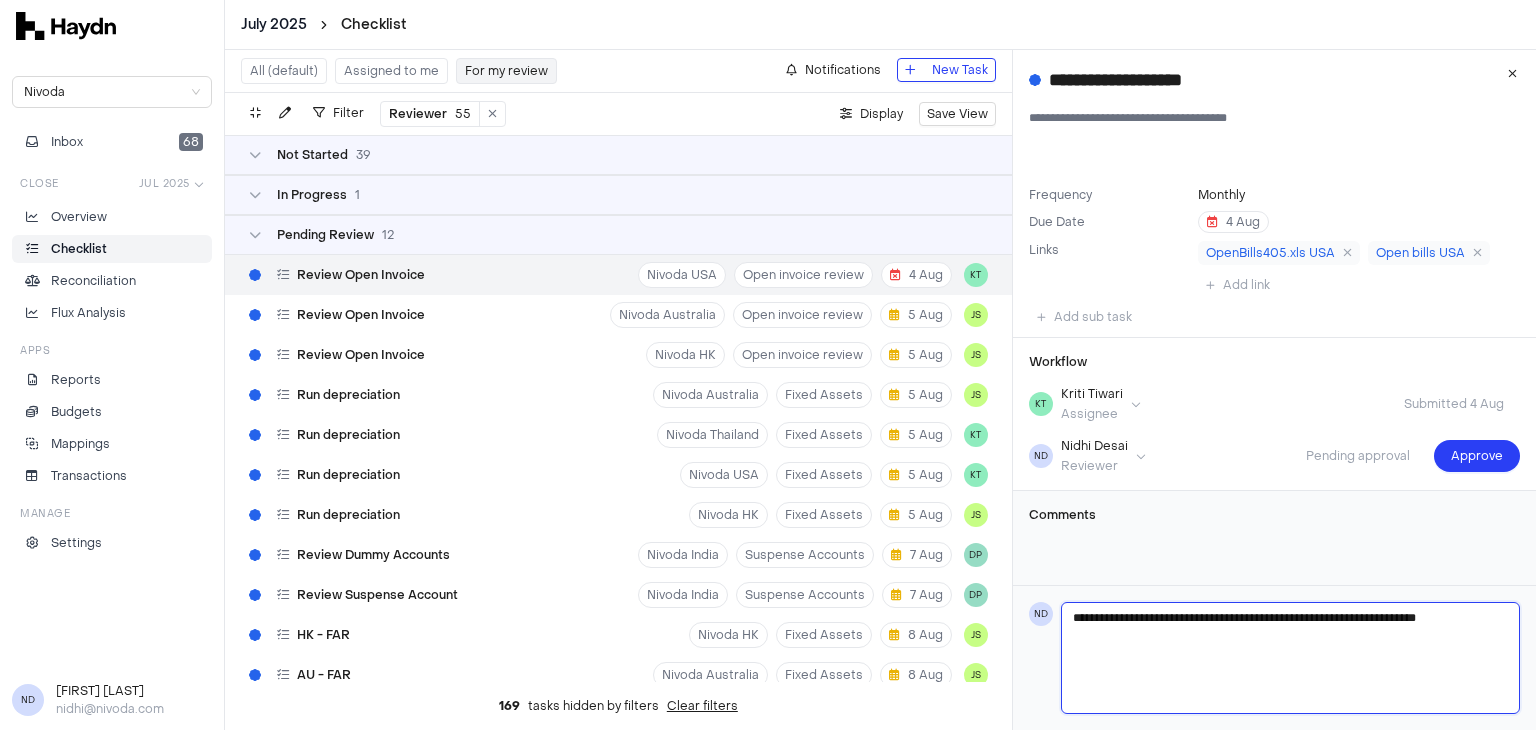 type on "**********" 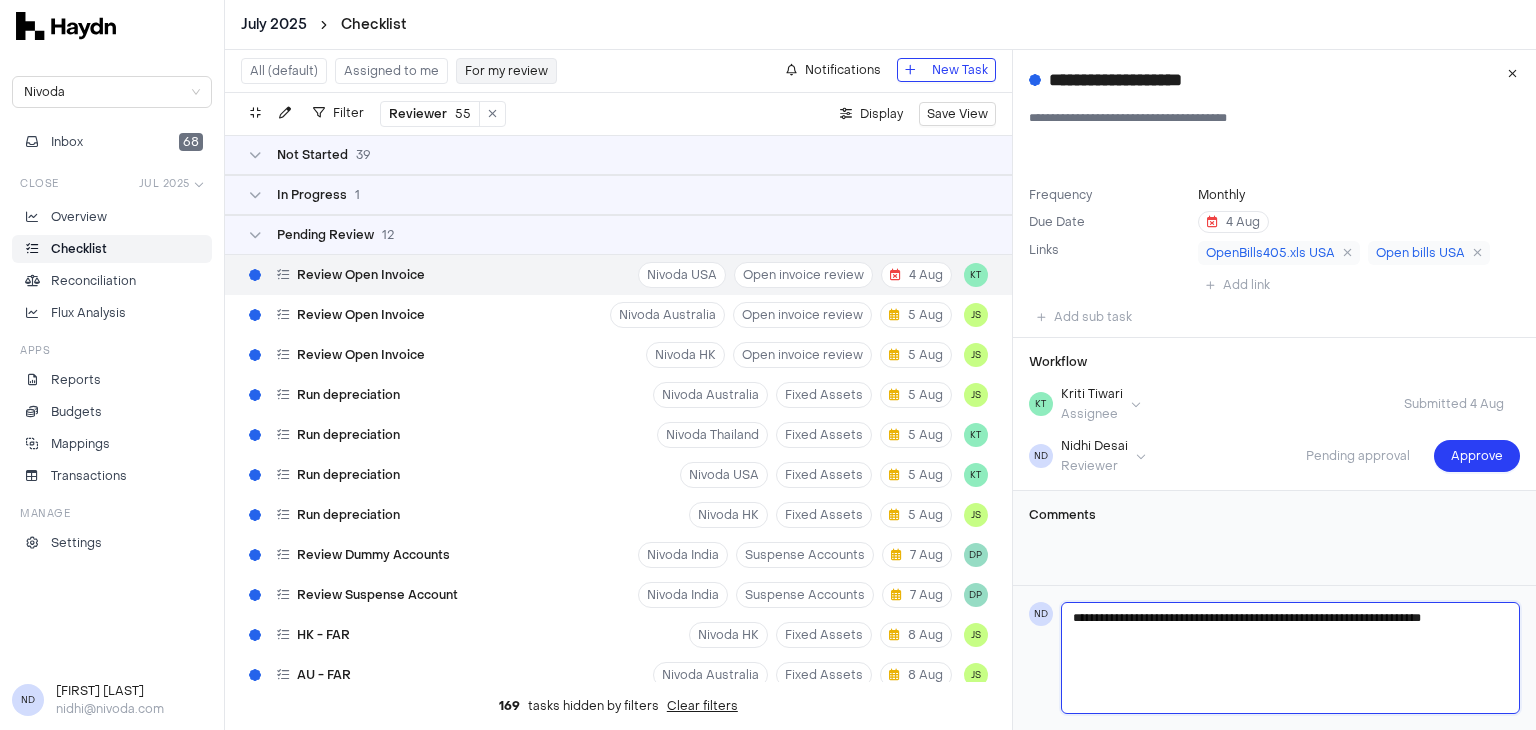 type on "**********" 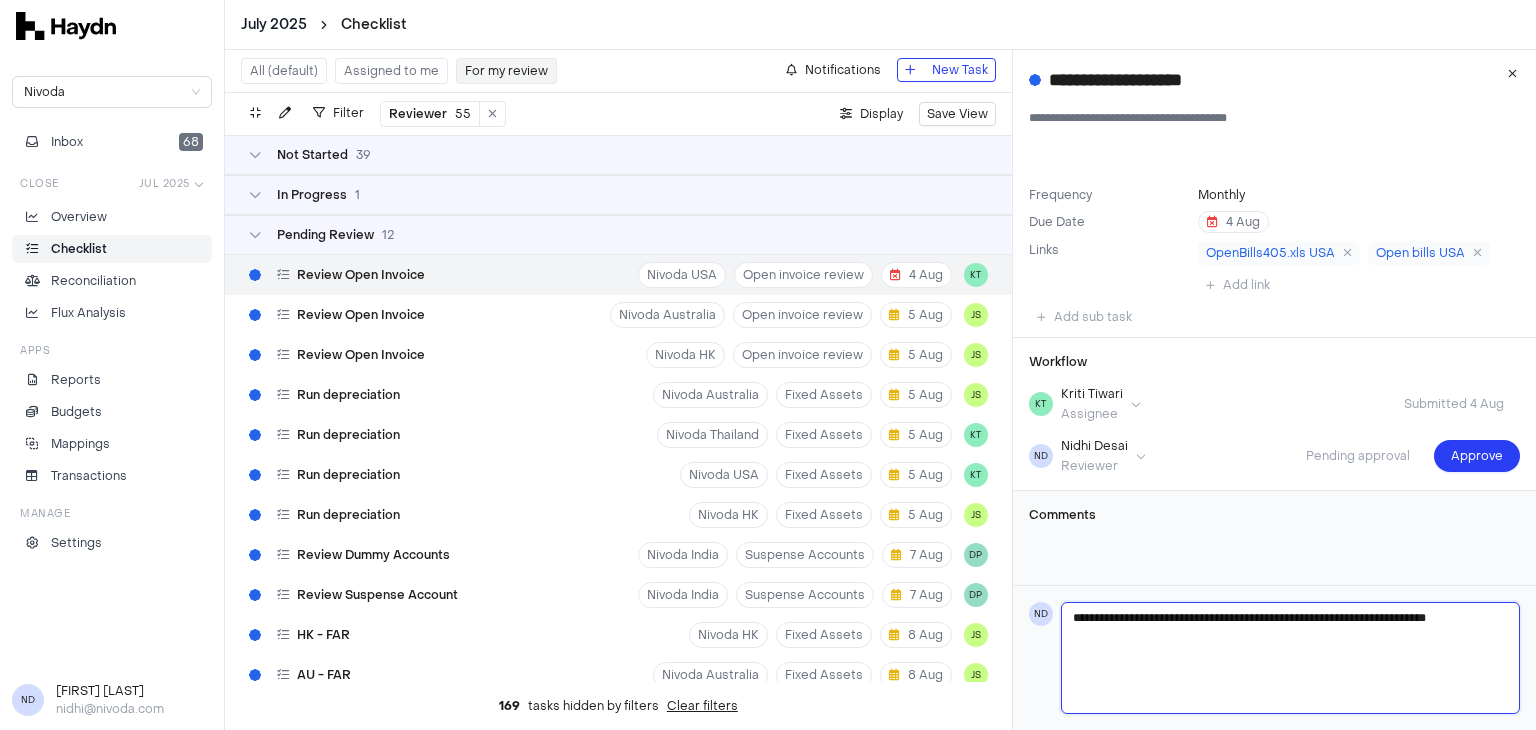 type on "**********" 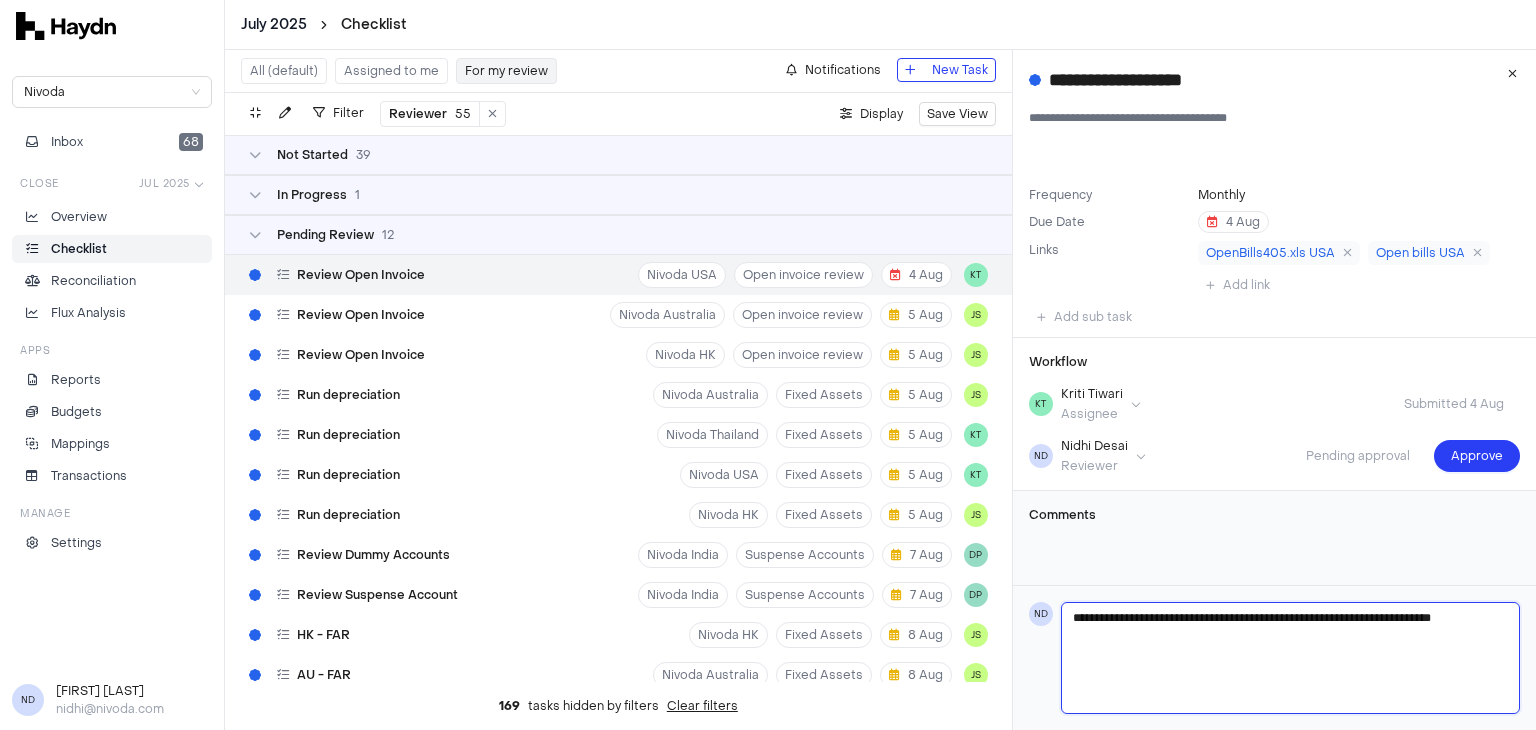 type on "**********" 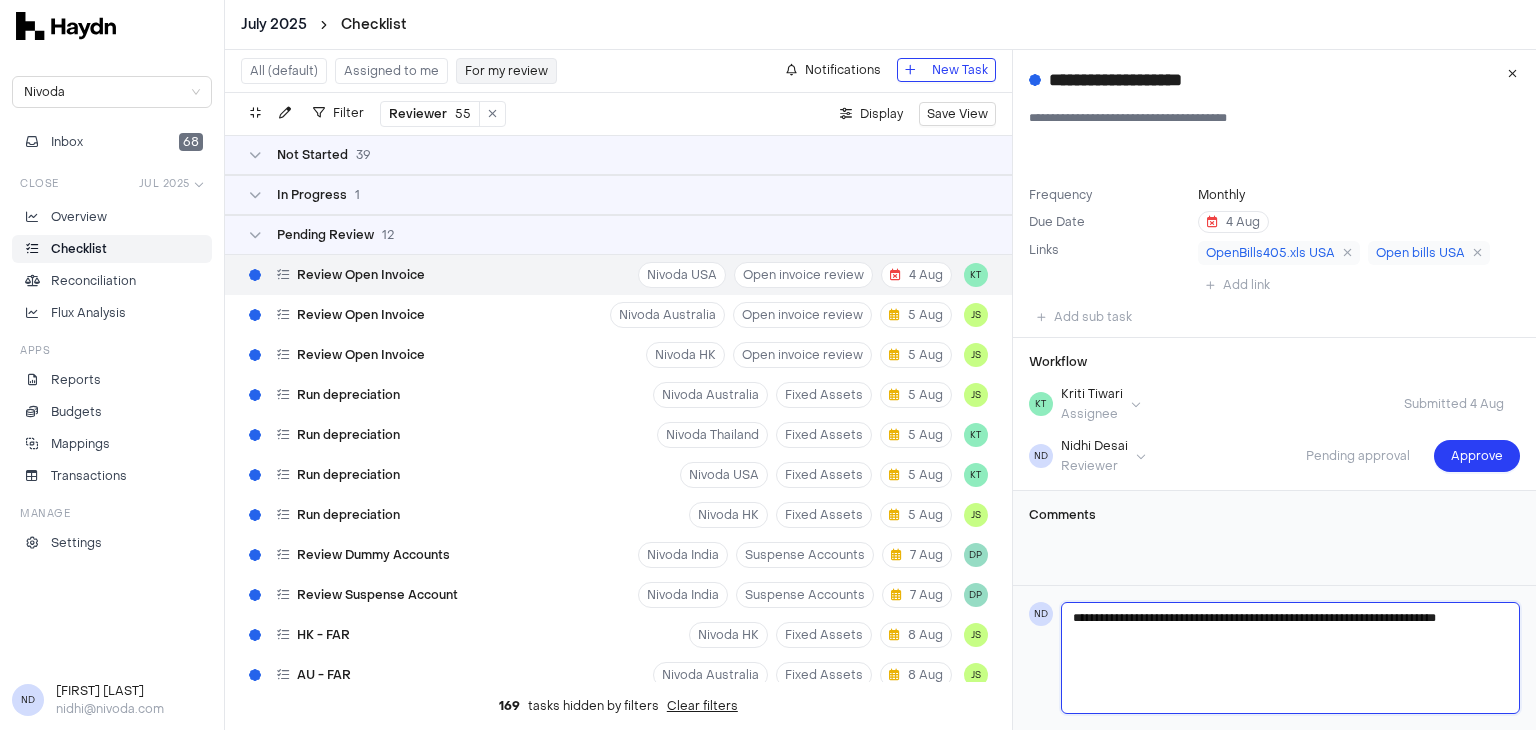 type on "**********" 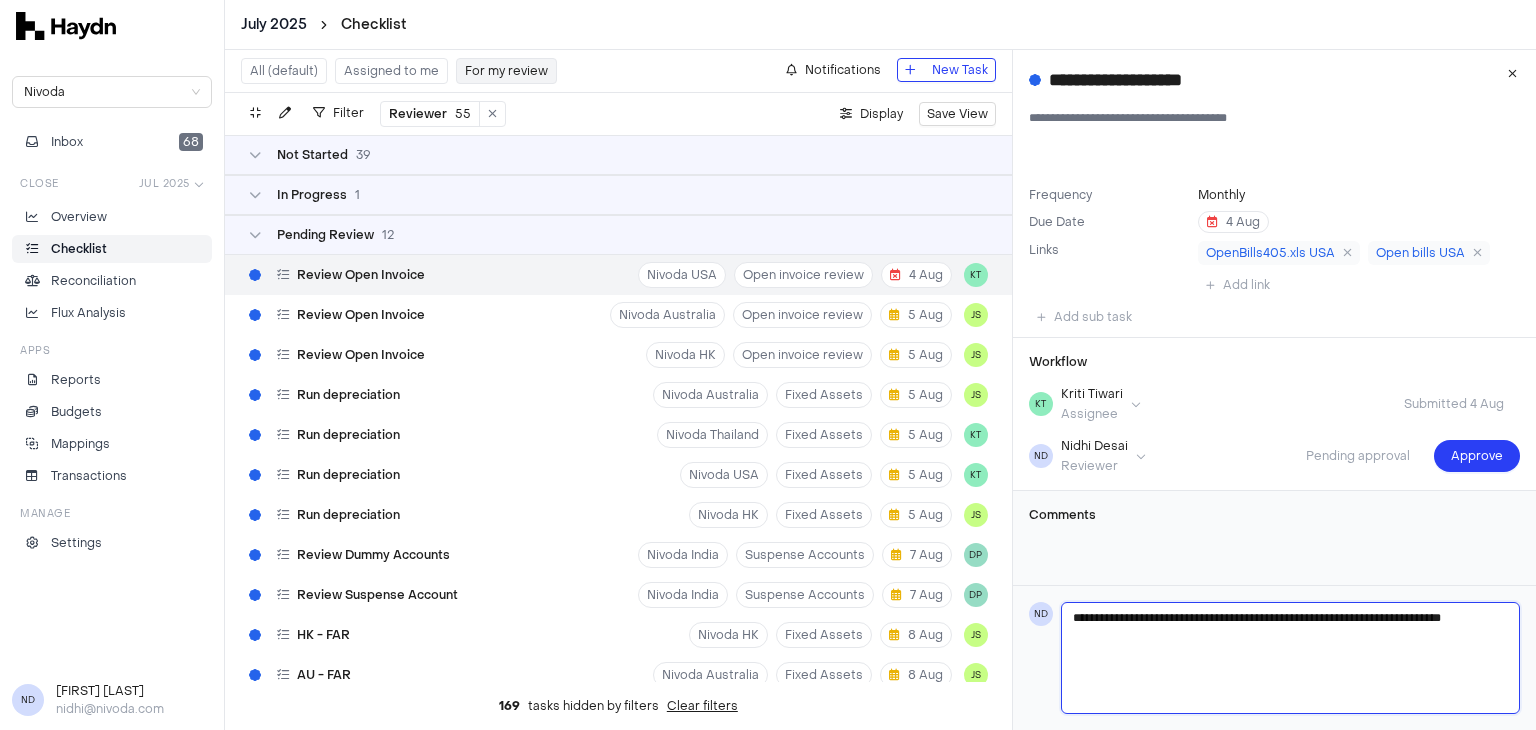 type 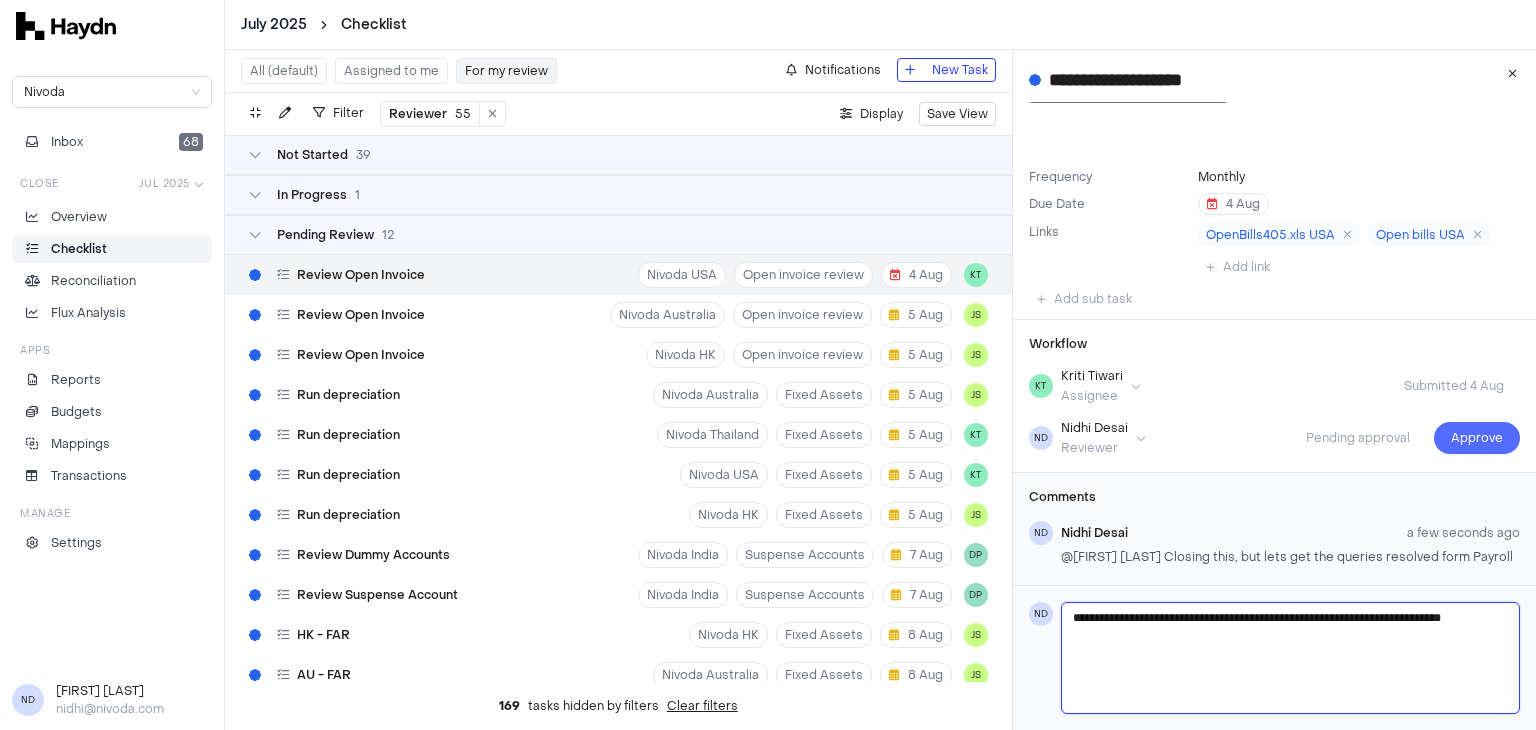 type 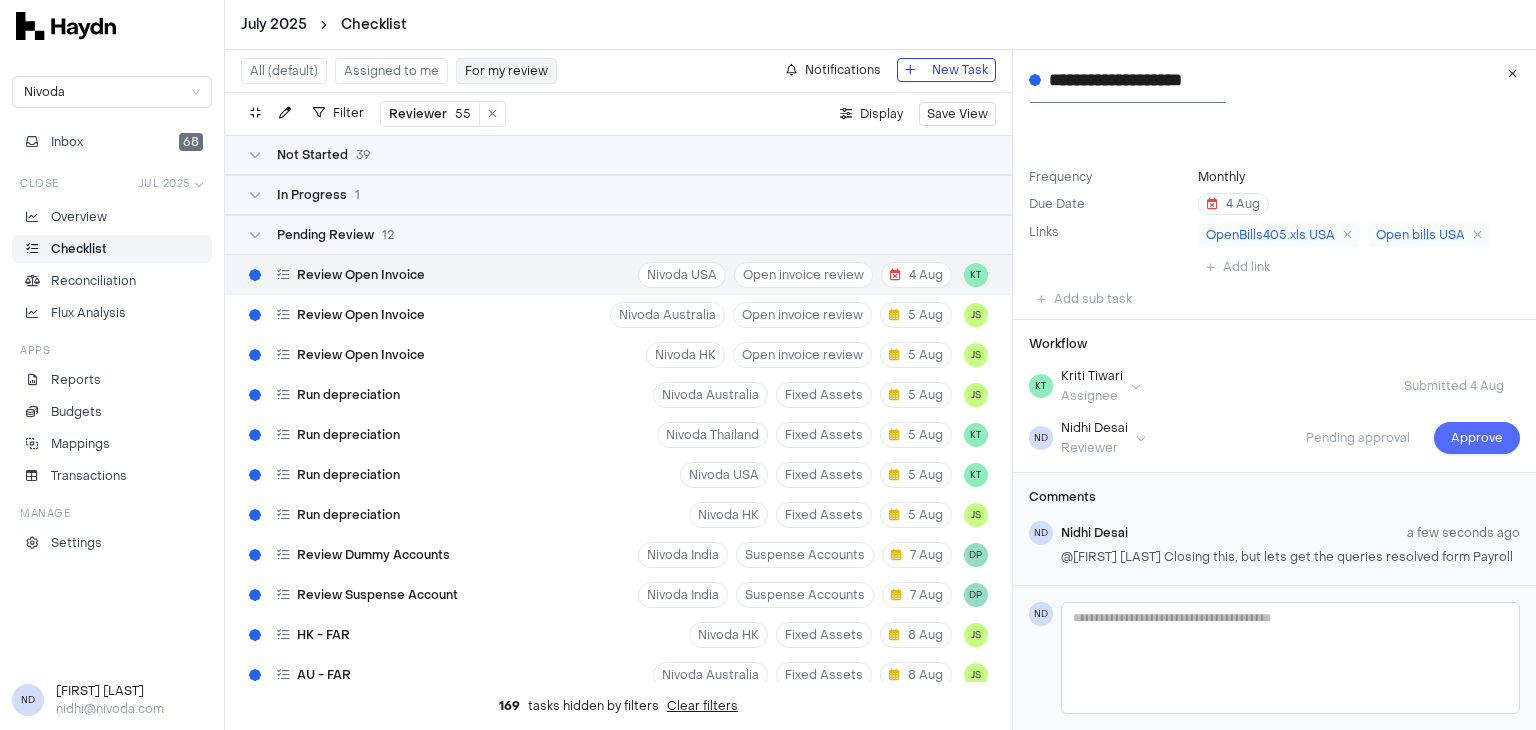 scroll, scrollTop: 0, scrollLeft: 0, axis: both 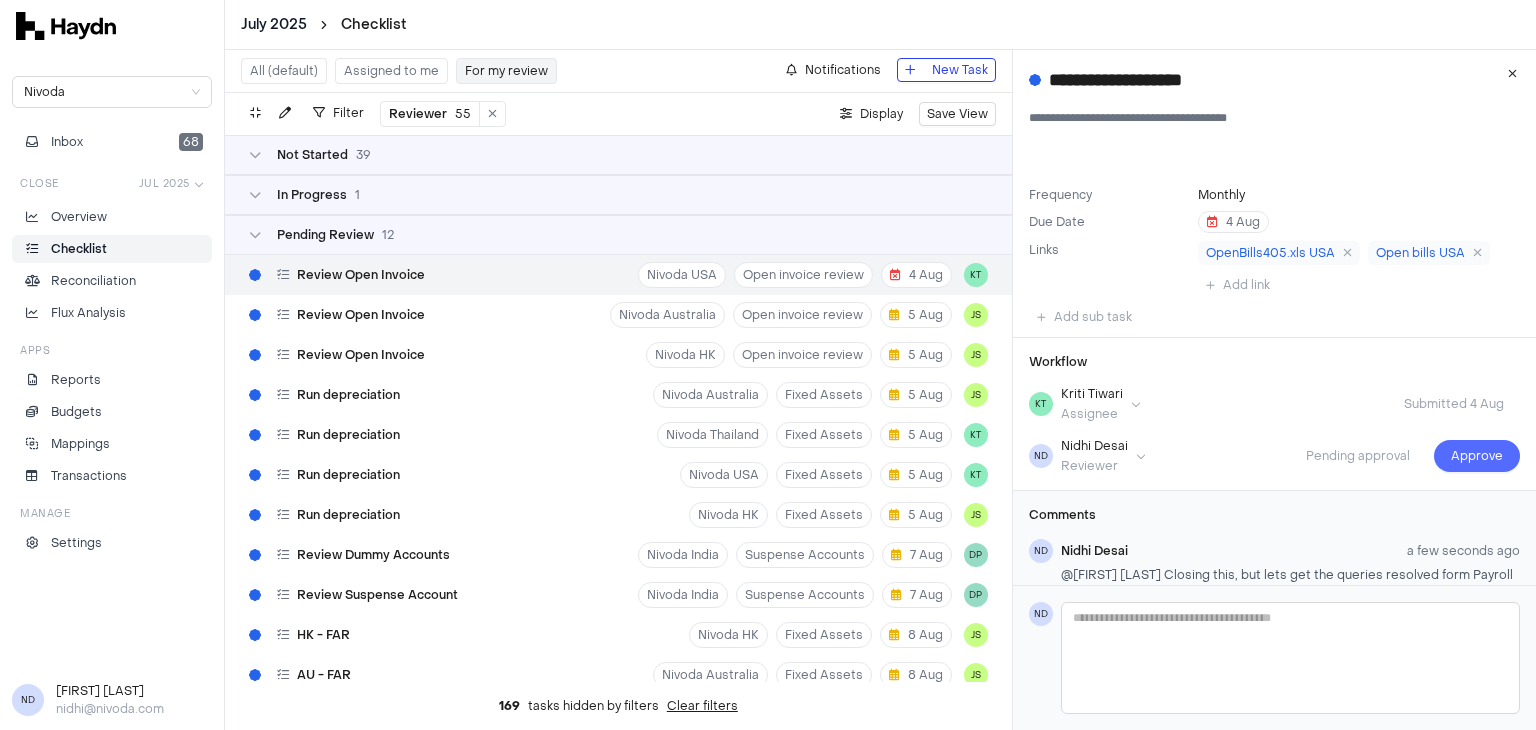 click on "Workflow KT [FIRST]   Assignee Submitted 4 Aug ND [PERSON]   Reviewer Pending approval Approve" at bounding box center [1274, 414] 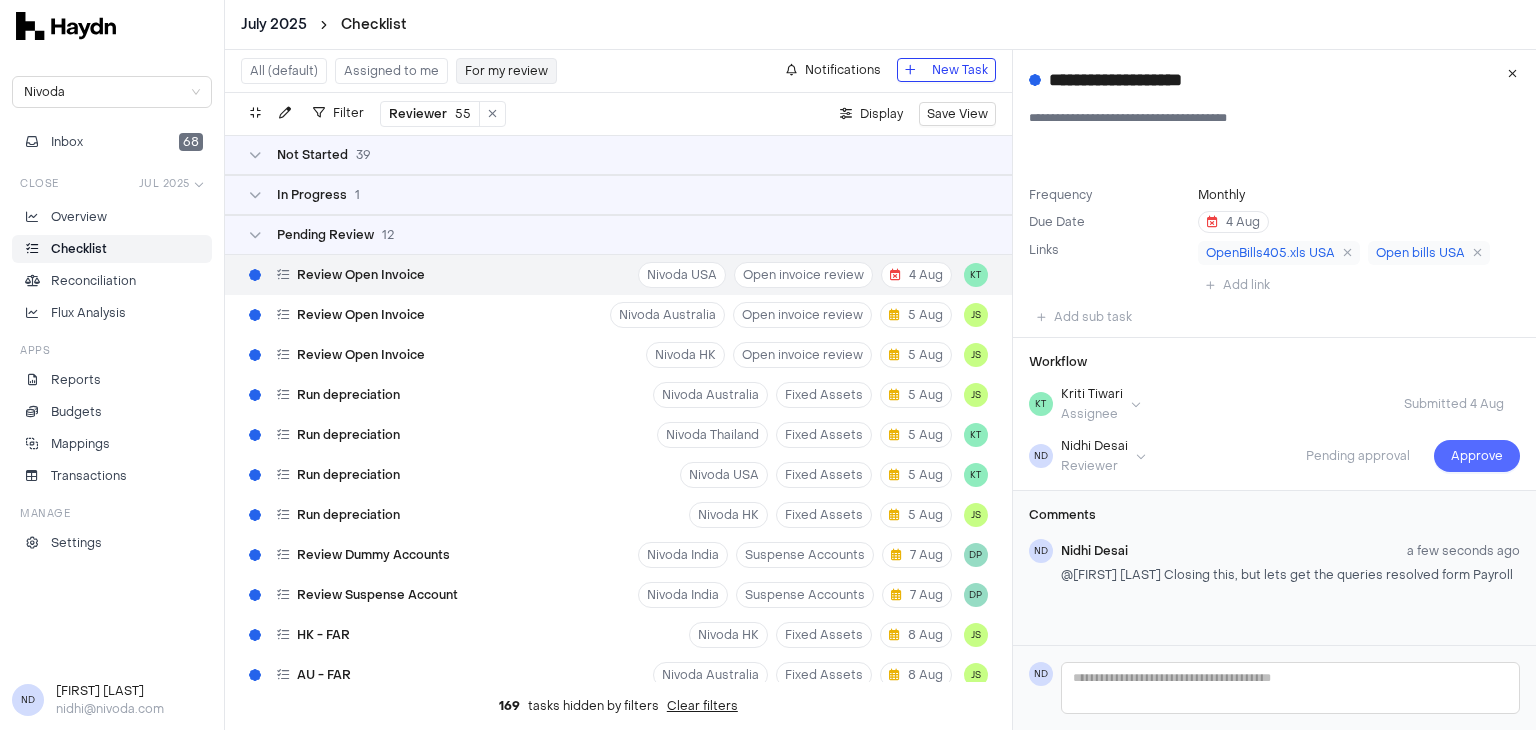 click on "Approve" at bounding box center (1477, 456) 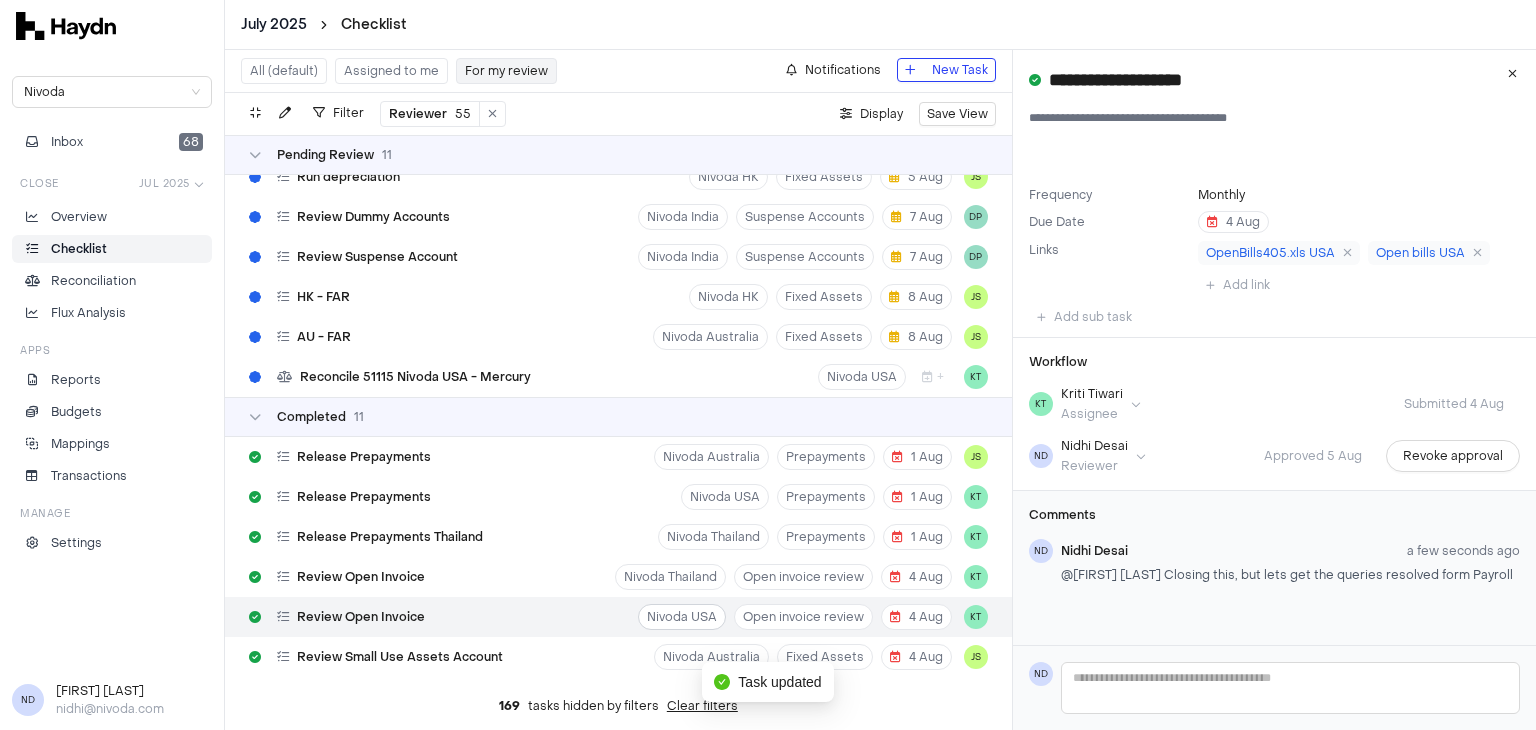 scroll, scrollTop: 0, scrollLeft: 0, axis: both 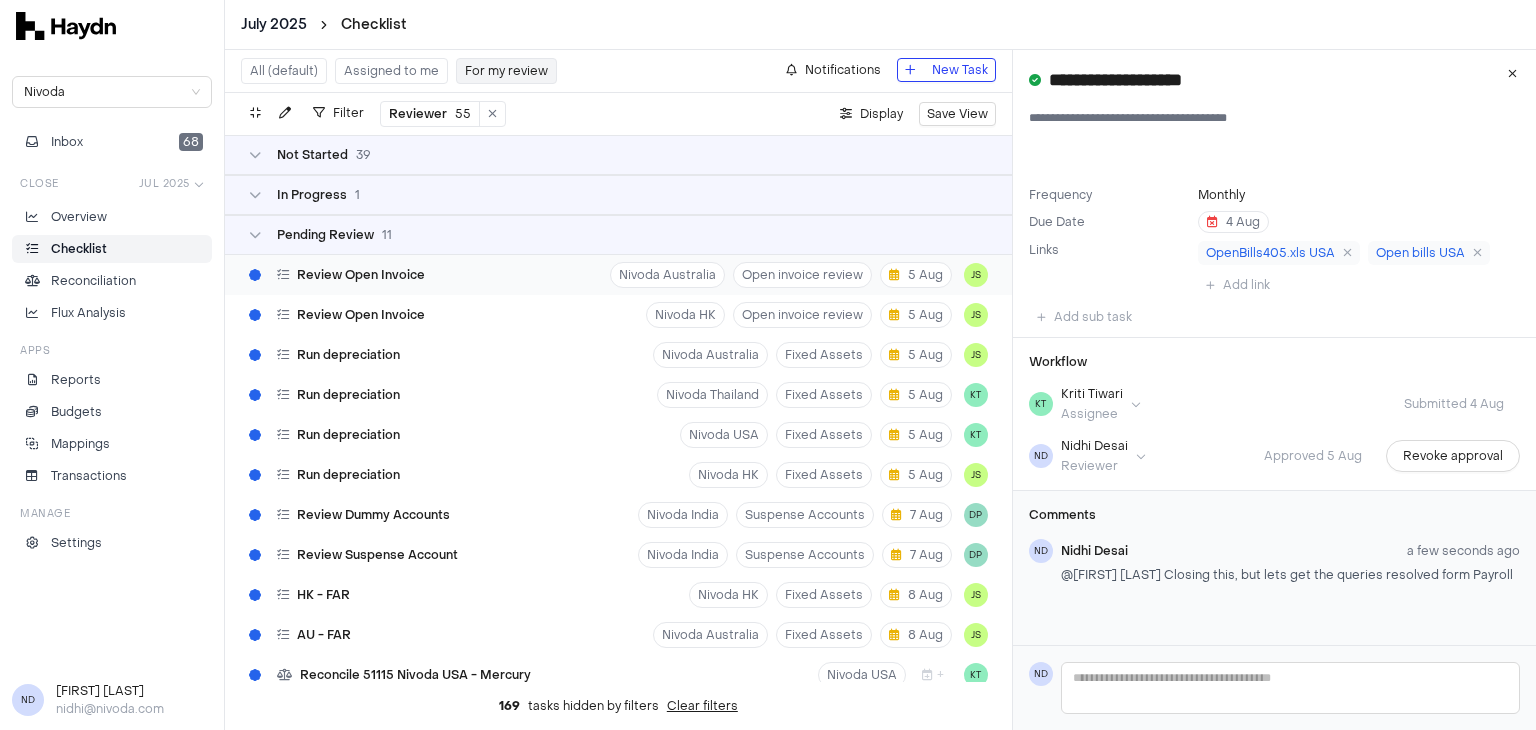 click on "Review Open Invoice Nivoda Australia Open invoice review 5 Aug JS" at bounding box center (618, 275) 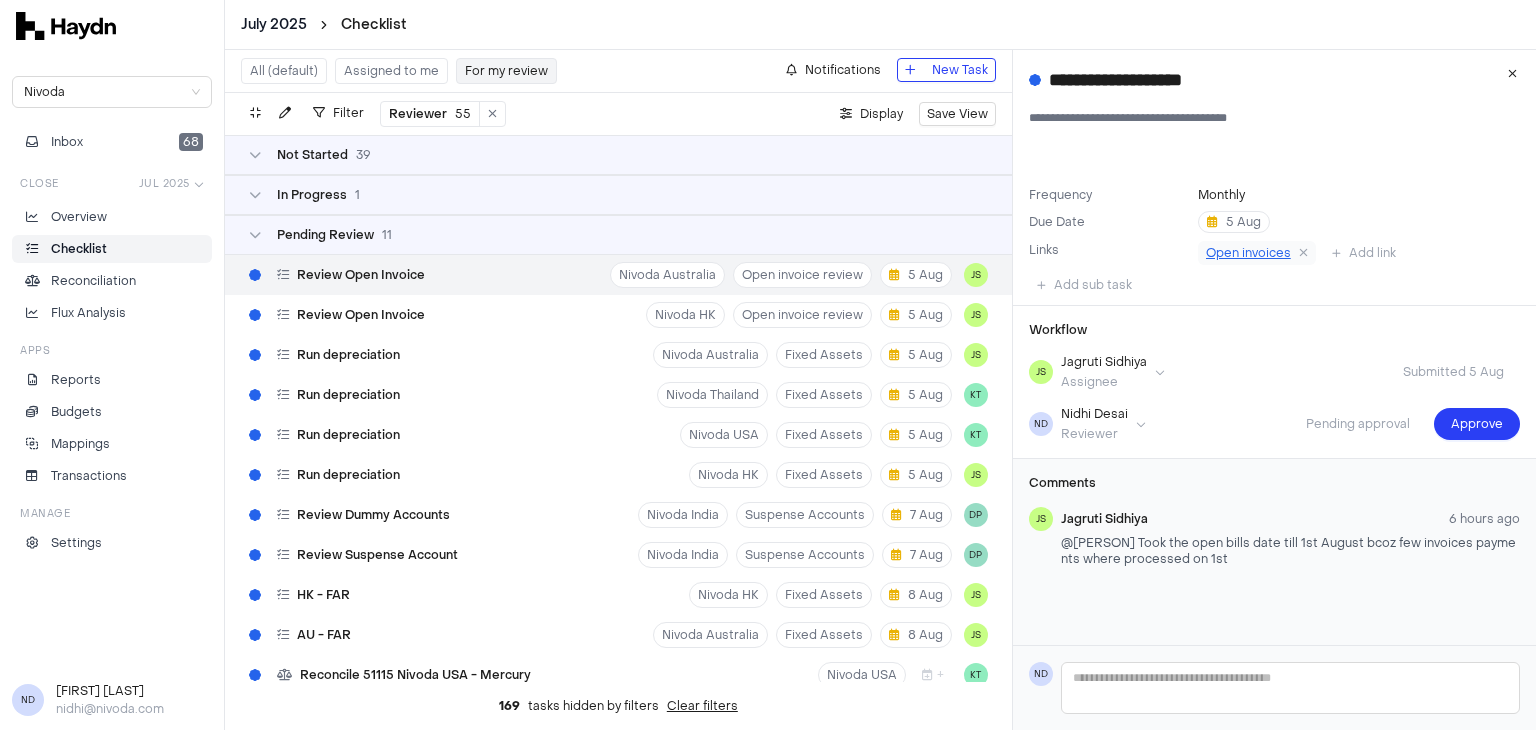 click on "Open invoices" at bounding box center [1248, 253] 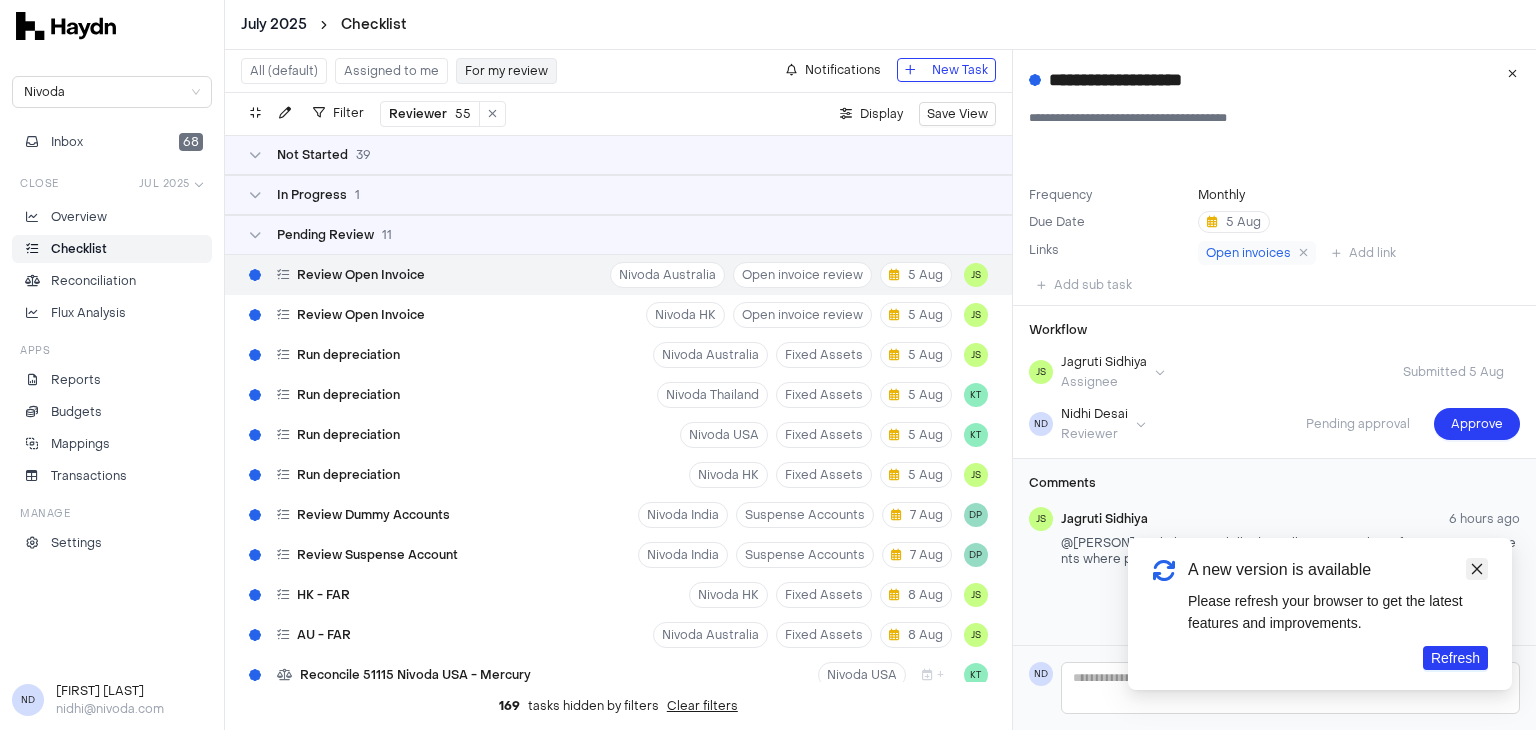 click 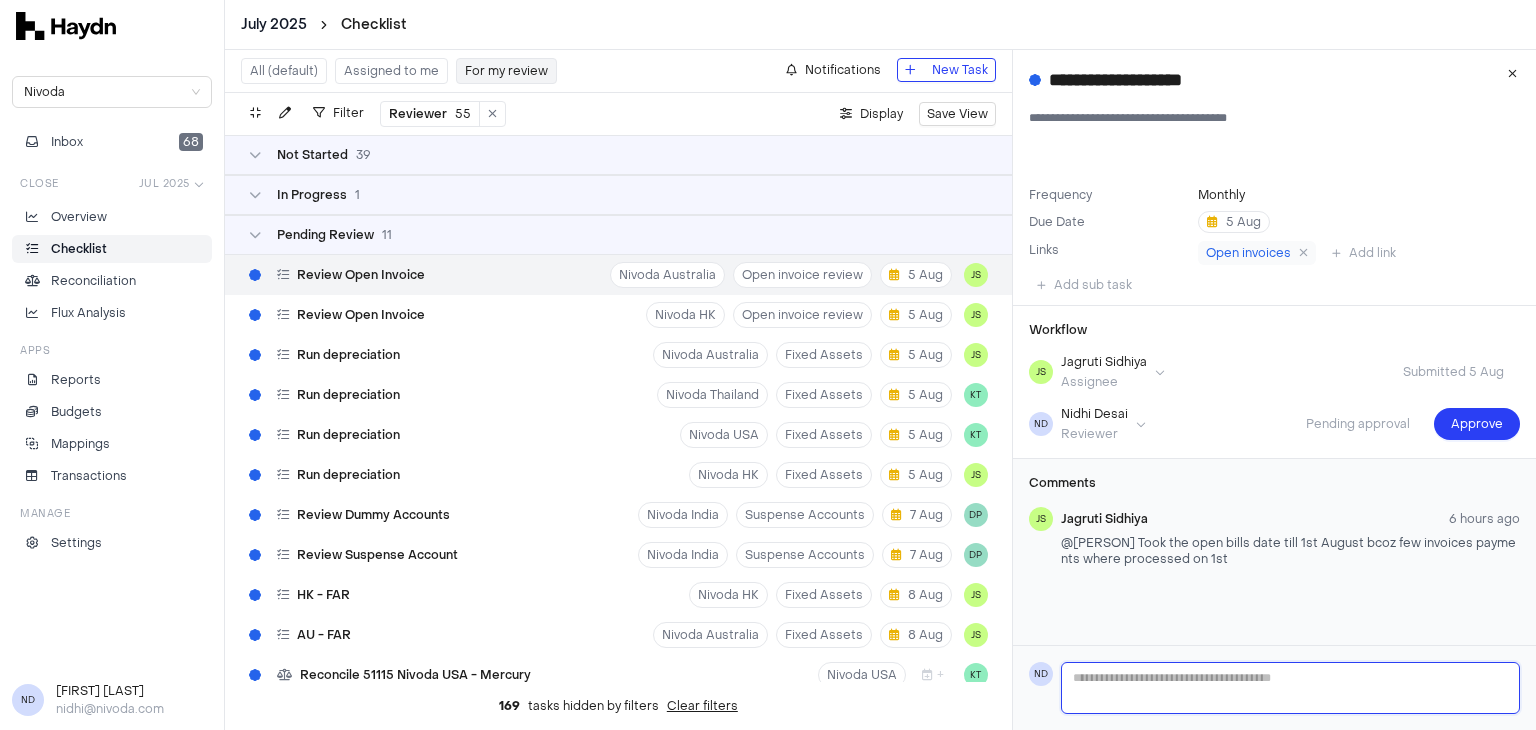 click at bounding box center (1290, 688) 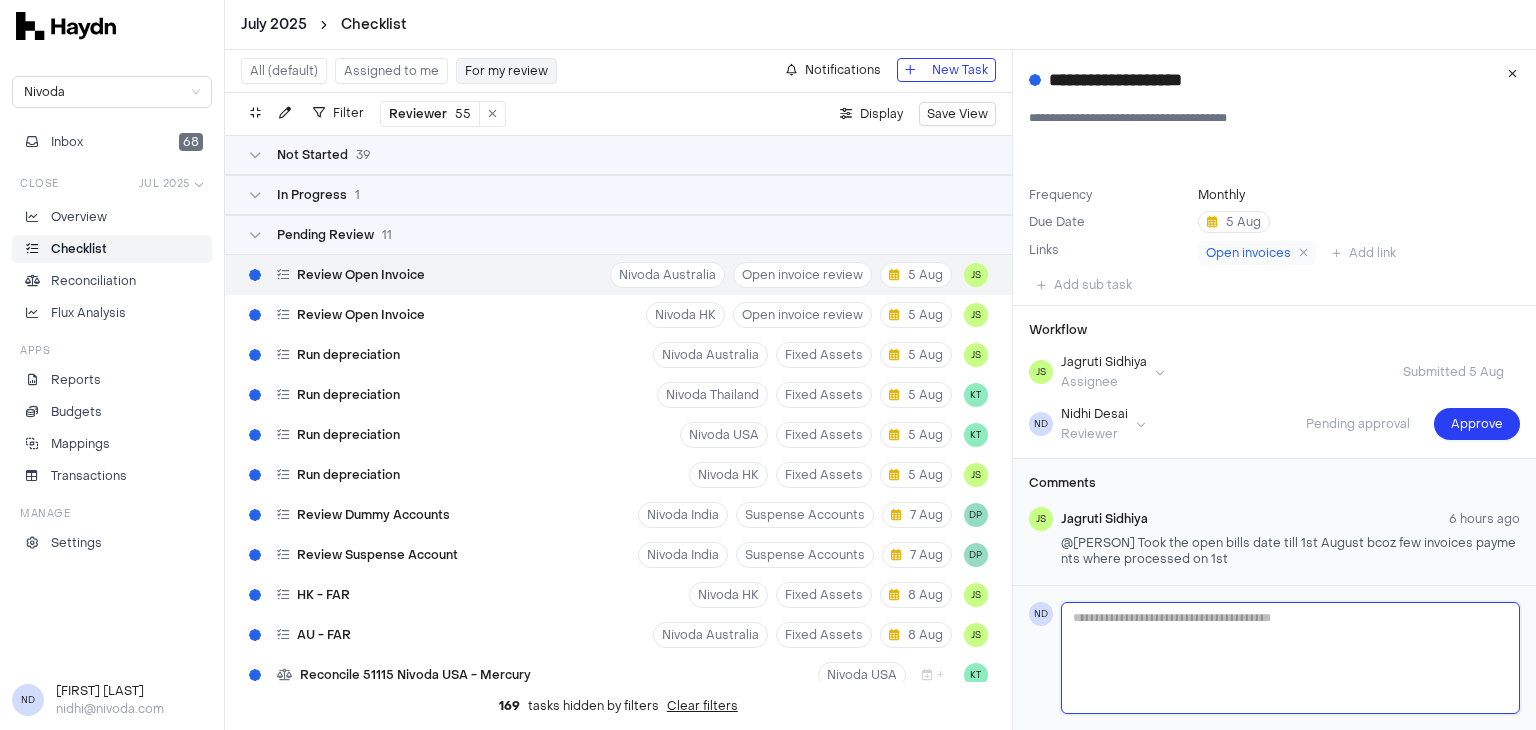 type 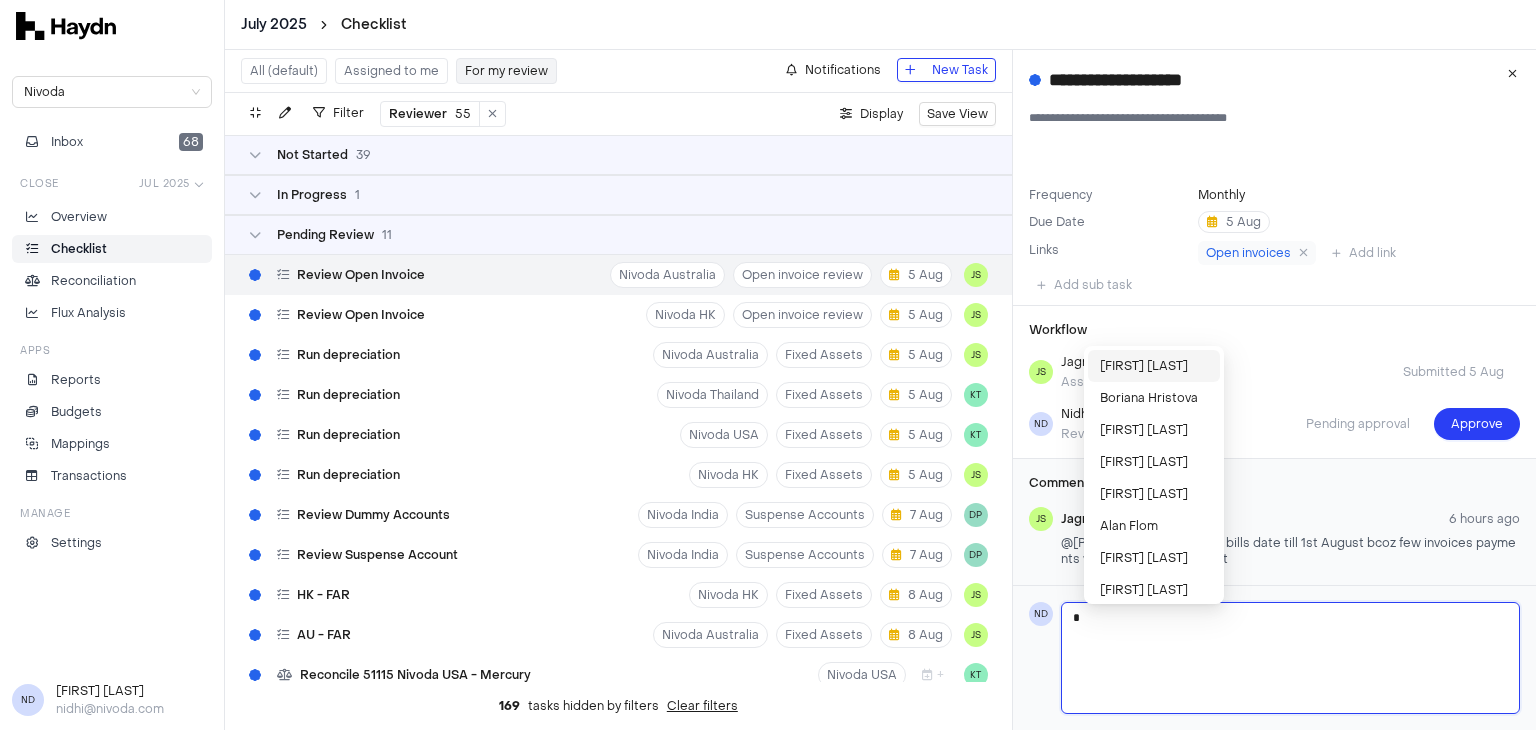 type 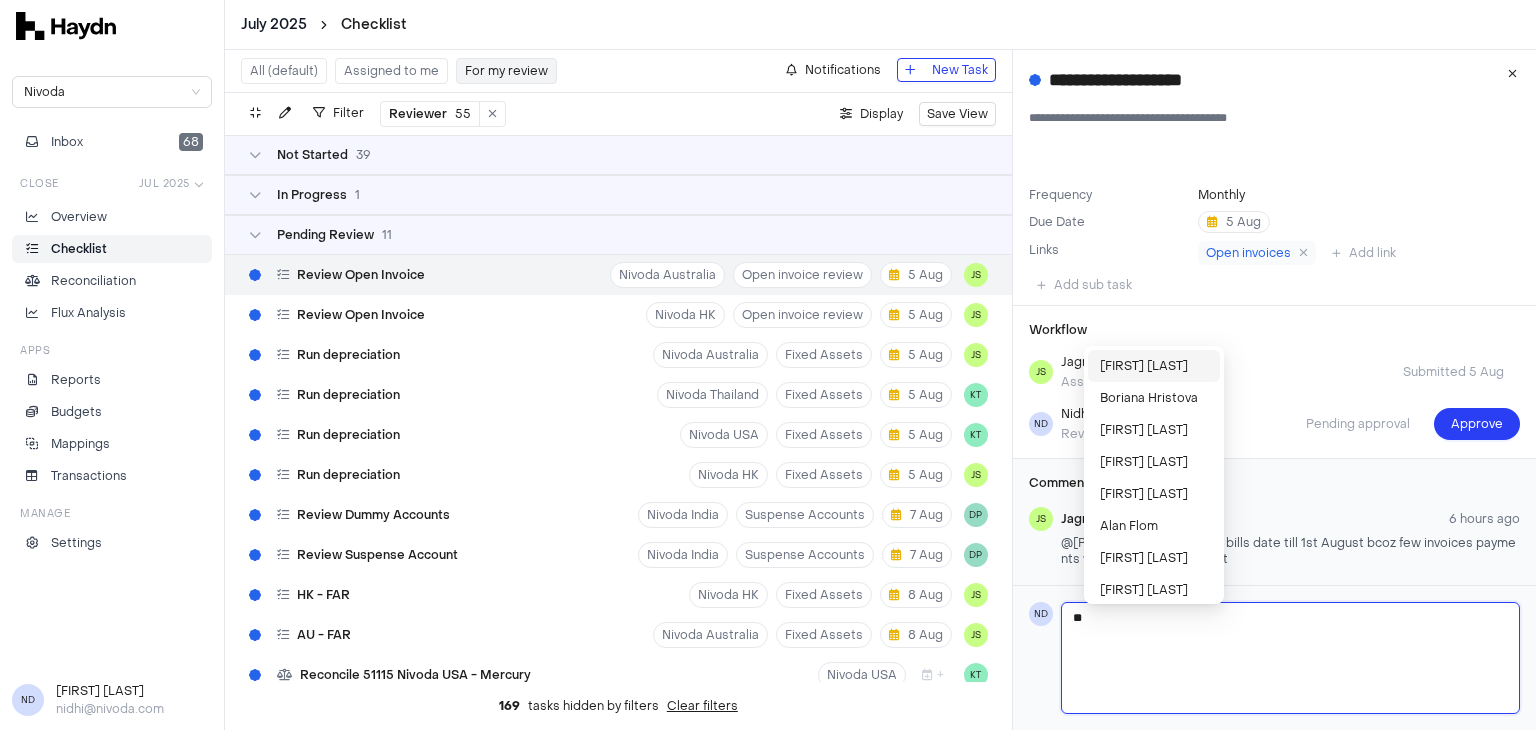 type 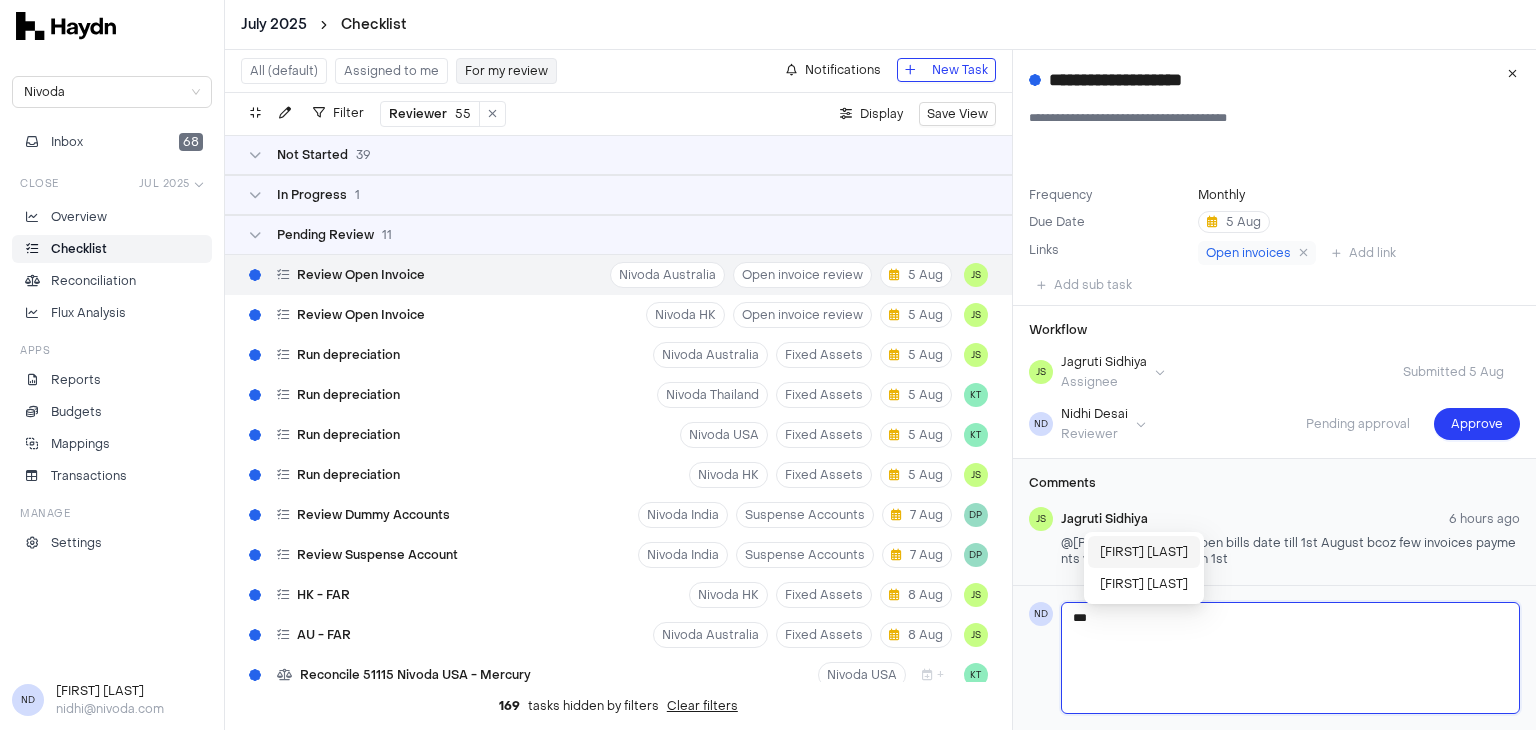 type 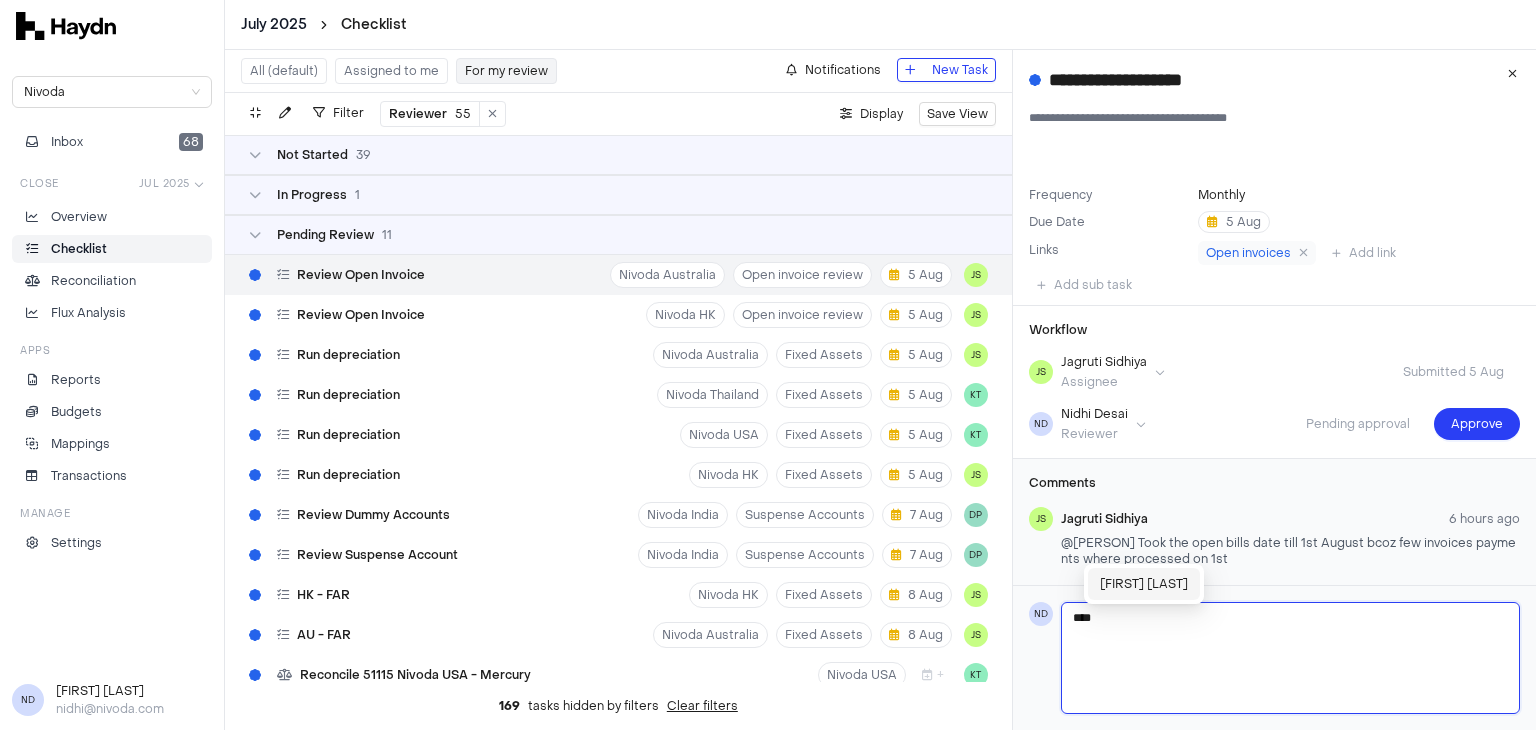type on "****" 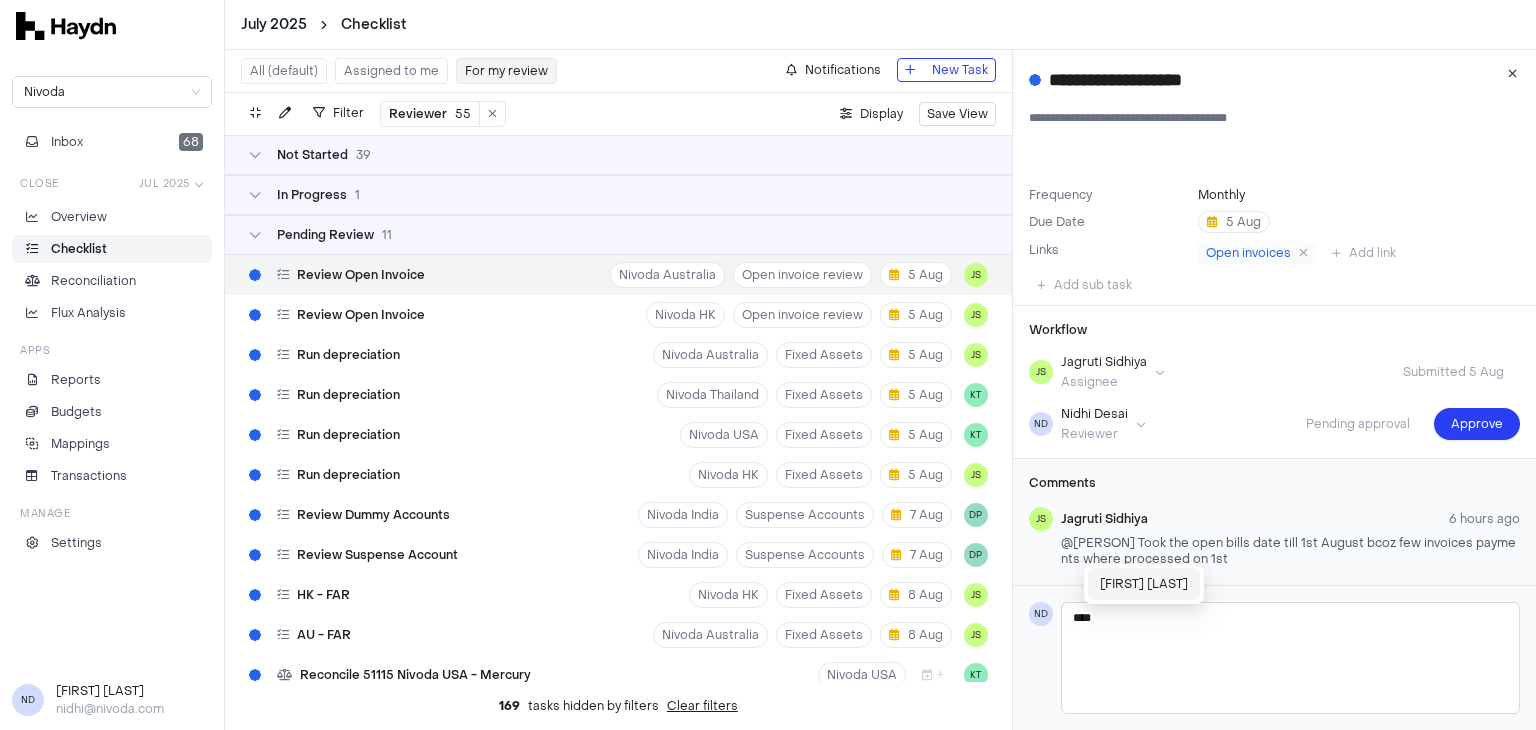 click on "[FIRST] [LAST]" at bounding box center [1144, 584] 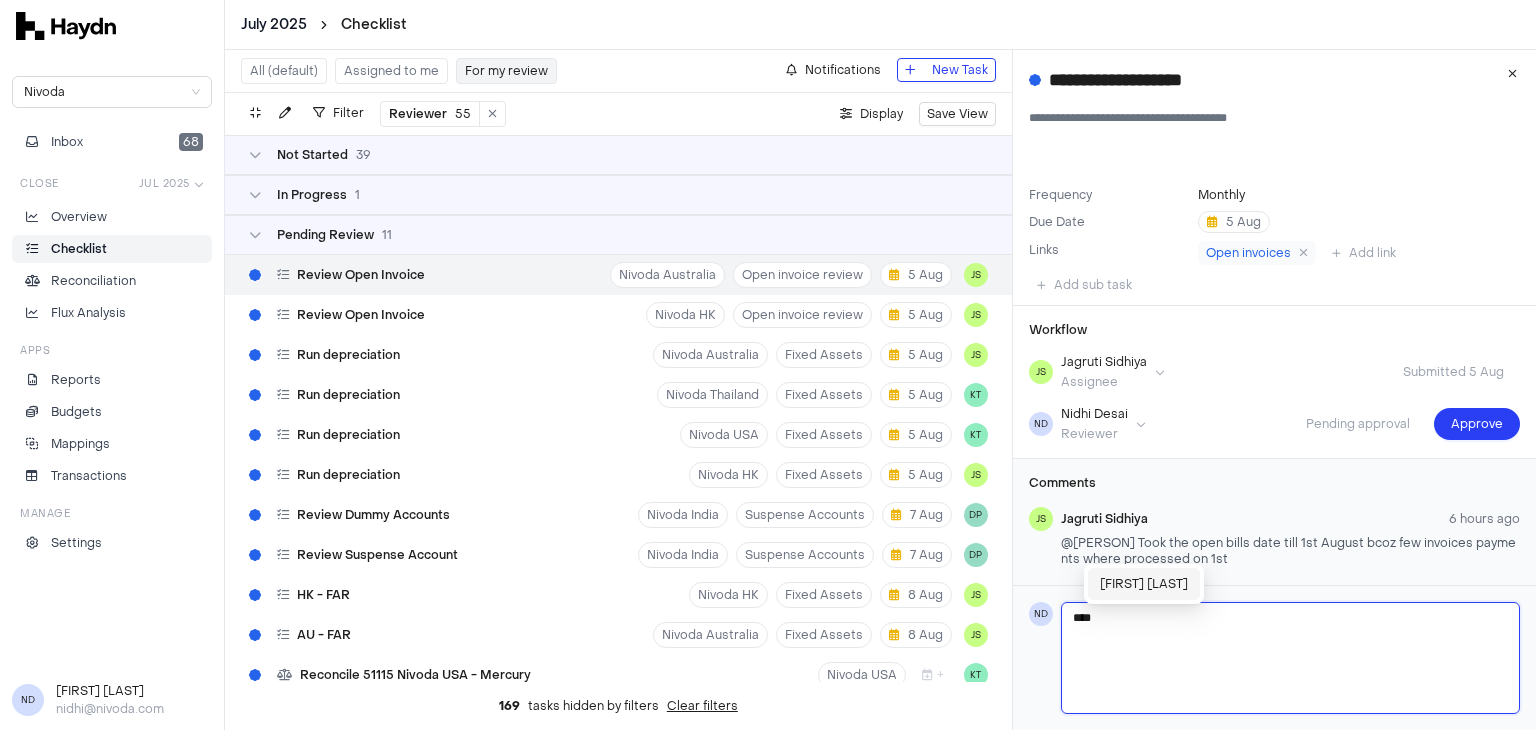 type 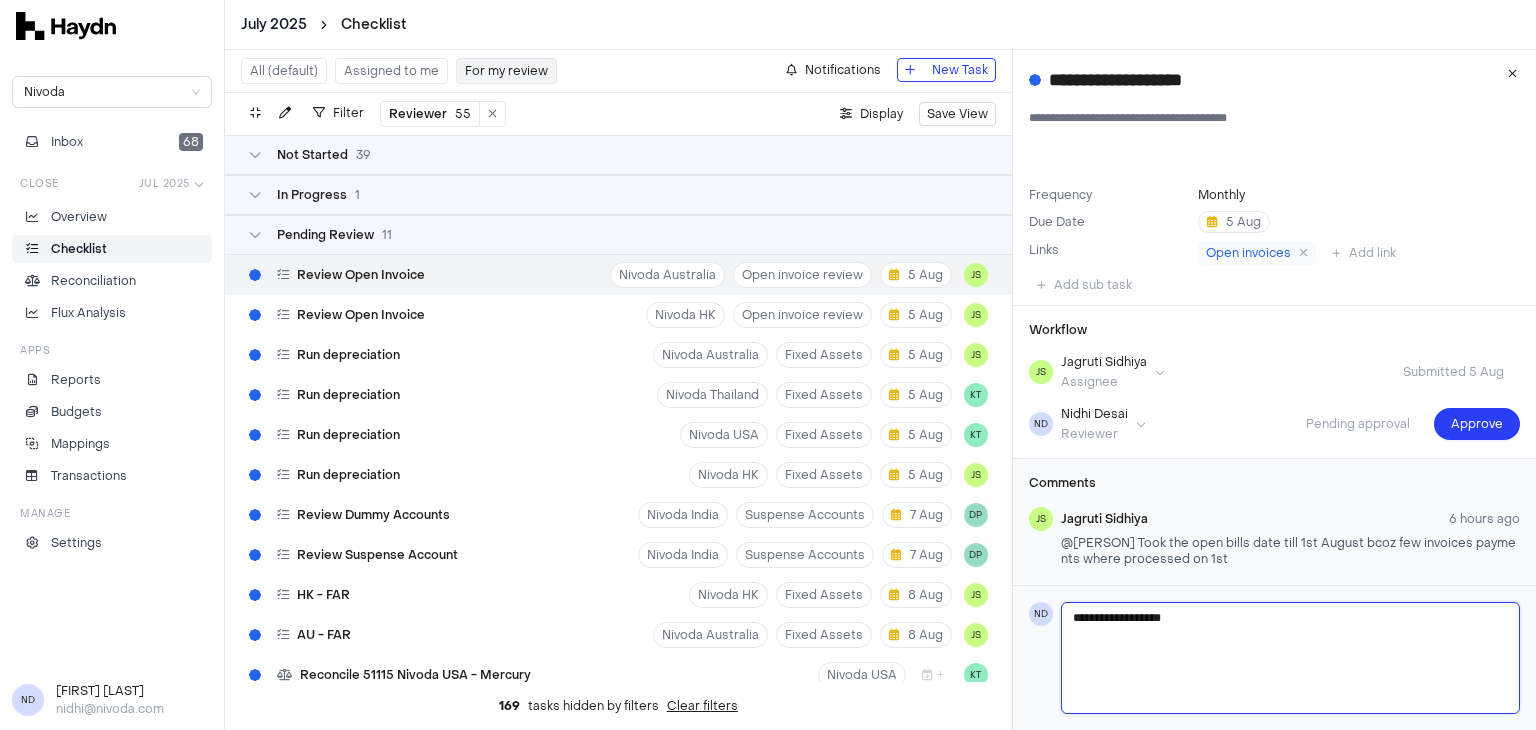 type 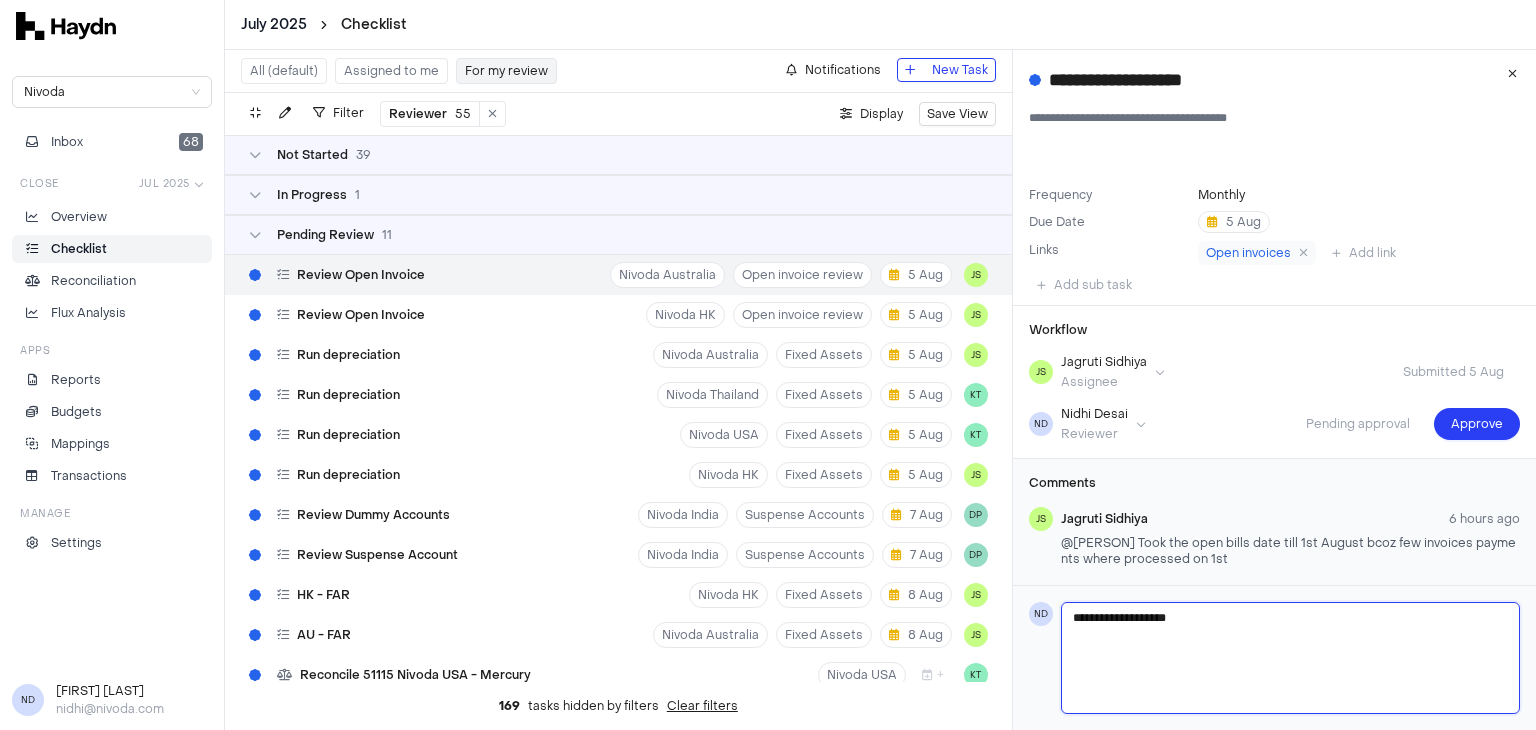 type 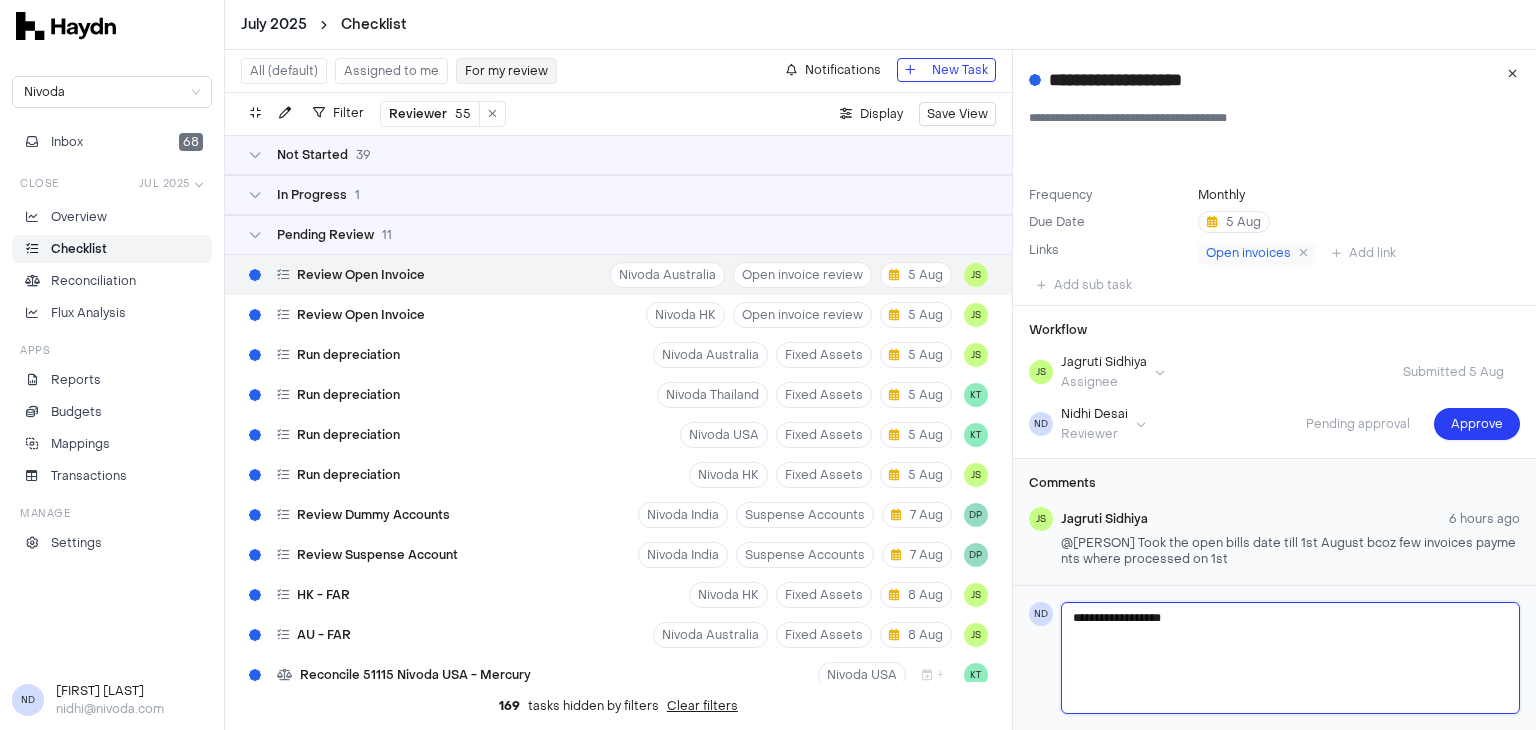 type 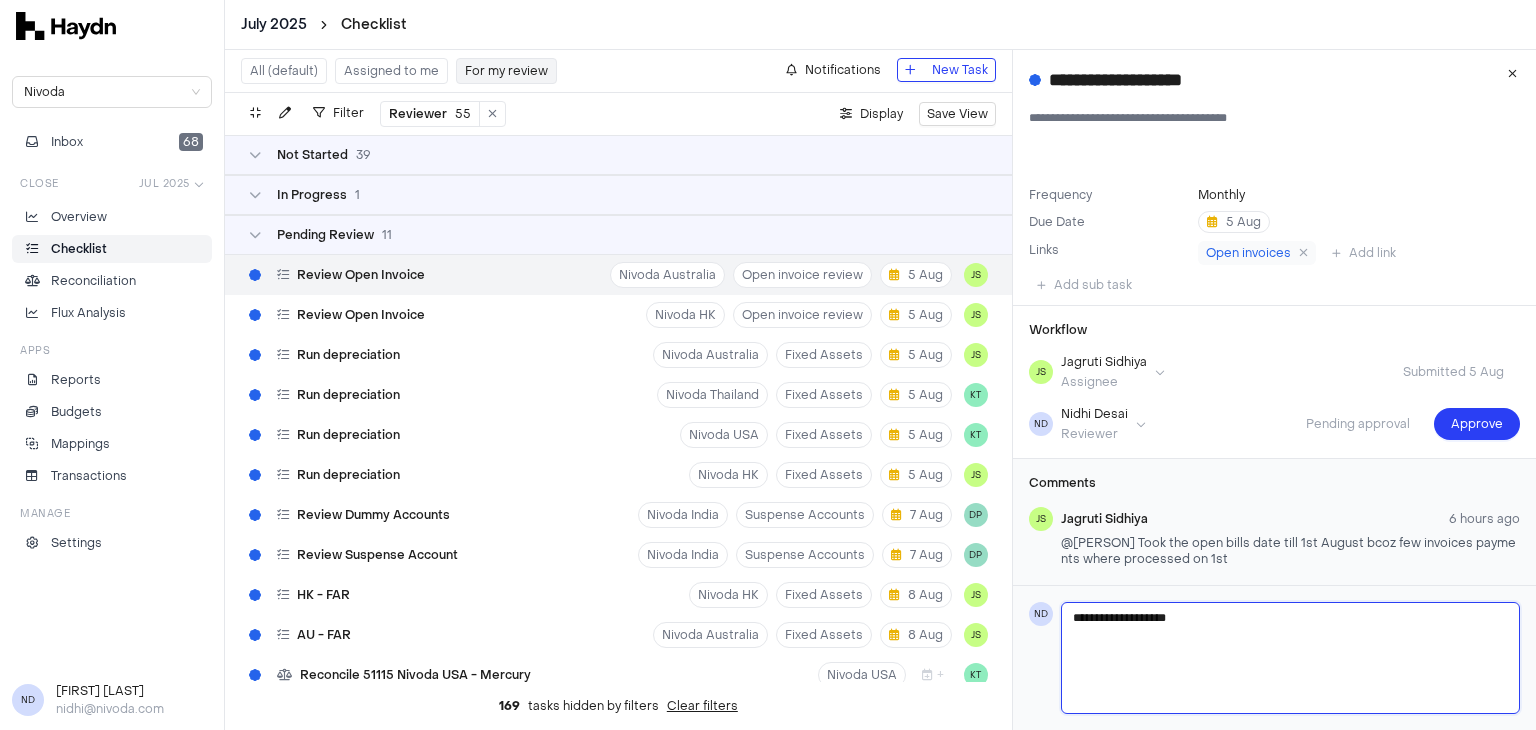 type on "**********" 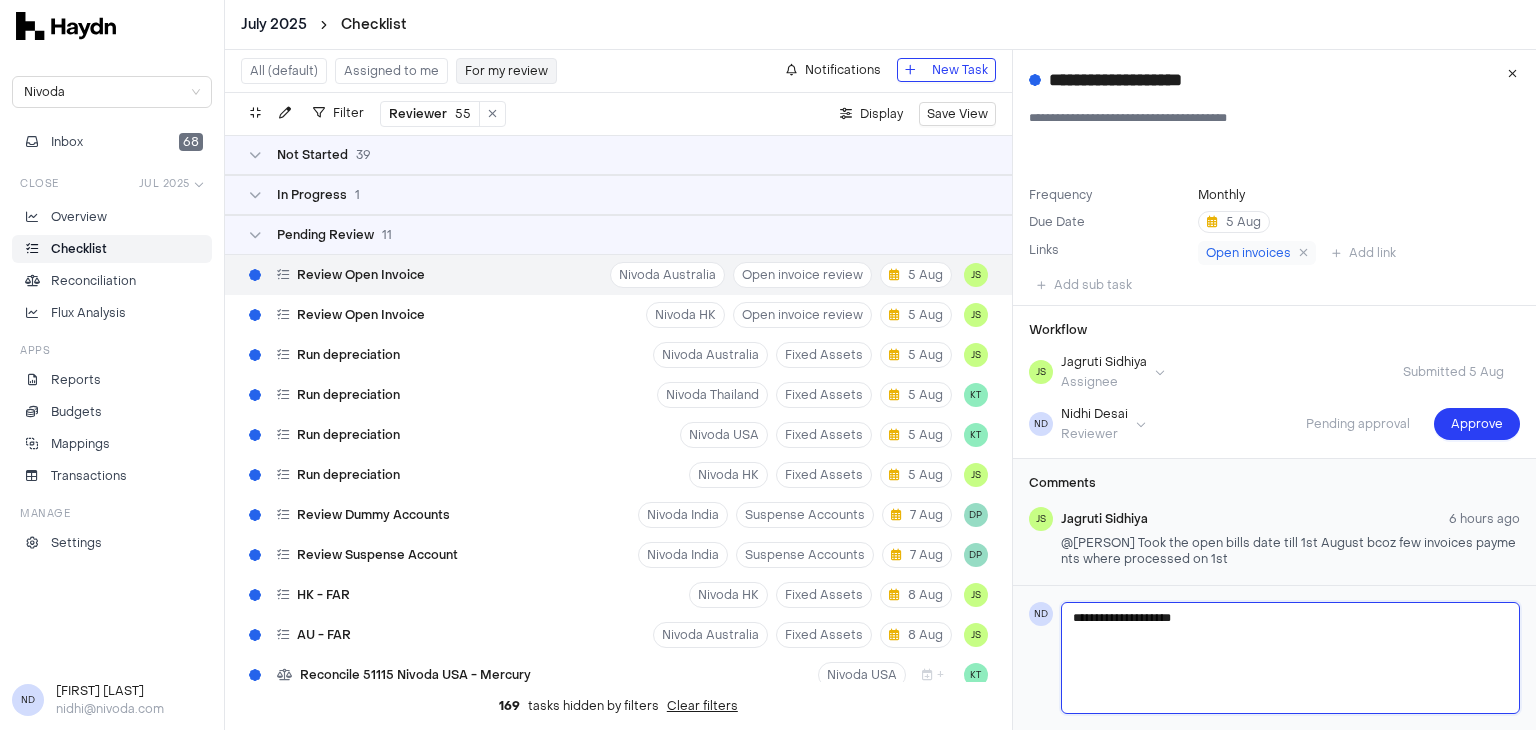 type 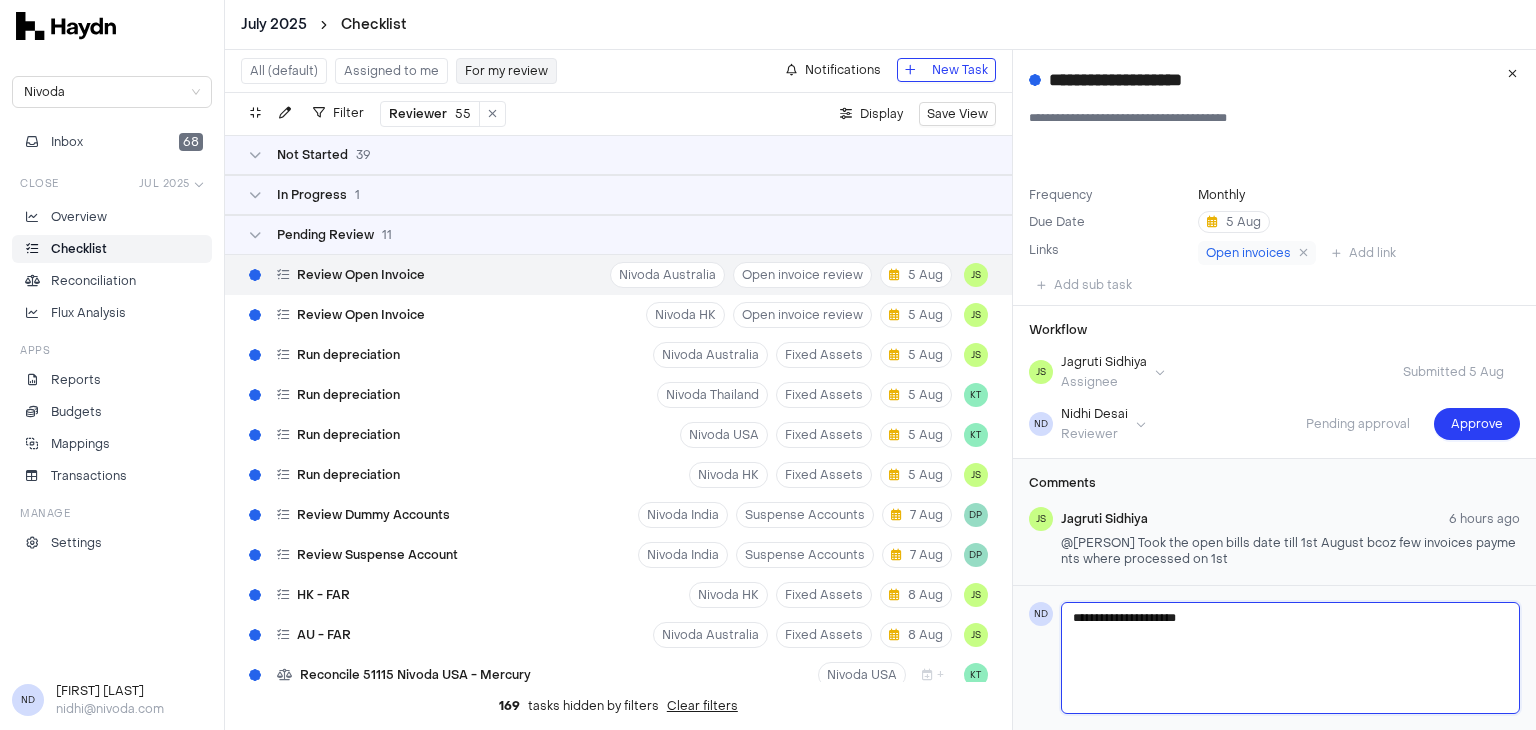 type 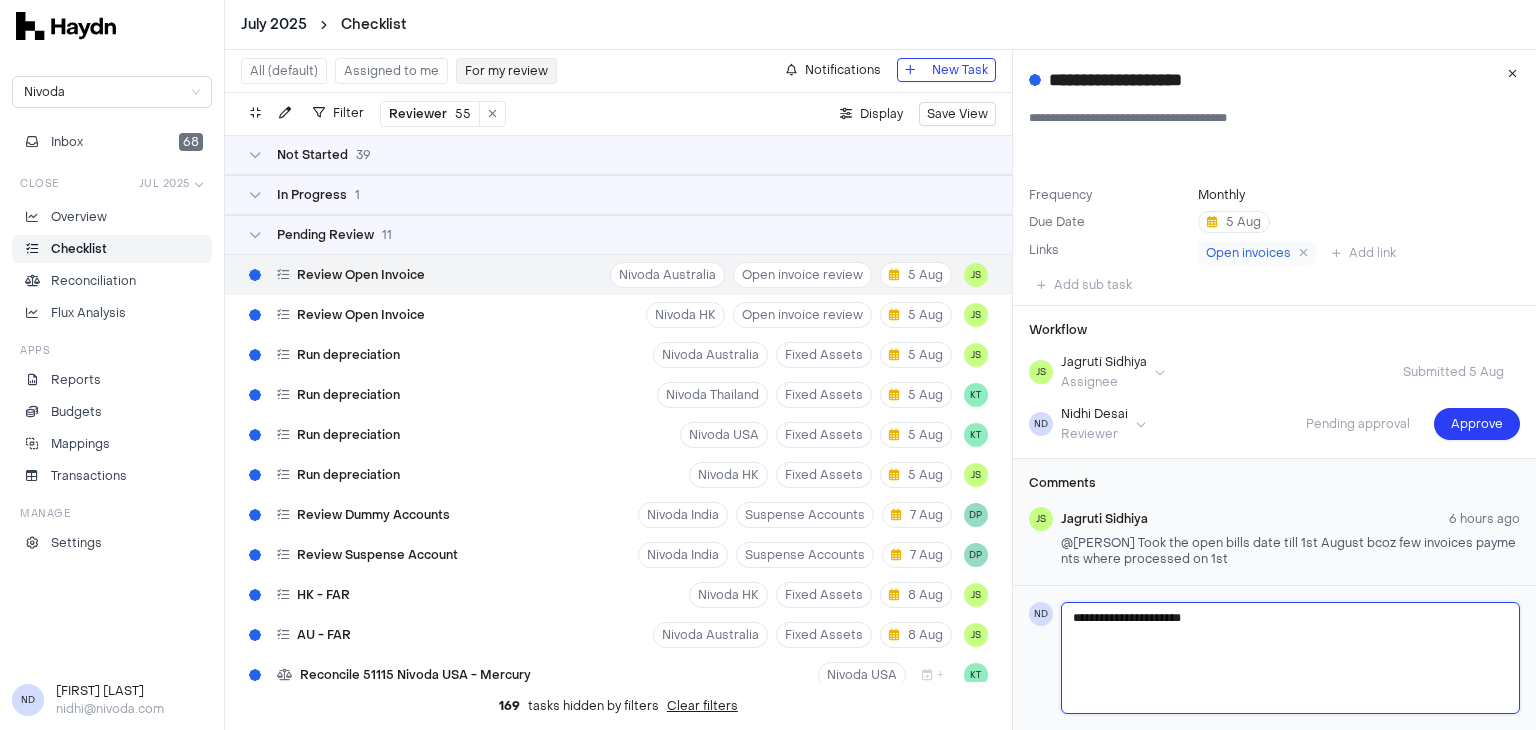 type on "**********" 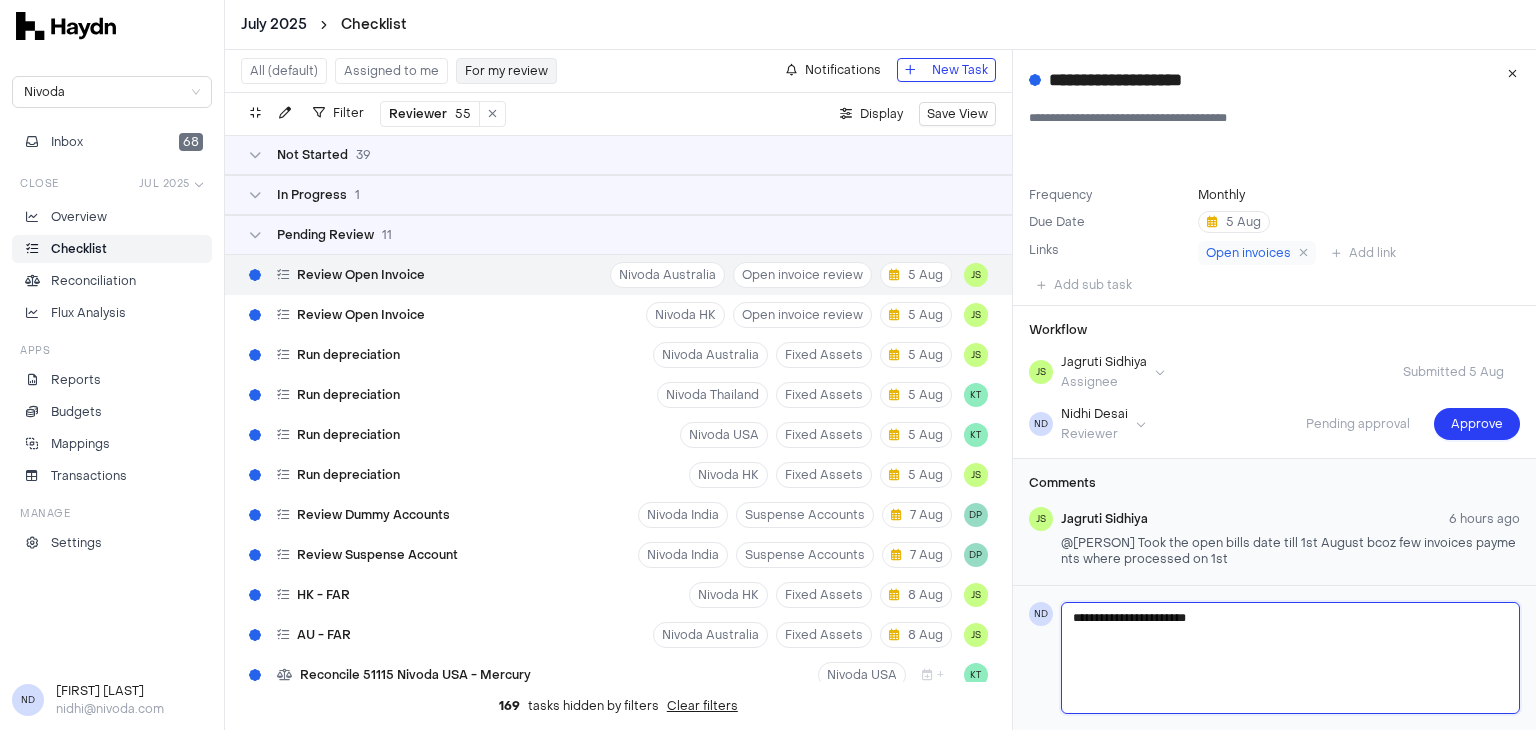 type 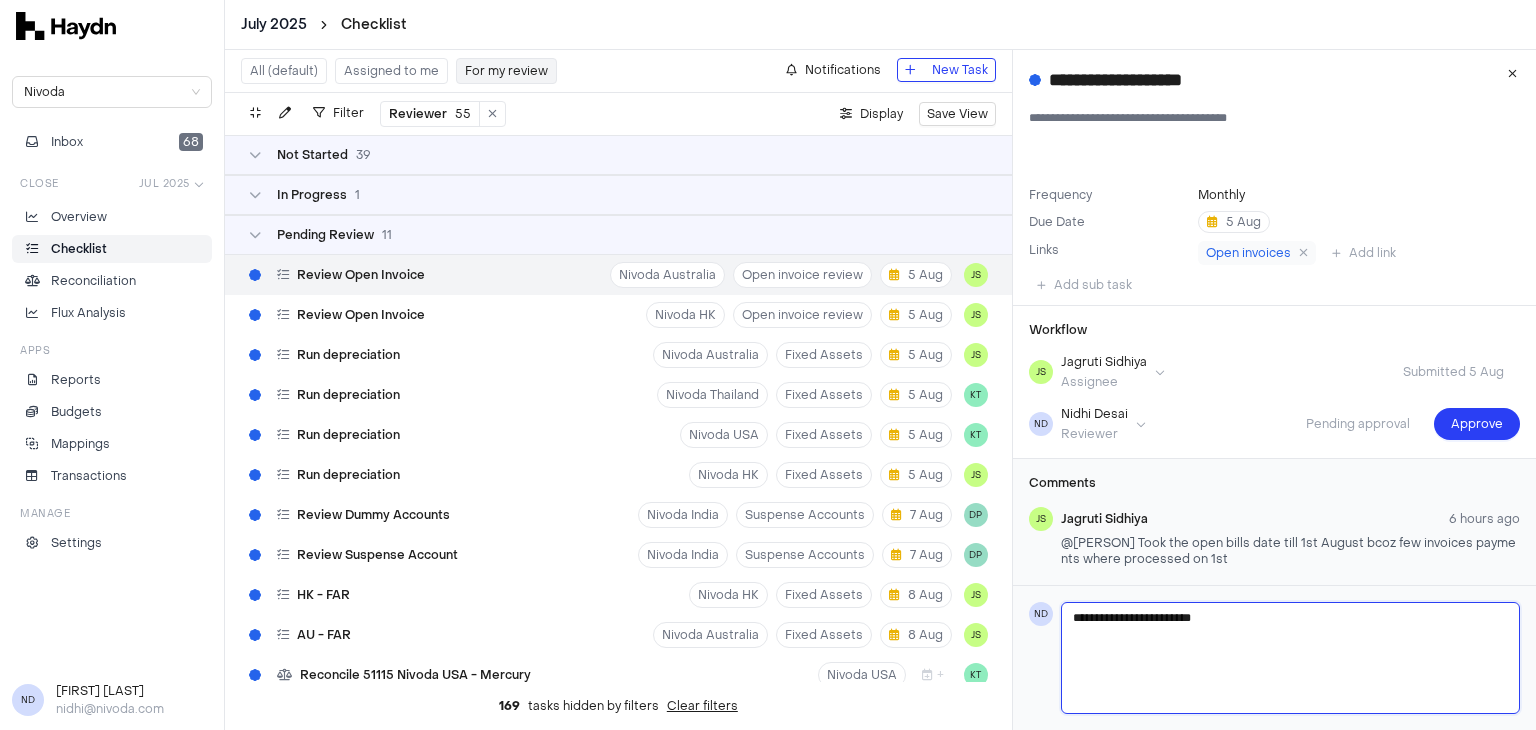 type 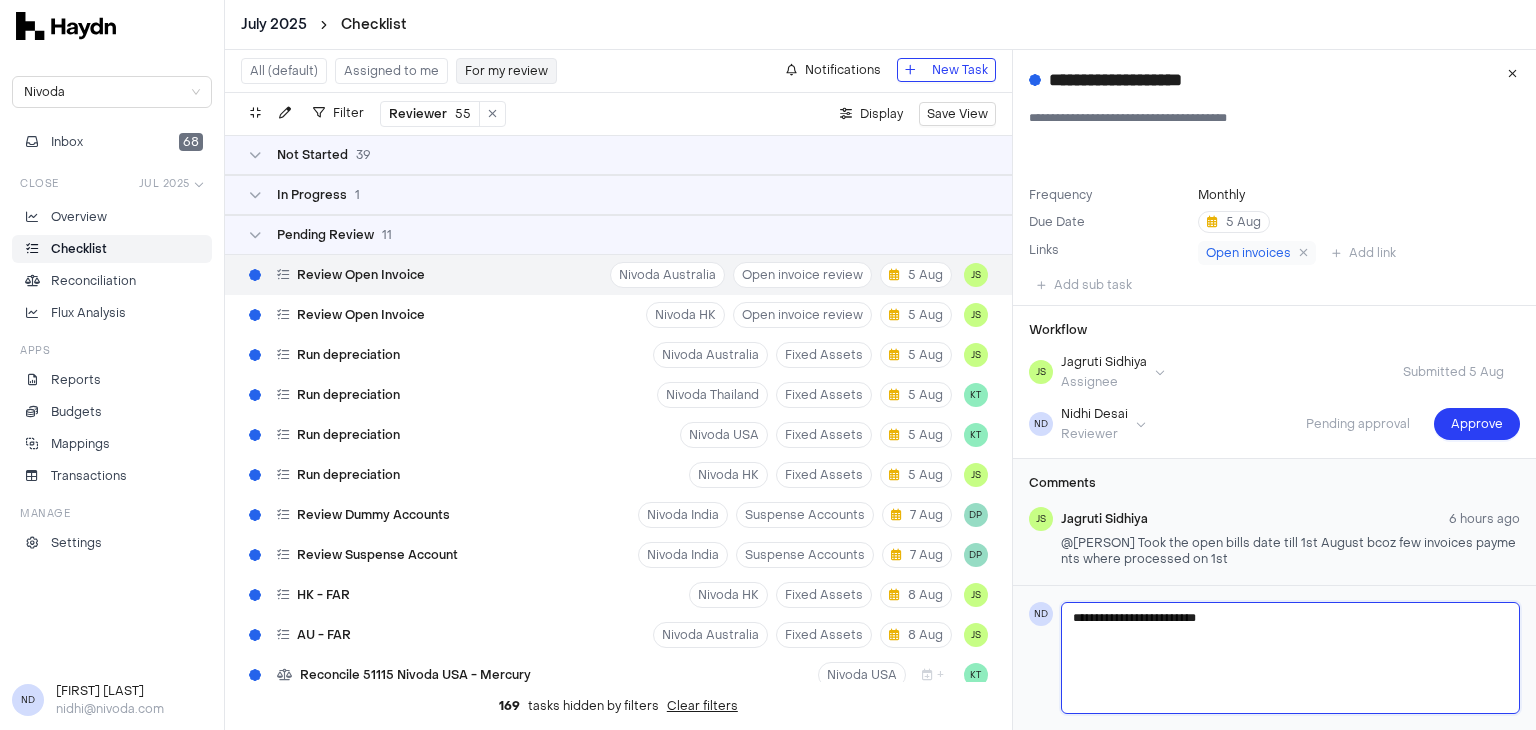type 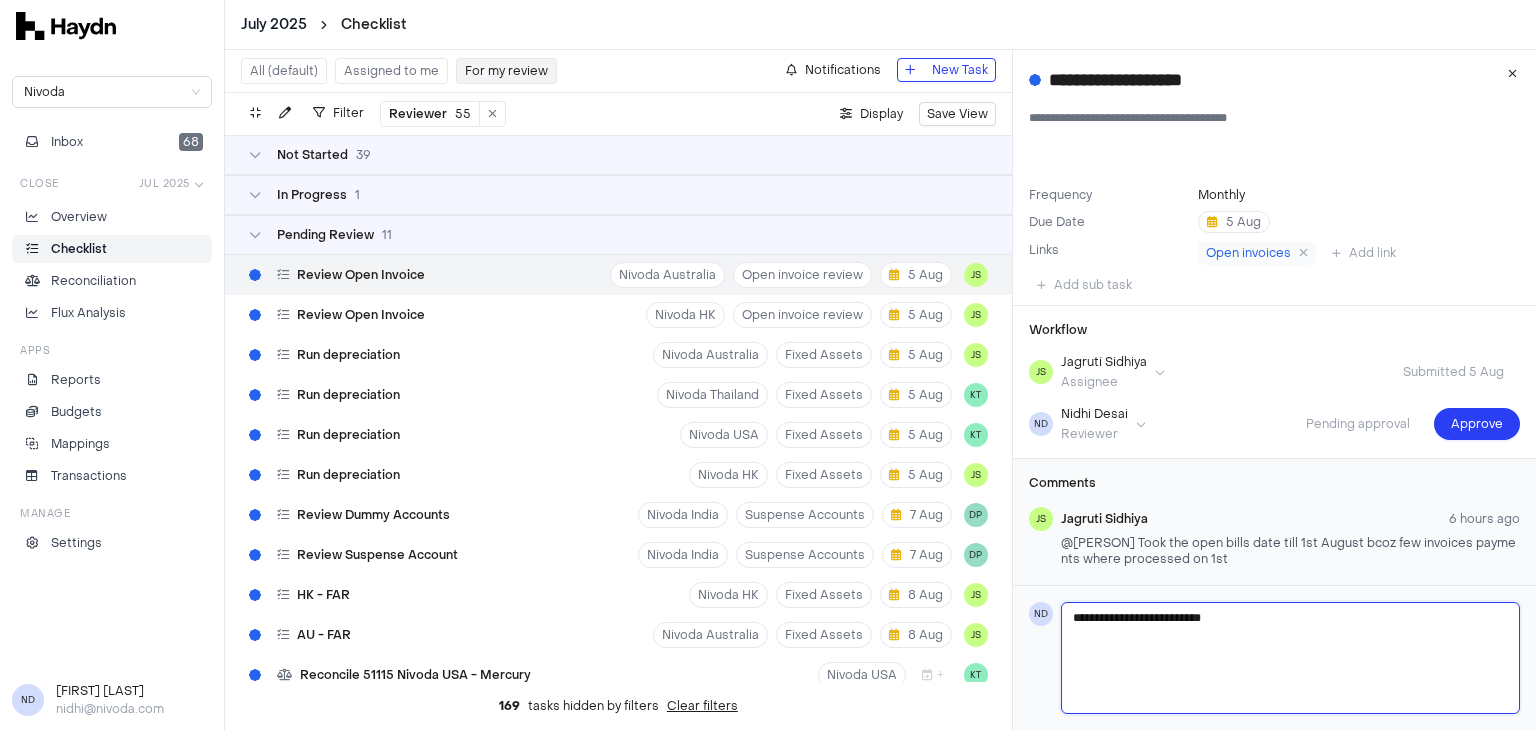 type 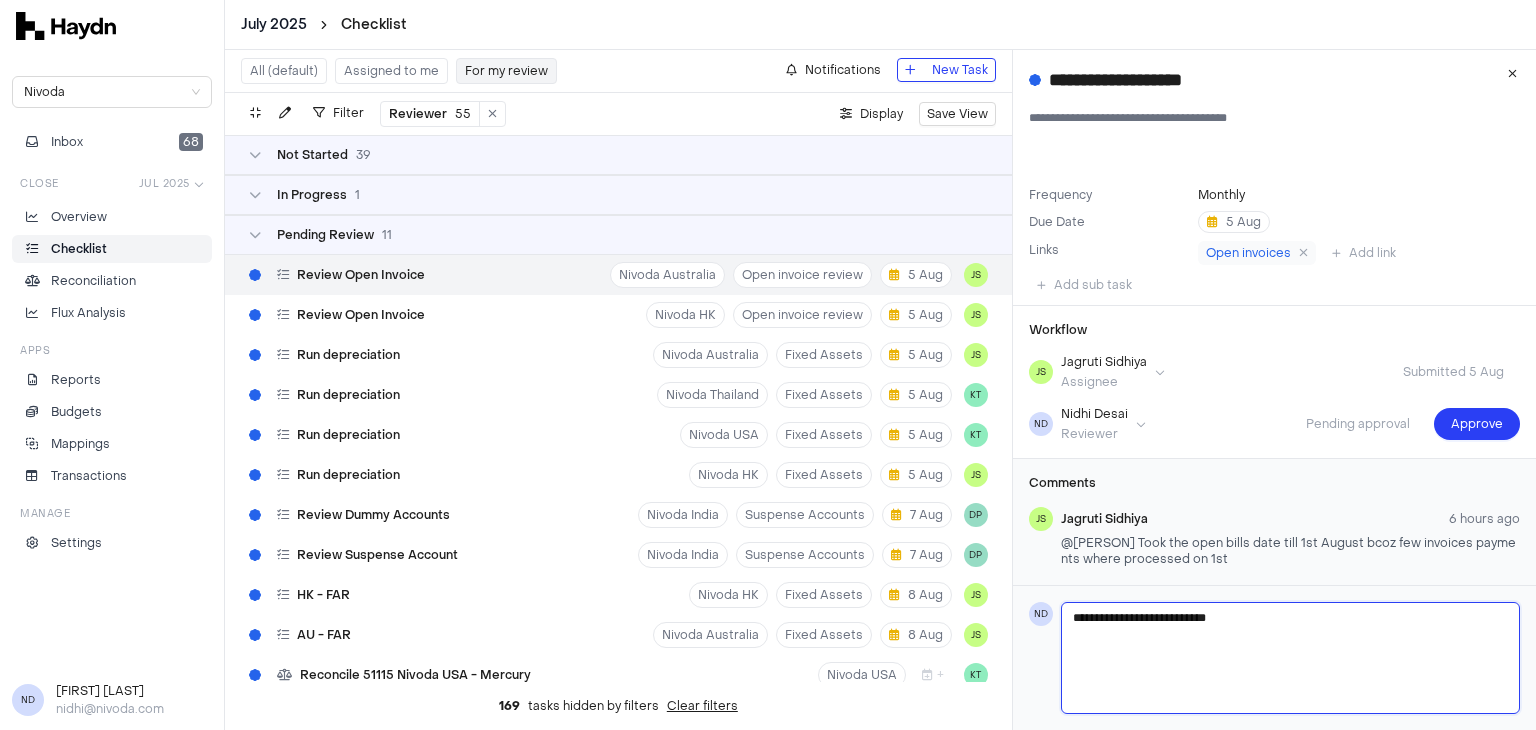 type 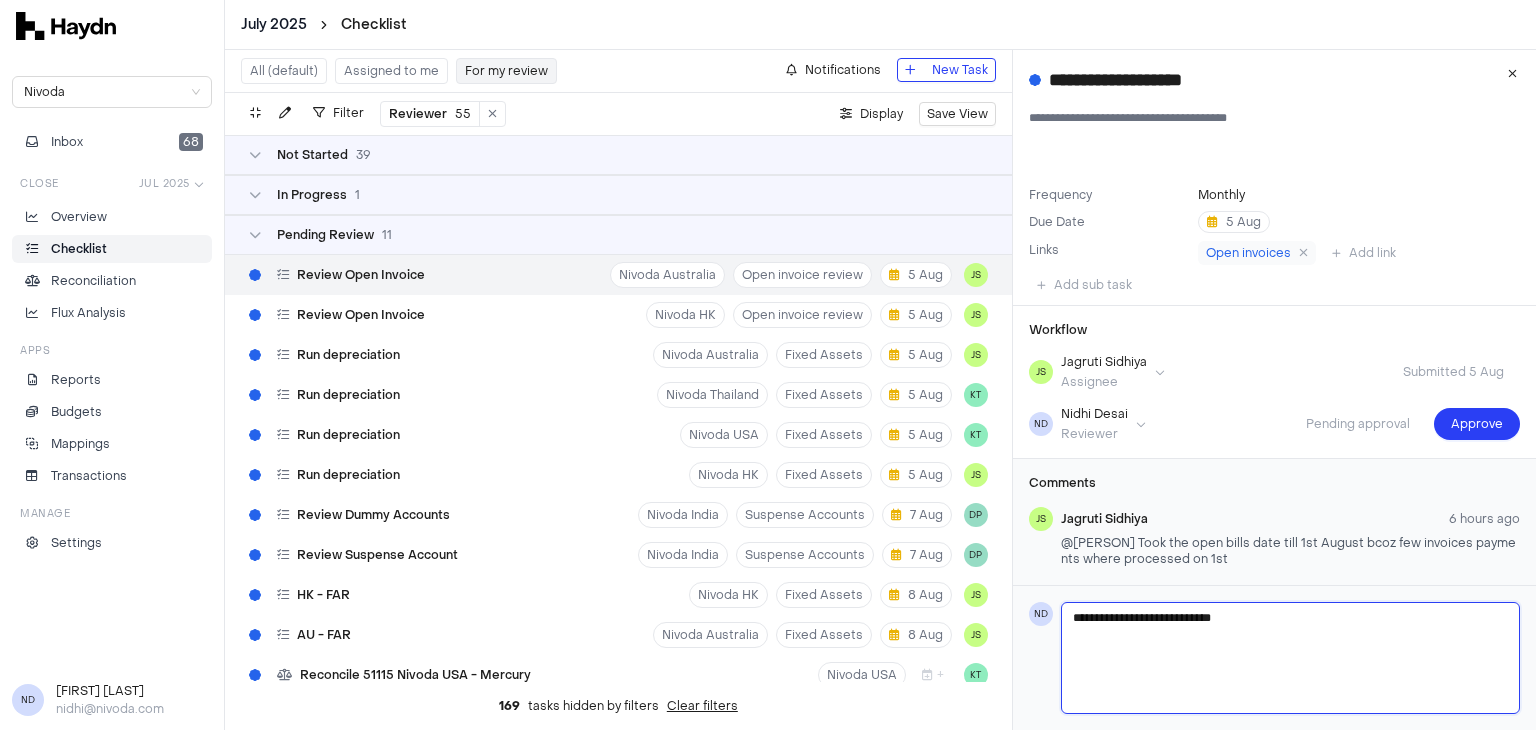 type 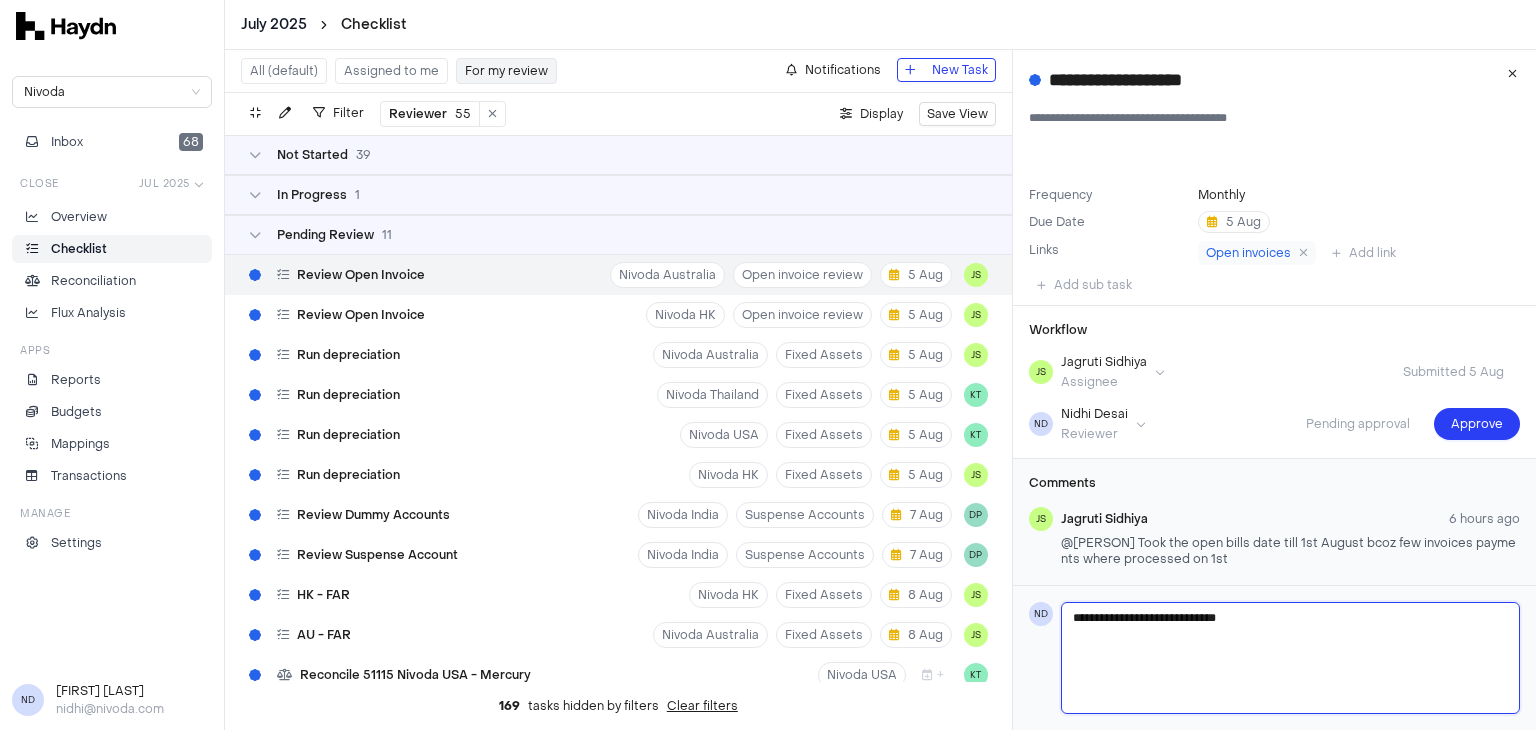 type 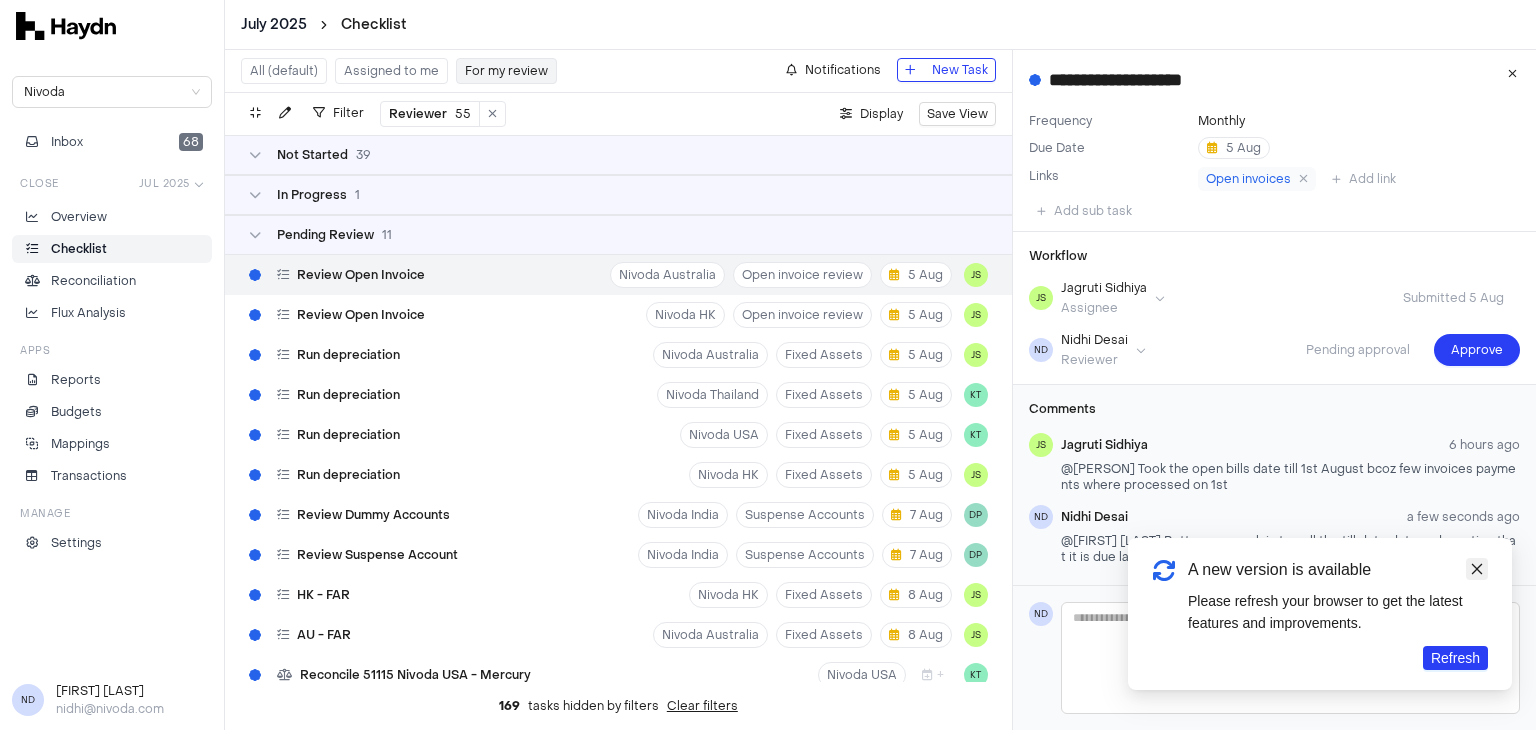 scroll, scrollTop: 28, scrollLeft: 0, axis: vertical 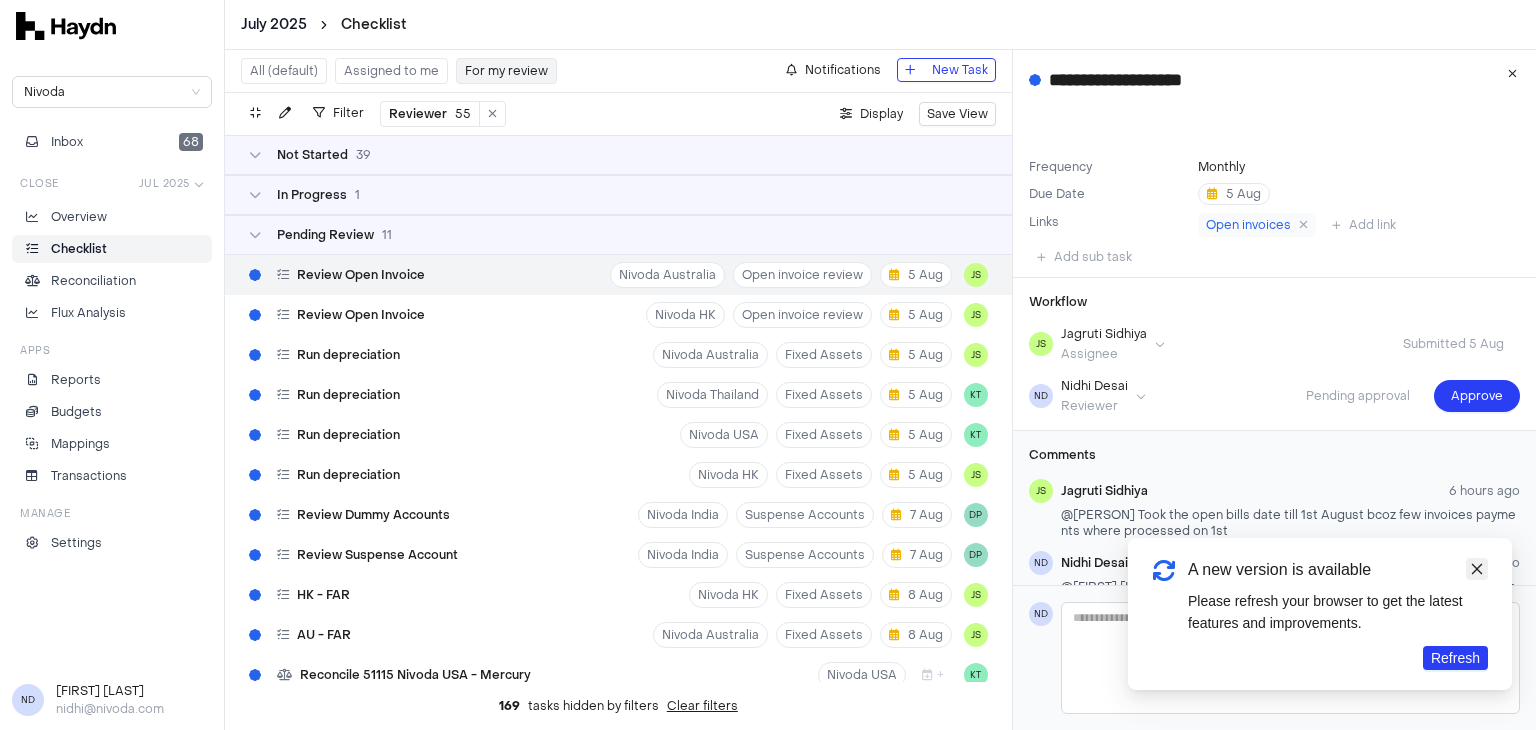 click 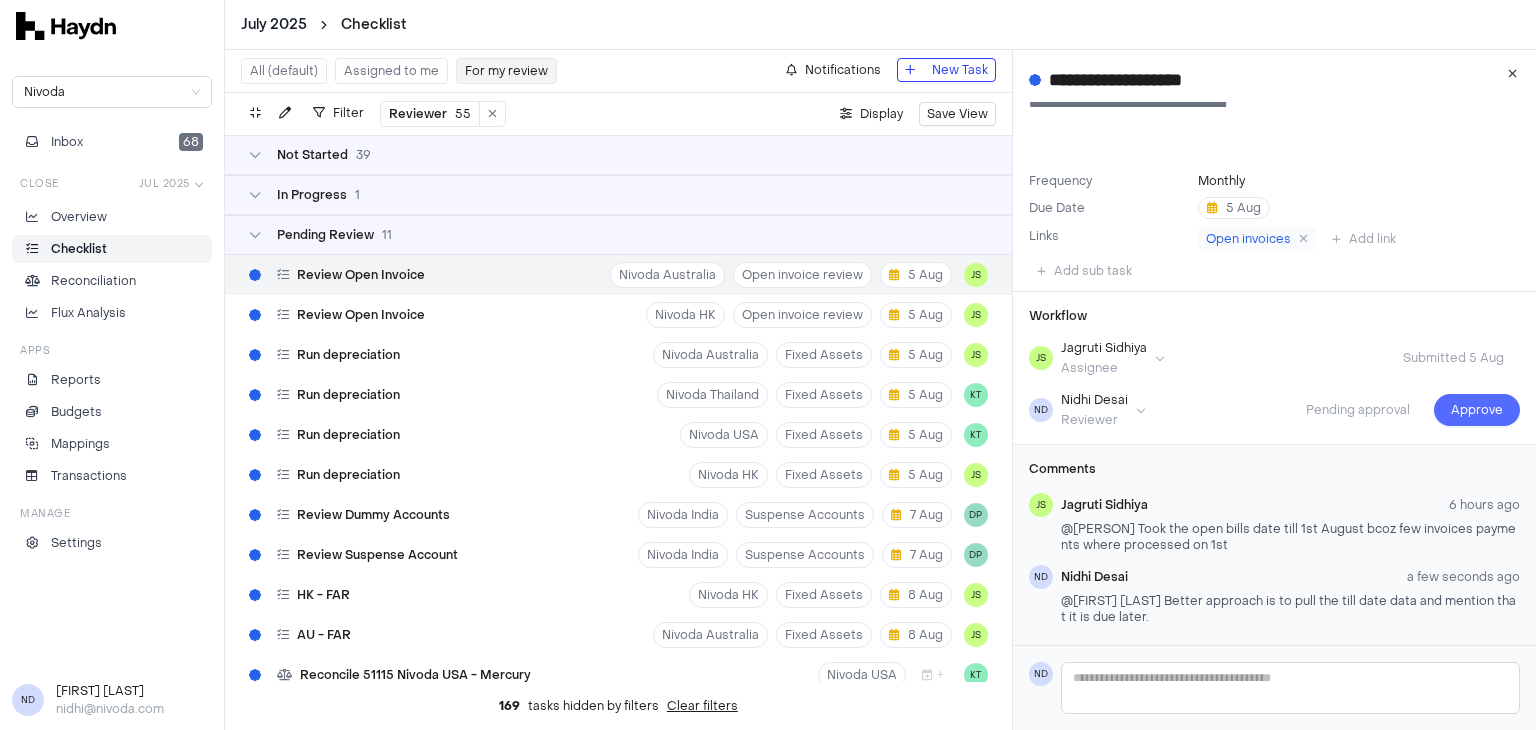 click on "Approve" at bounding box center (1477, 410) 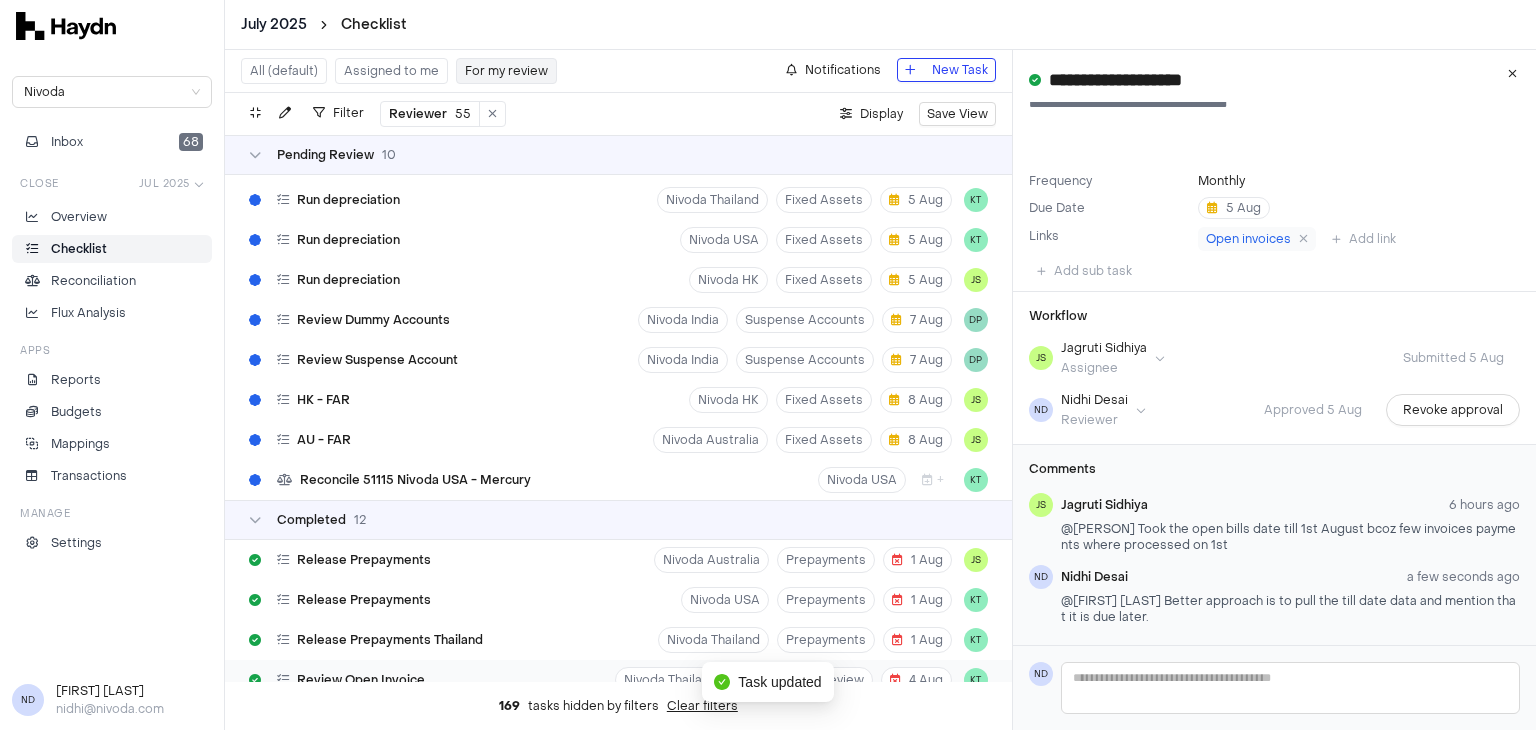 scroll, scrollTop: 0, scrollLeft: 0, axis: both 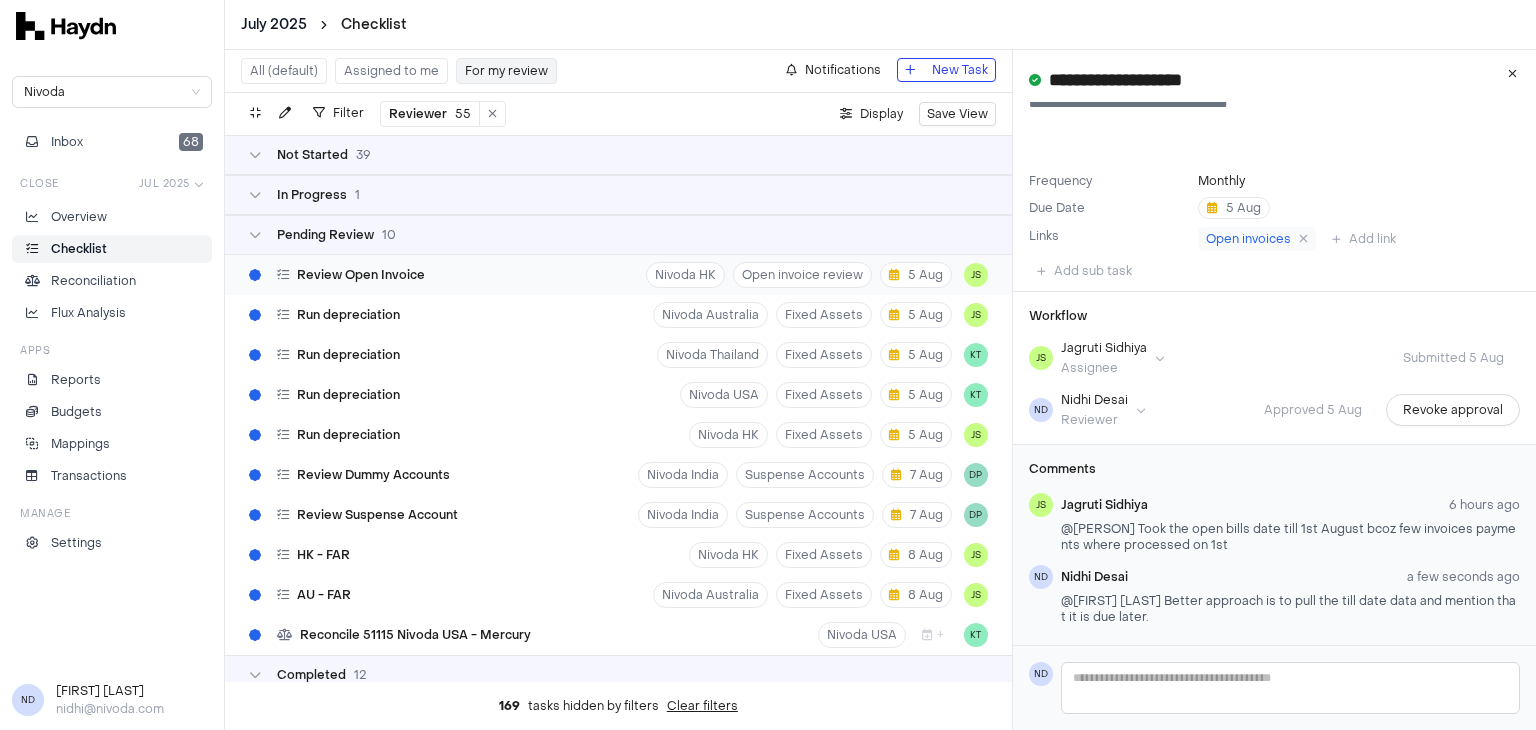 click on "Review Open Invoice Nivoda HK Open invoice review 5 Aug JS" at bounding box center [618, 275] 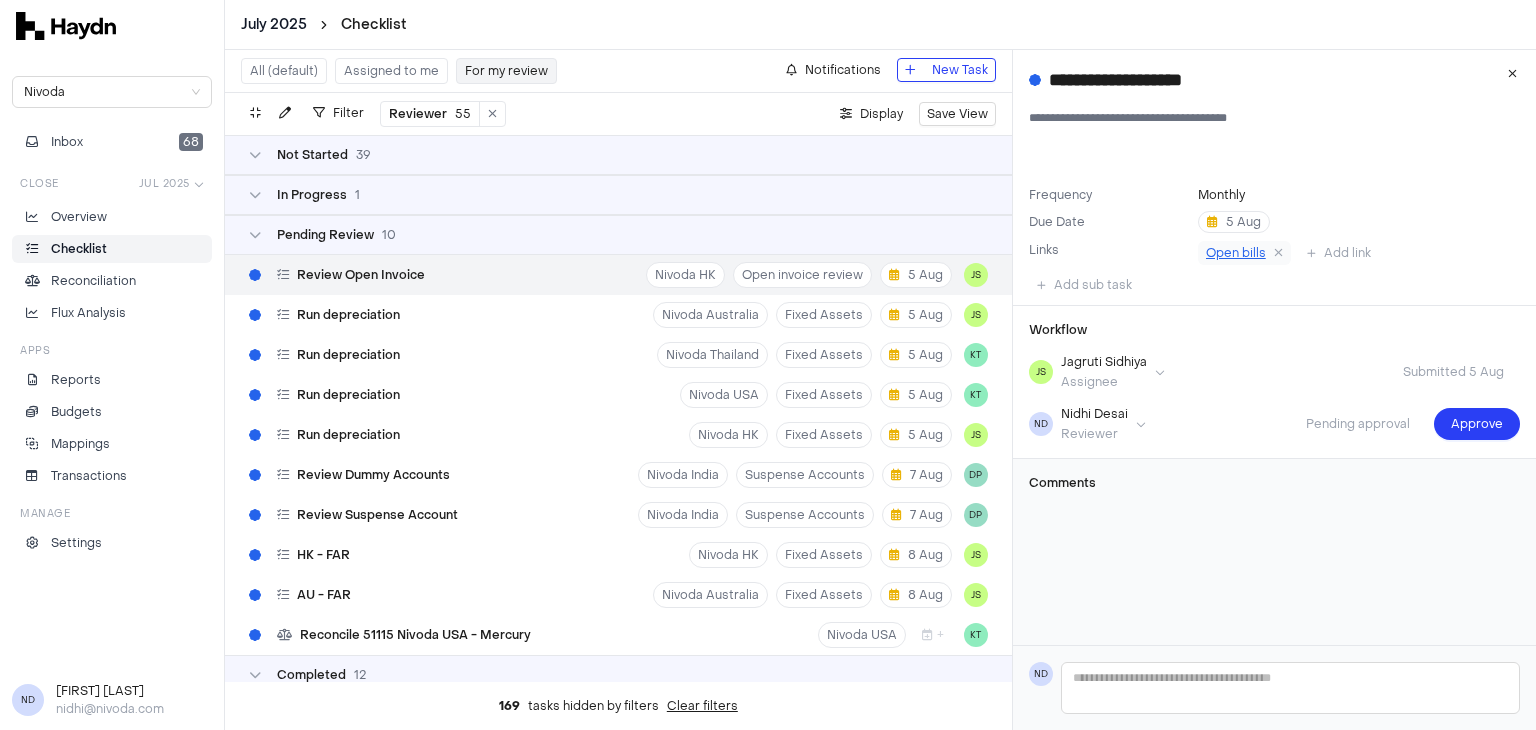 click on "Open bills" at bounding box center (1236, 253) 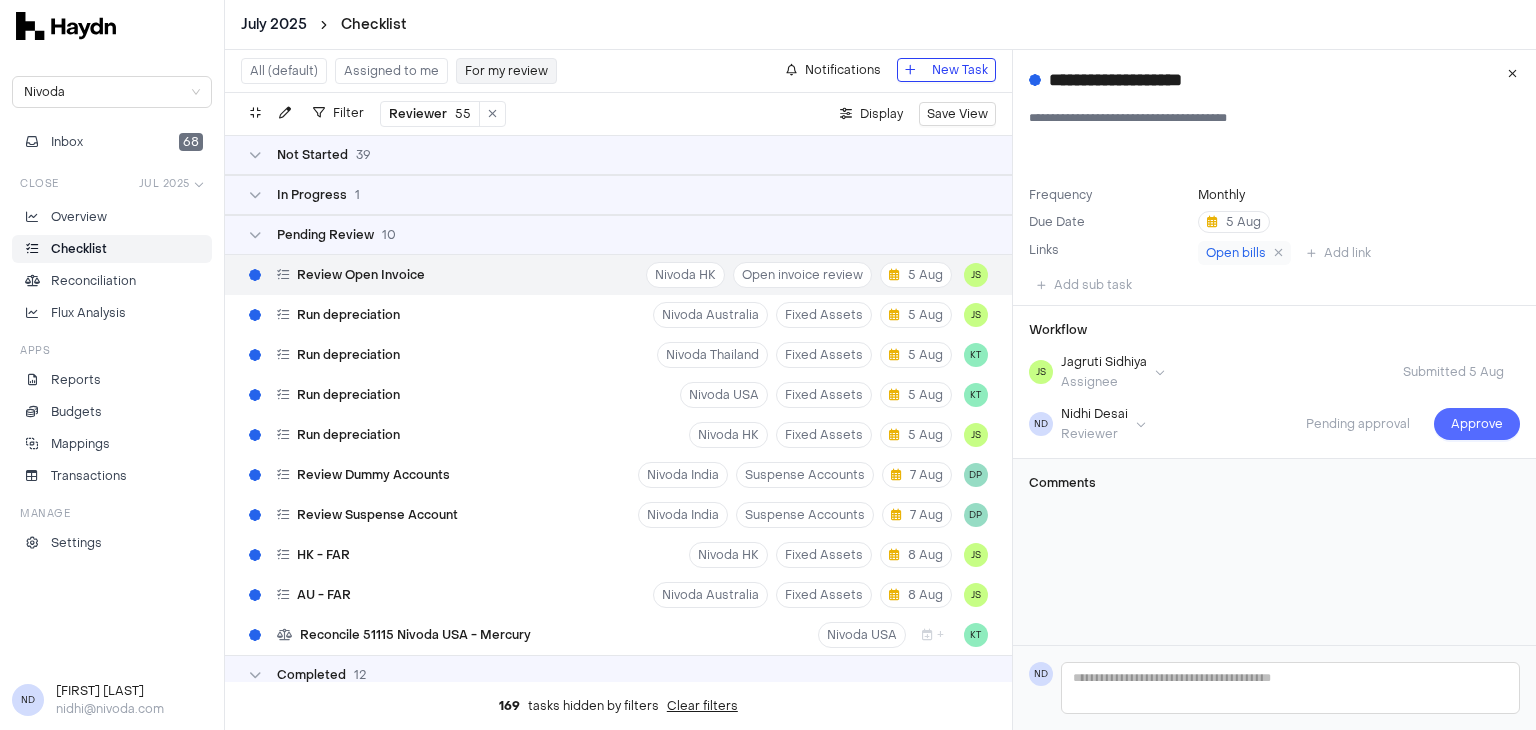 click on "Approve" at bounding box center (1477, 424) 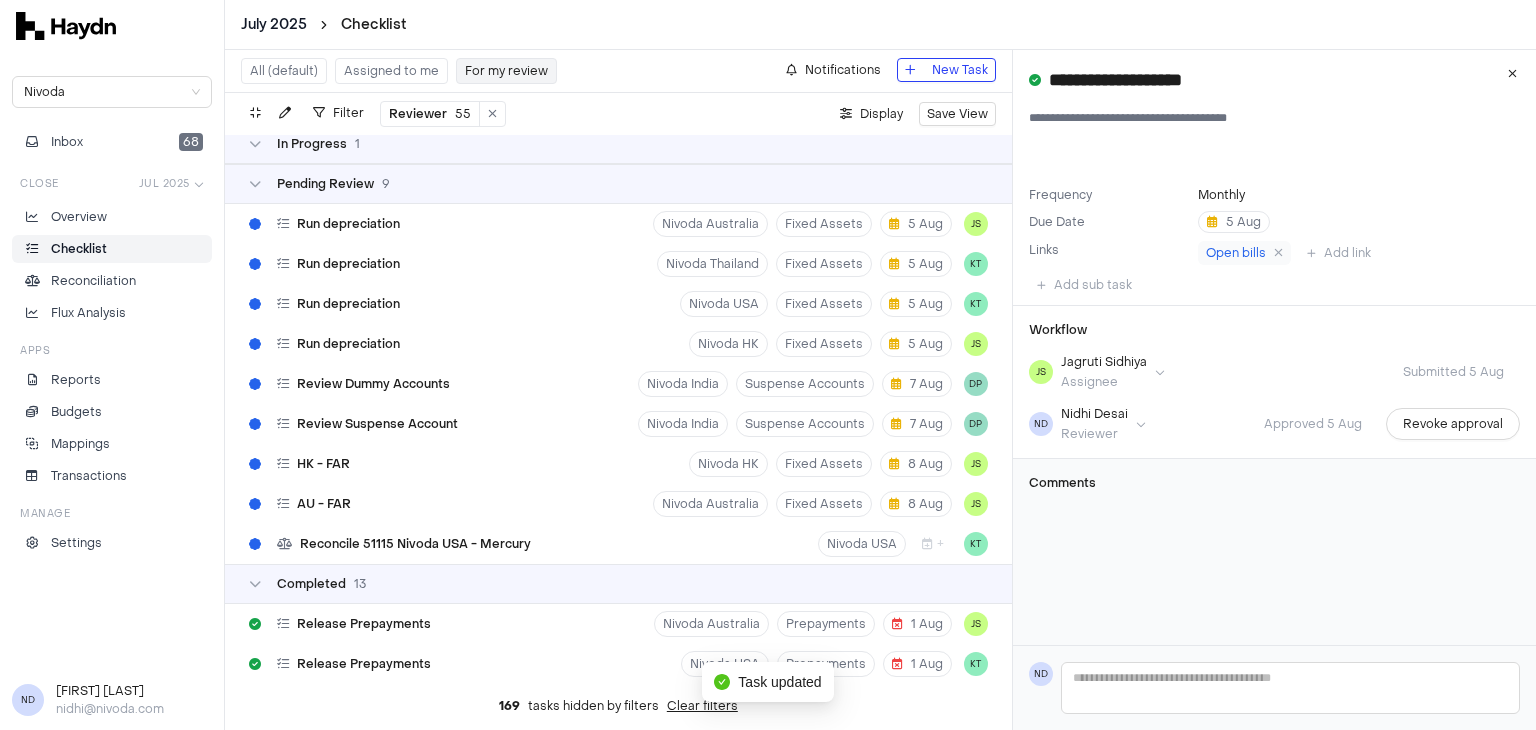 scroll, scrollTop: 48, scrollLeft: 0, axis: vertical 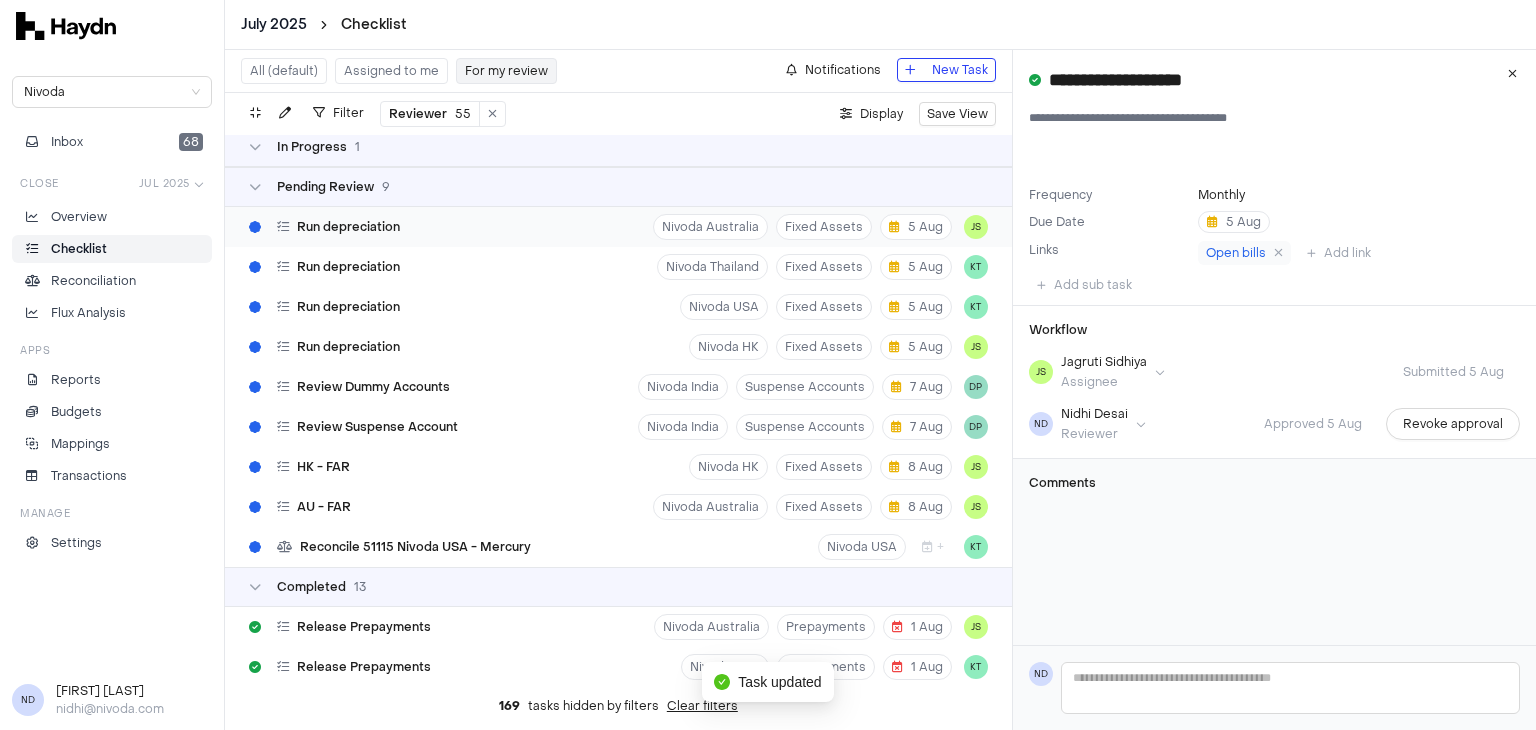 click on "Run depreciation Nivoda Australia Fixed Assets 5 Aug JS" at bounding box center (618, 227) 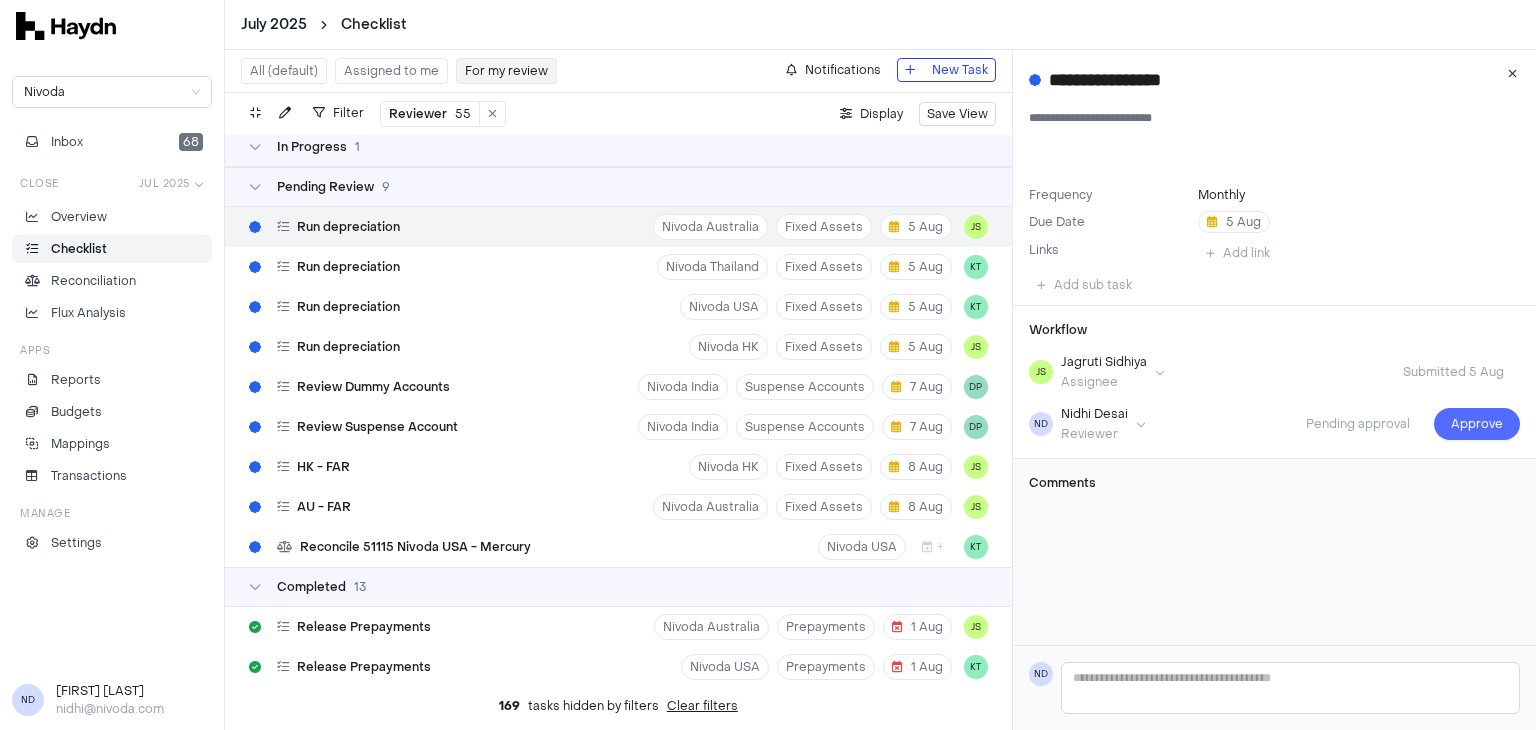click on "Approve" at bounding box center [1477, 424] 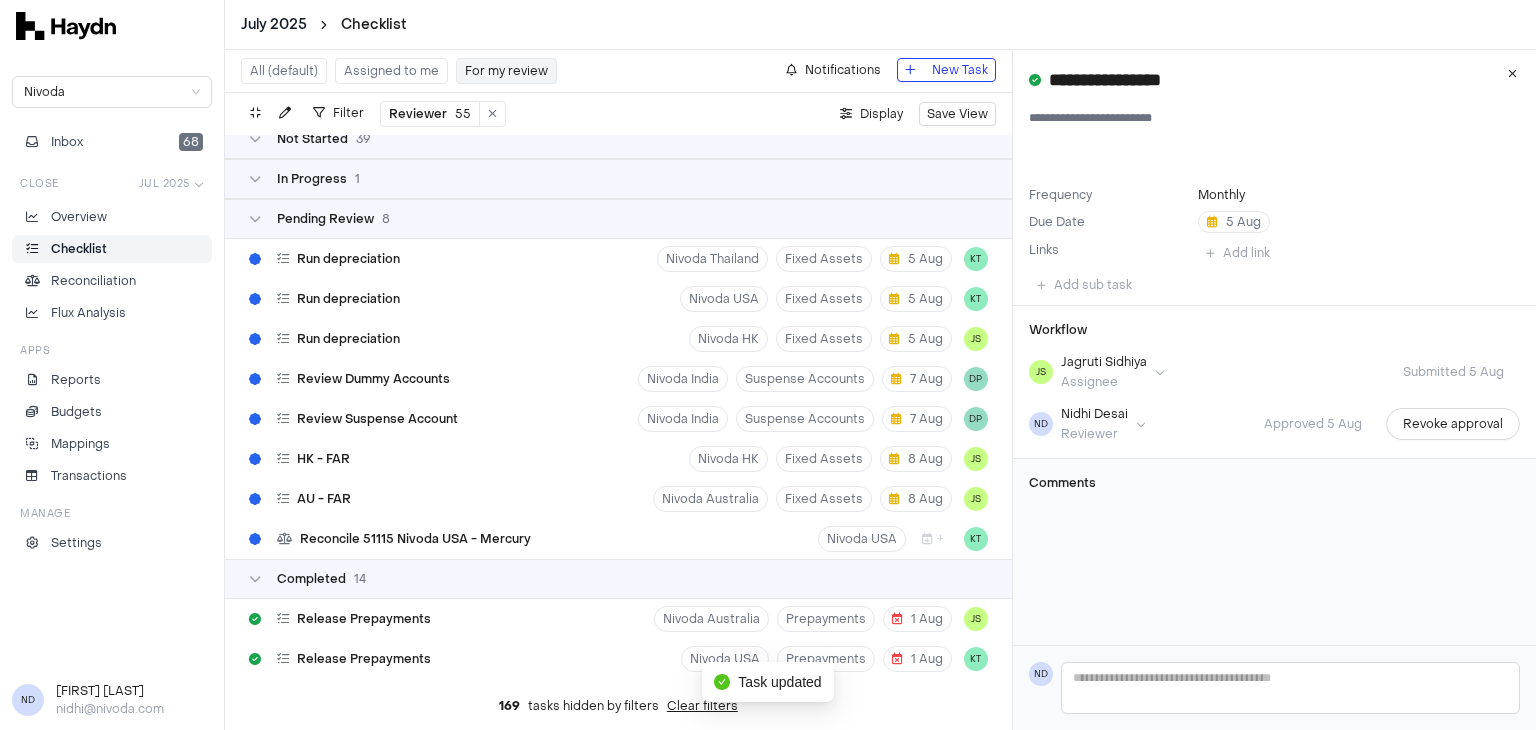 scroll, scrollTop: 0, scrollLeft: 0, axis: both 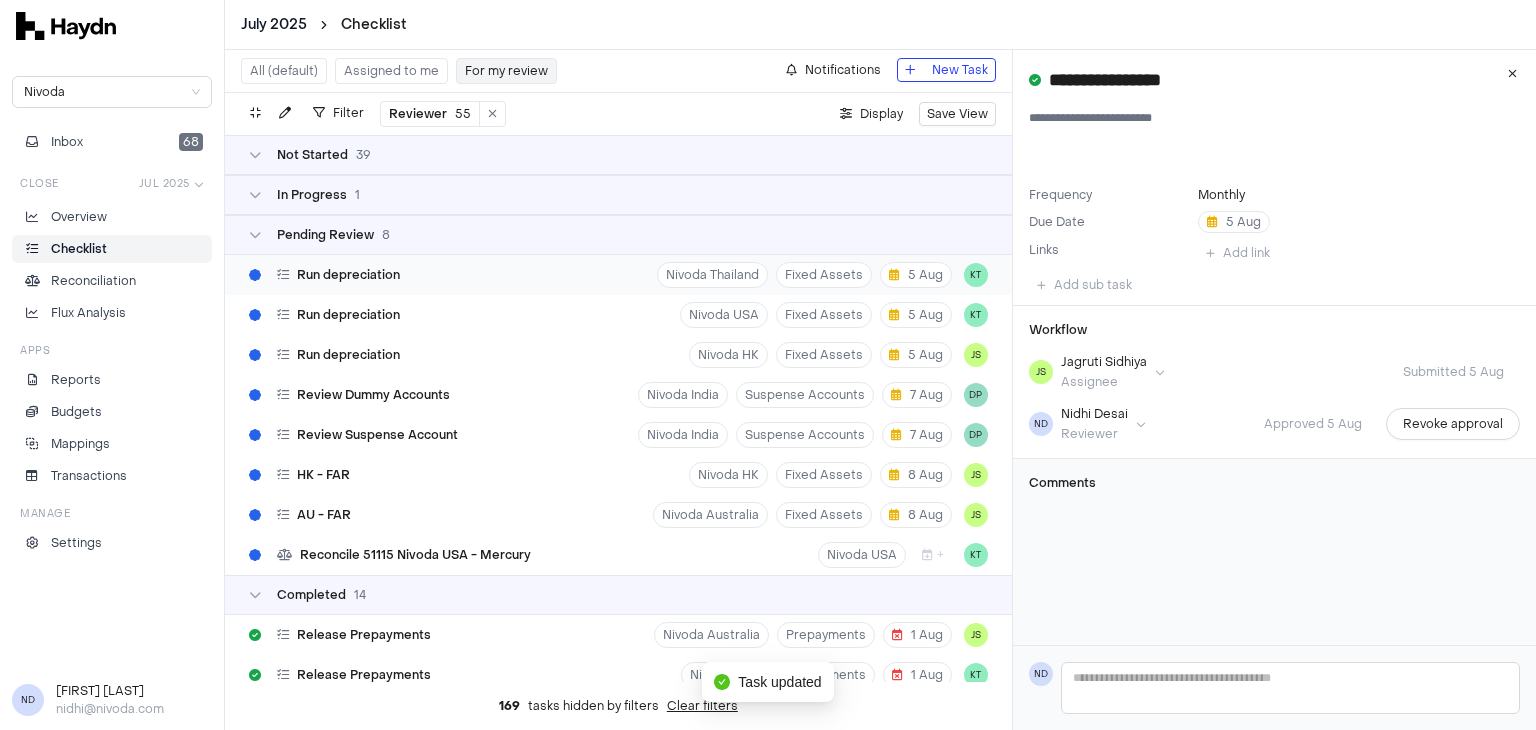 click on "Run depreciation Nivoda Thailand Fixed Assets 5 Aug KT" at bounding box center (618, 275) 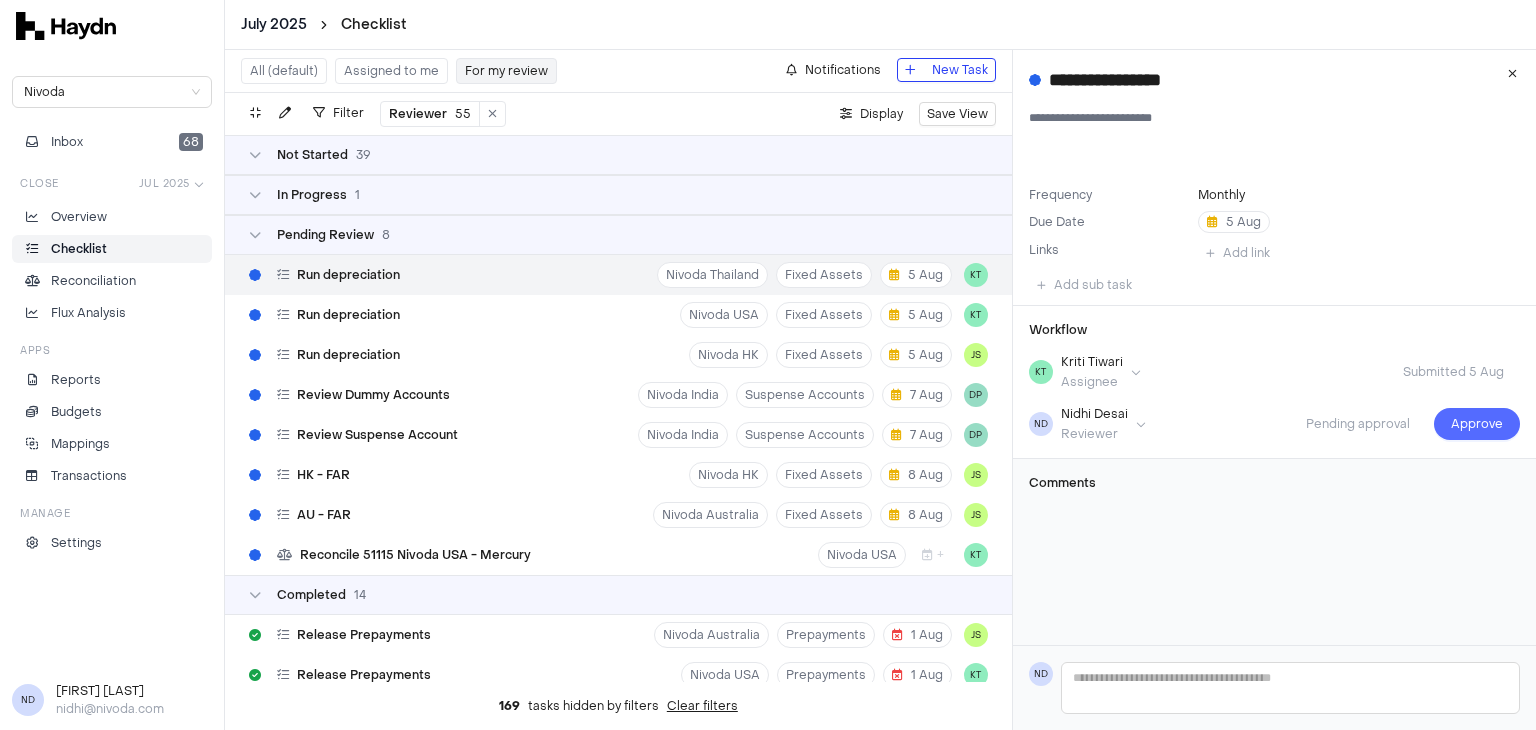 click on "Approve" at bounding box center (1477, 424) 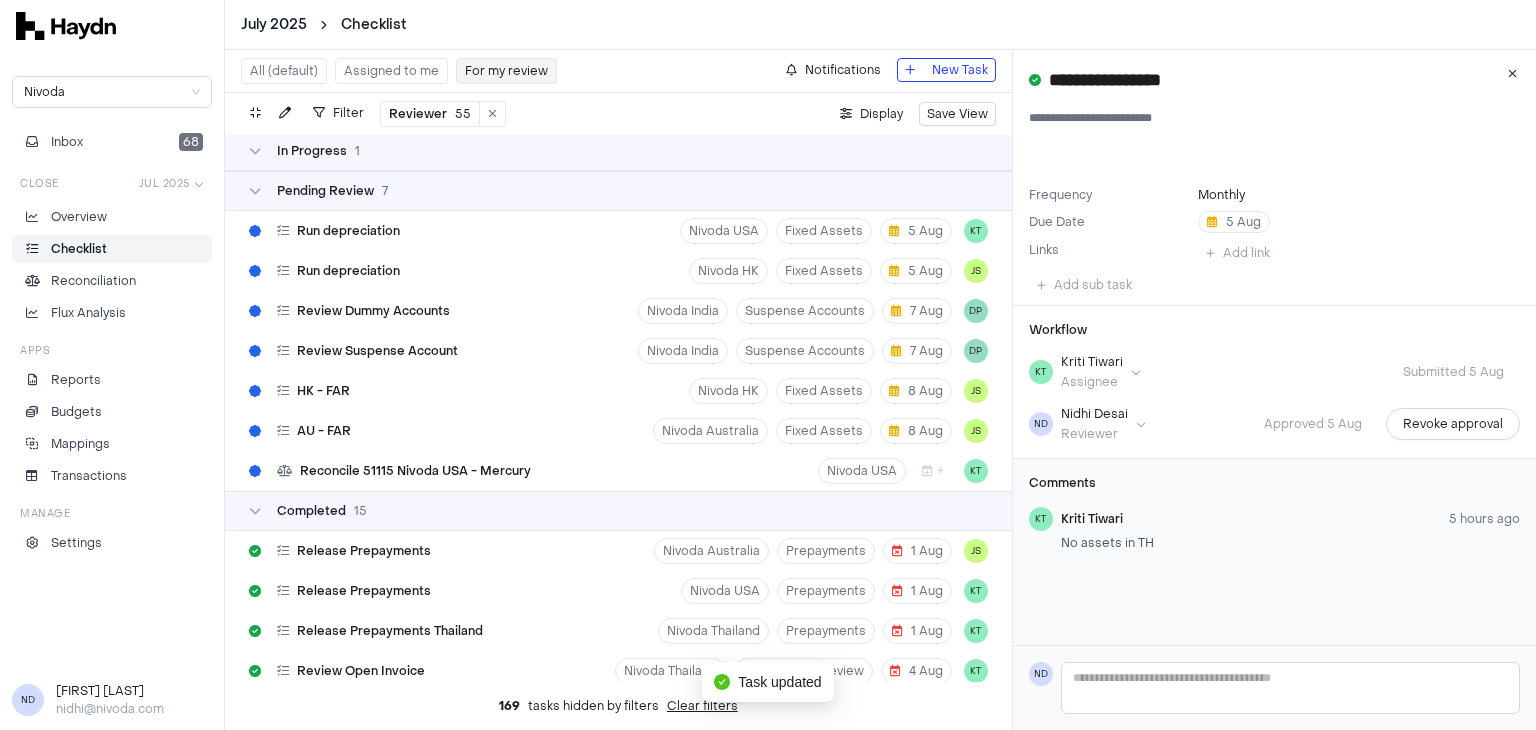 scroll, scrollTop: 42, scrollLeft: 0, axis: vertical 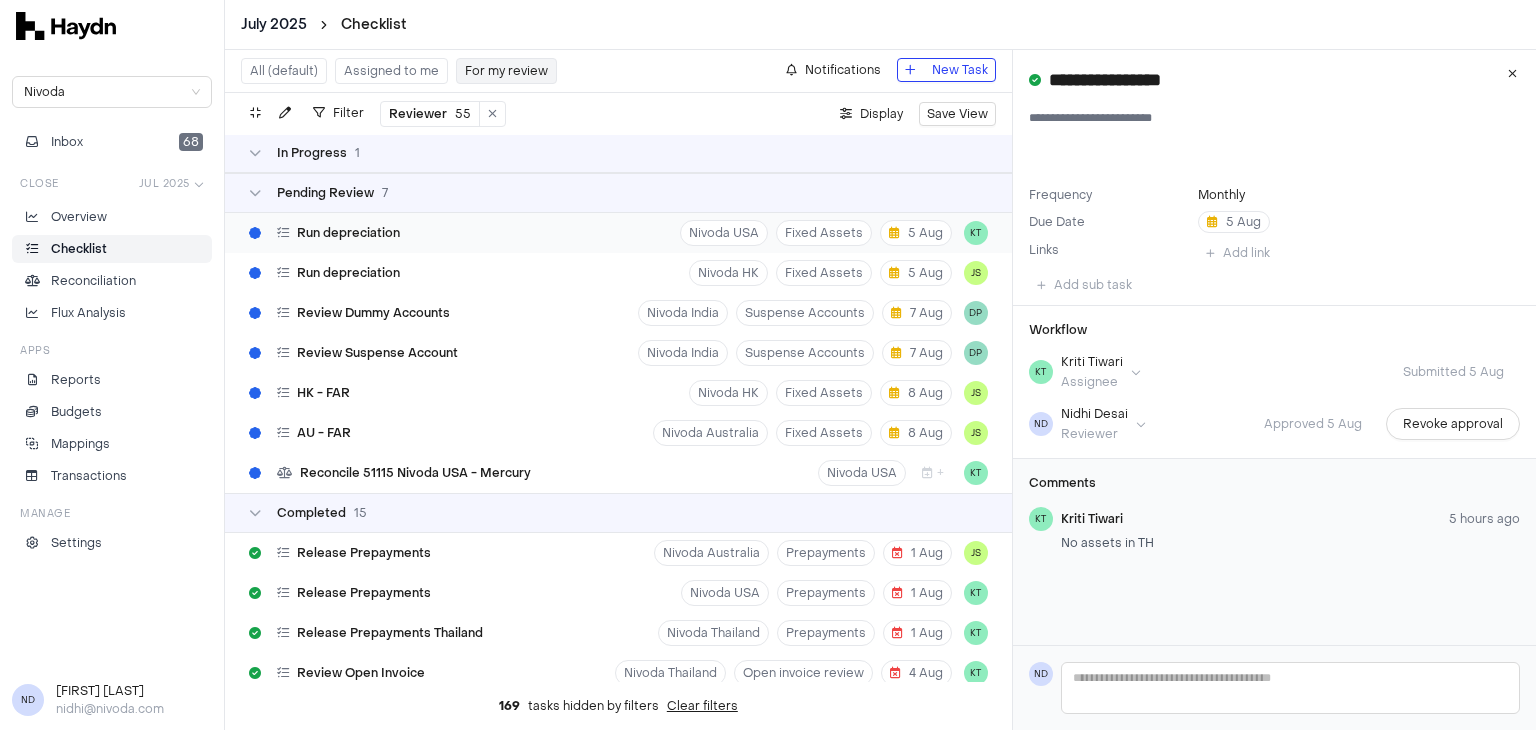 click on "Run depreciation Nivoda USA Fixed Assets 5 Aug KT" at bounding box center (618, 233) 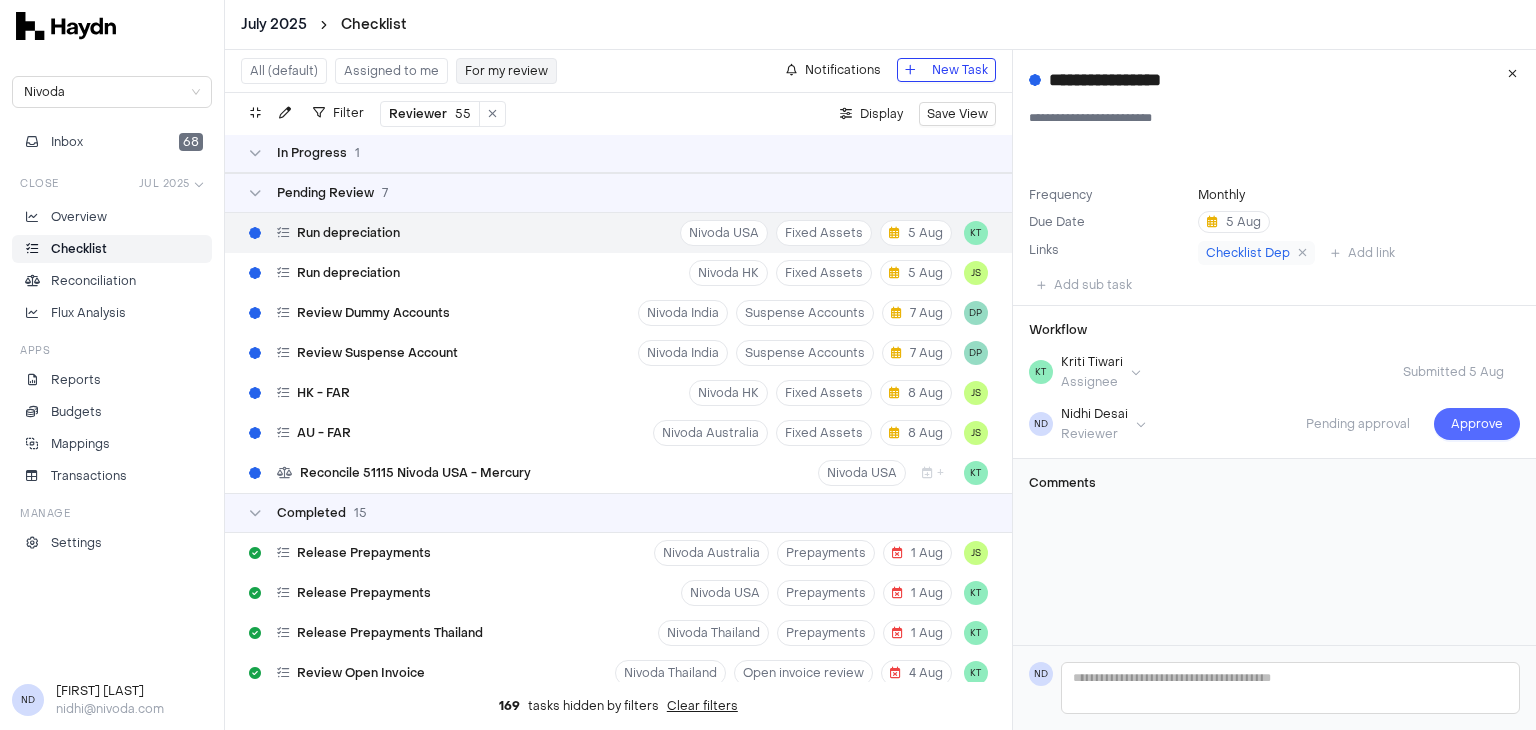 click on "Approve" at bounding box center (1477, 424) 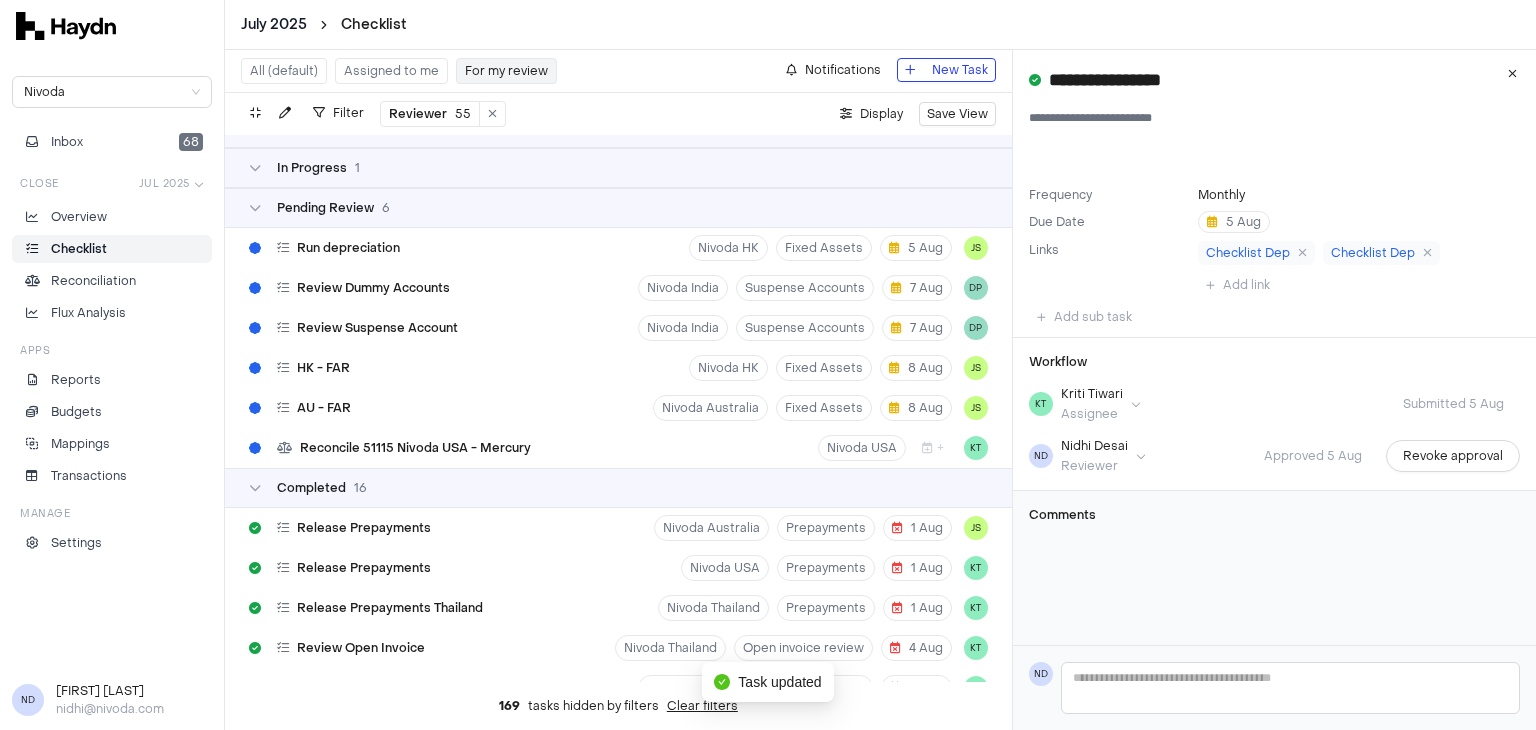 scroll, scrollTop: 0, scrollLeft: 0, axis: both 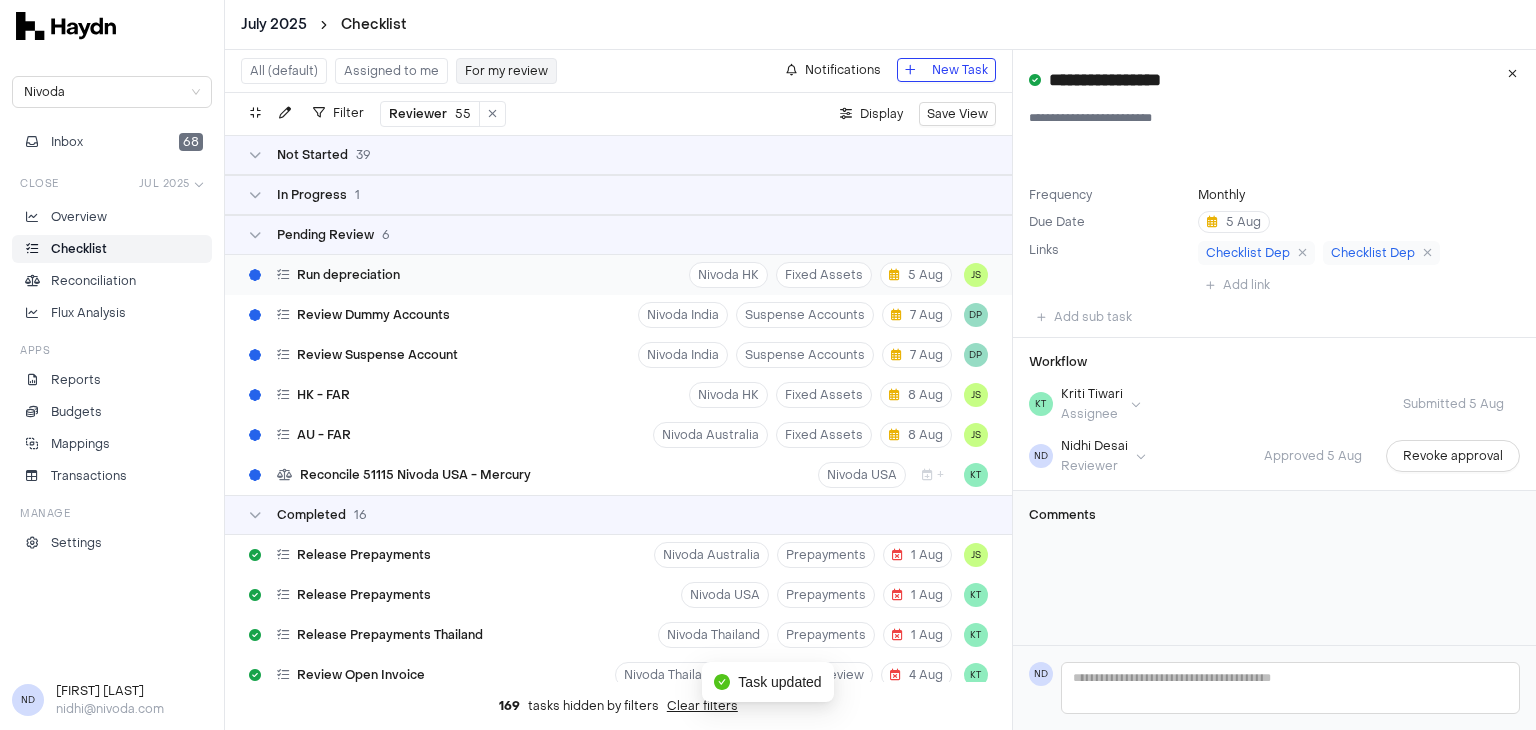click on "Run depreciation" at bounding box center (348, 275) 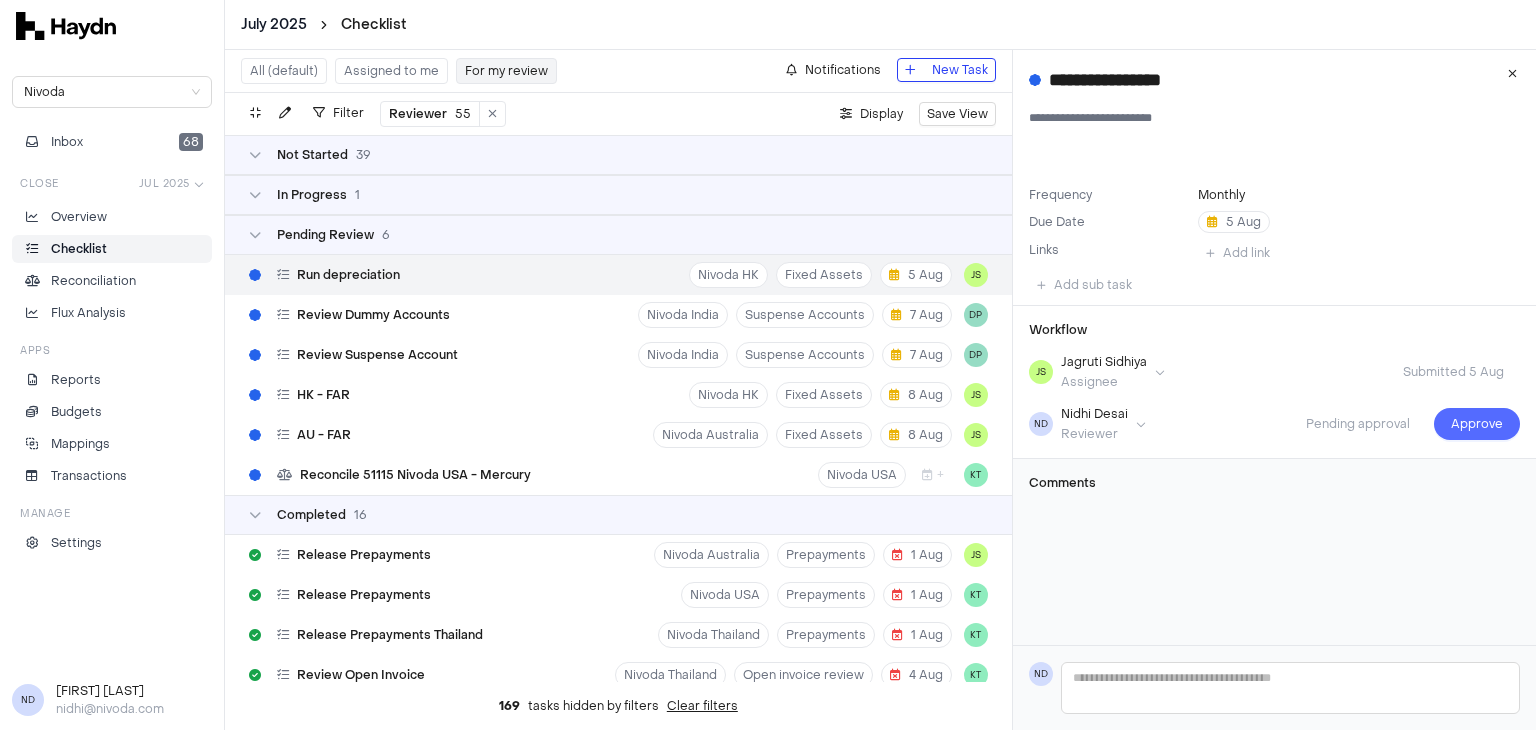click on "Approve" at bounding box center (1477, 424) 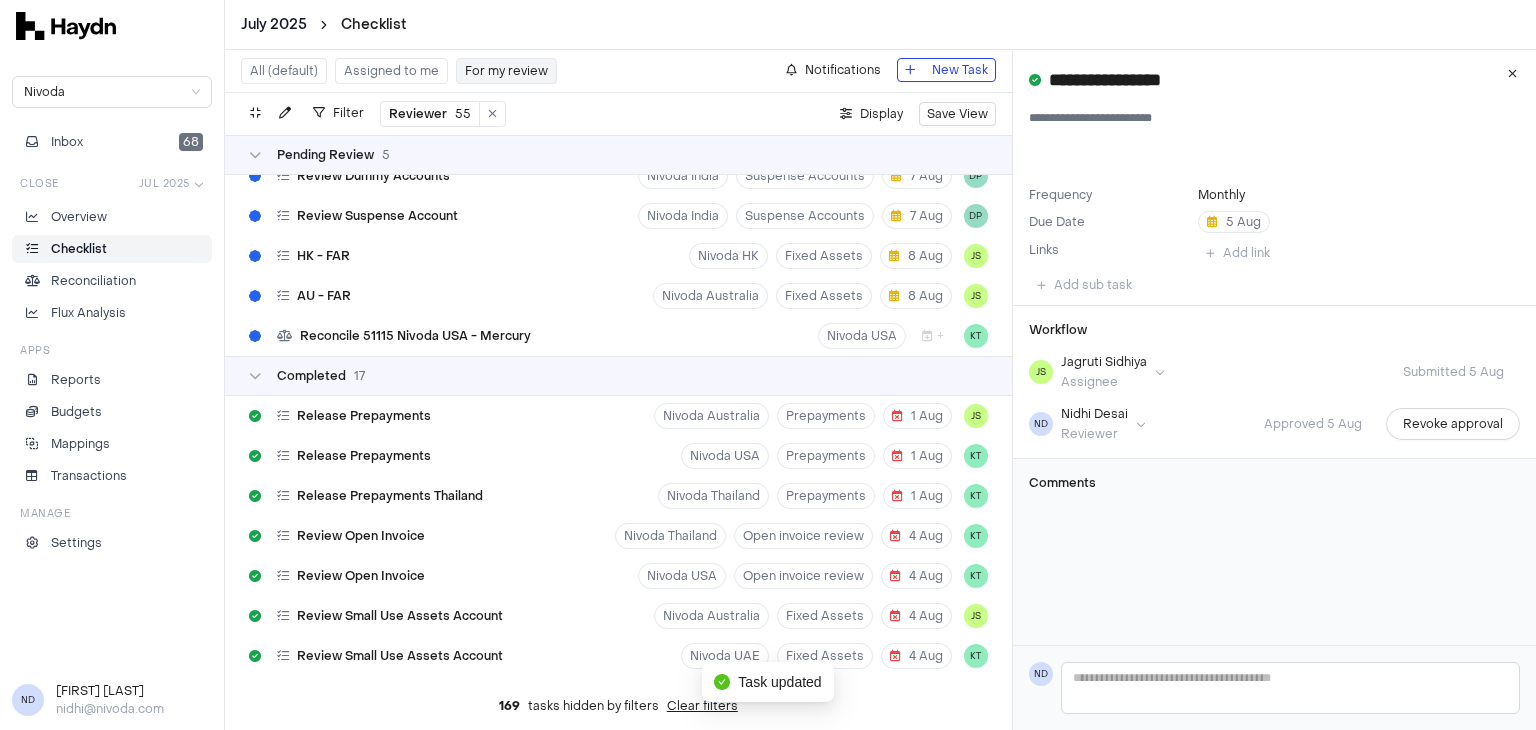 scroll, scrollTop: 0, scrollLeft: 0, axis: both 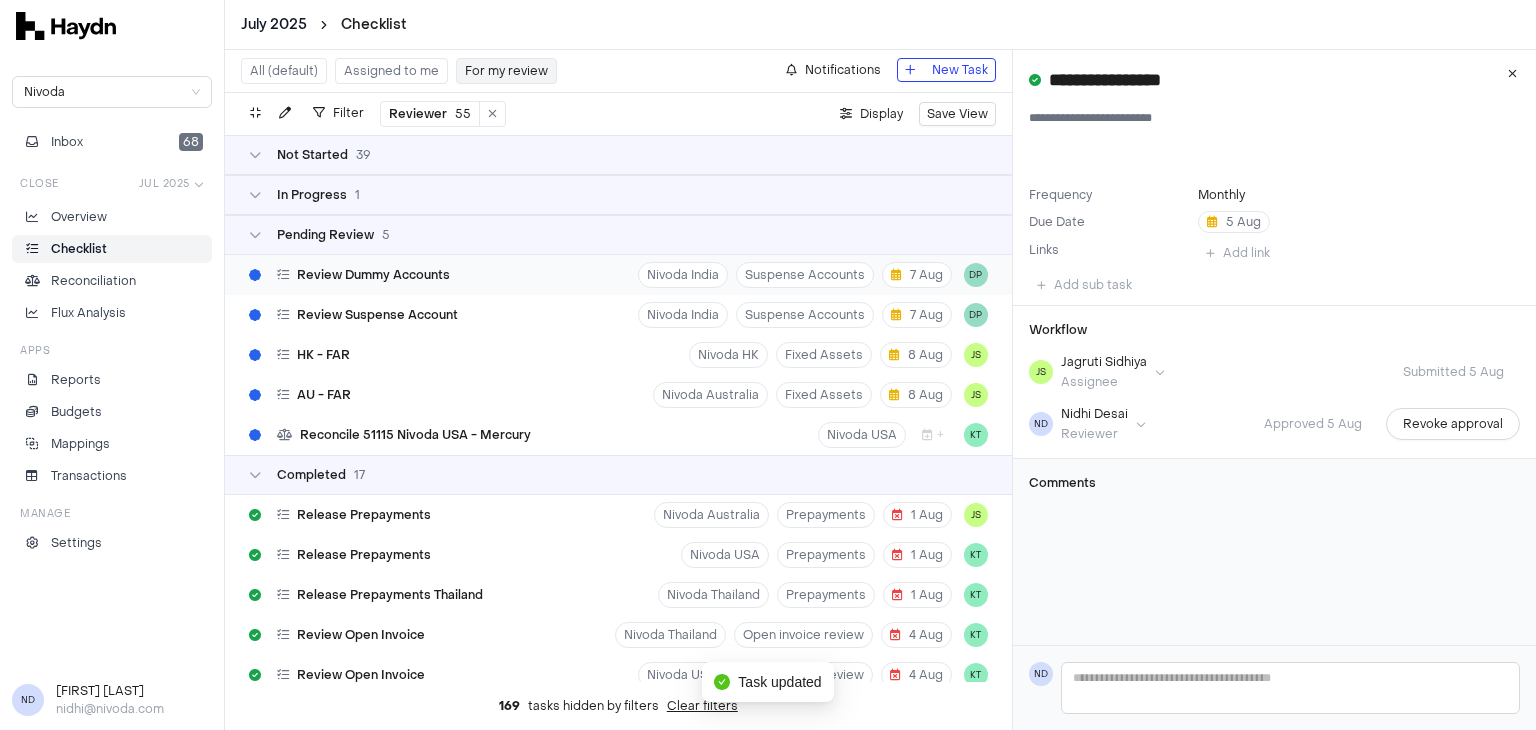 click on "Review Dummy Accounts" at bounding box center [373, 275] 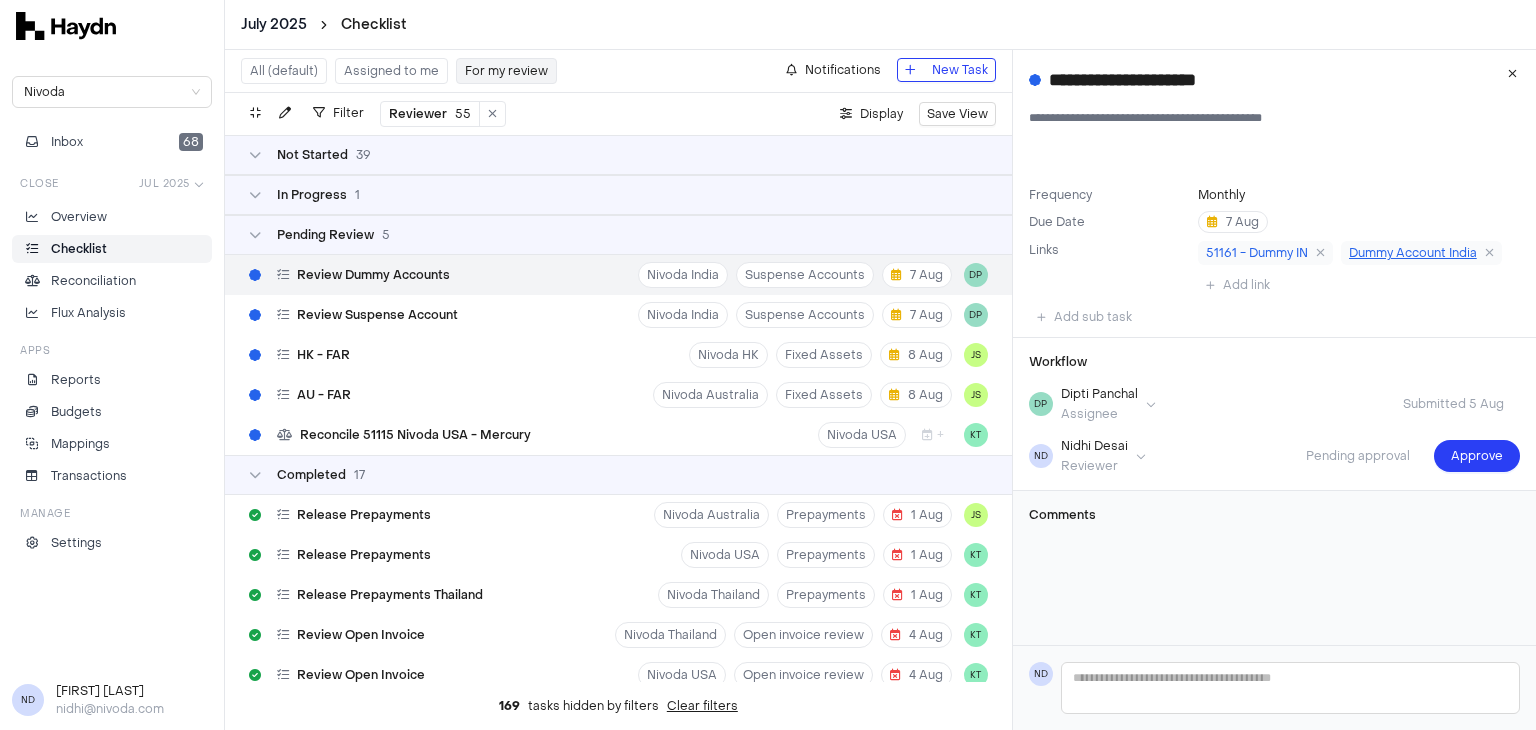 click on "Dummy Account India" at bounding box center (1413, 253) 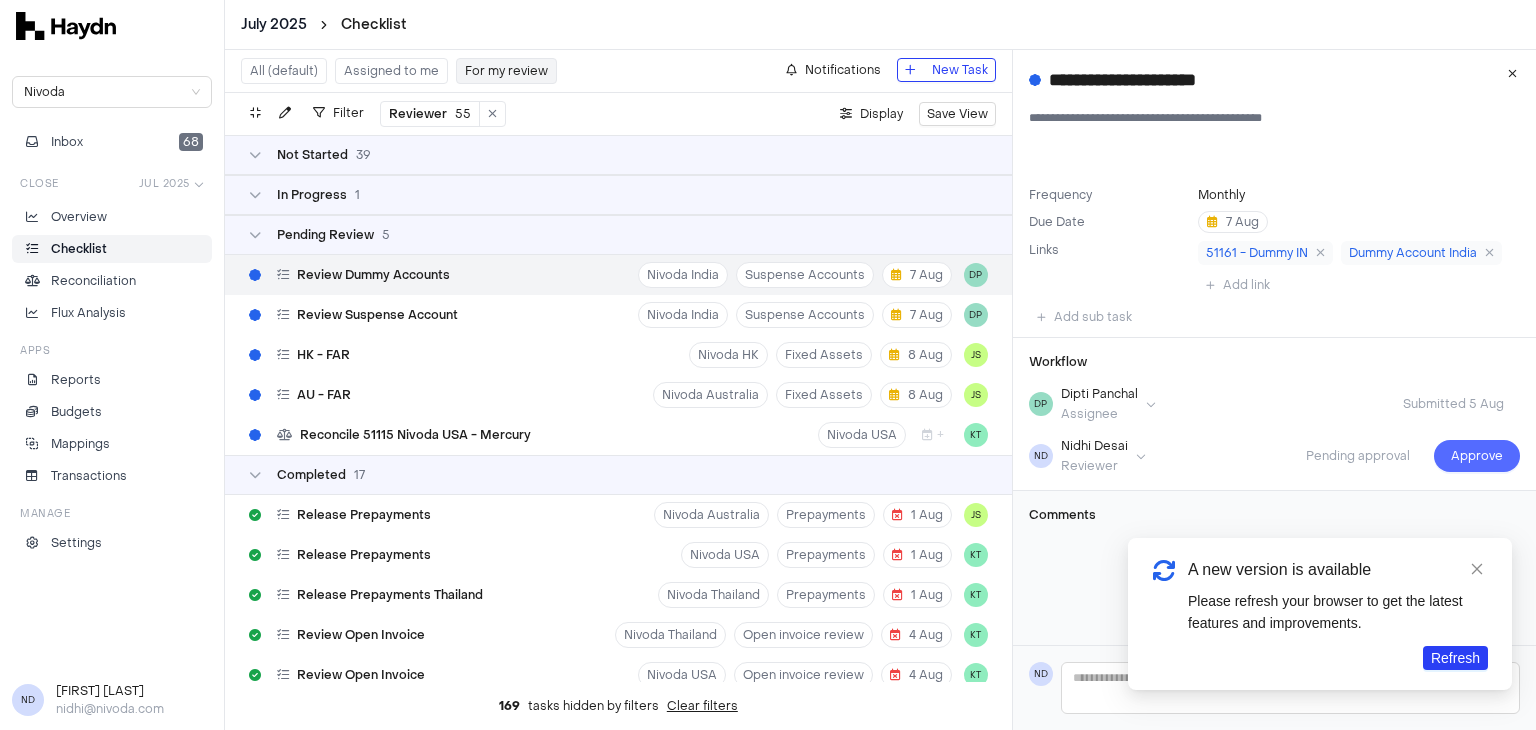click on "Approve" at bounding box center (1477, 456) 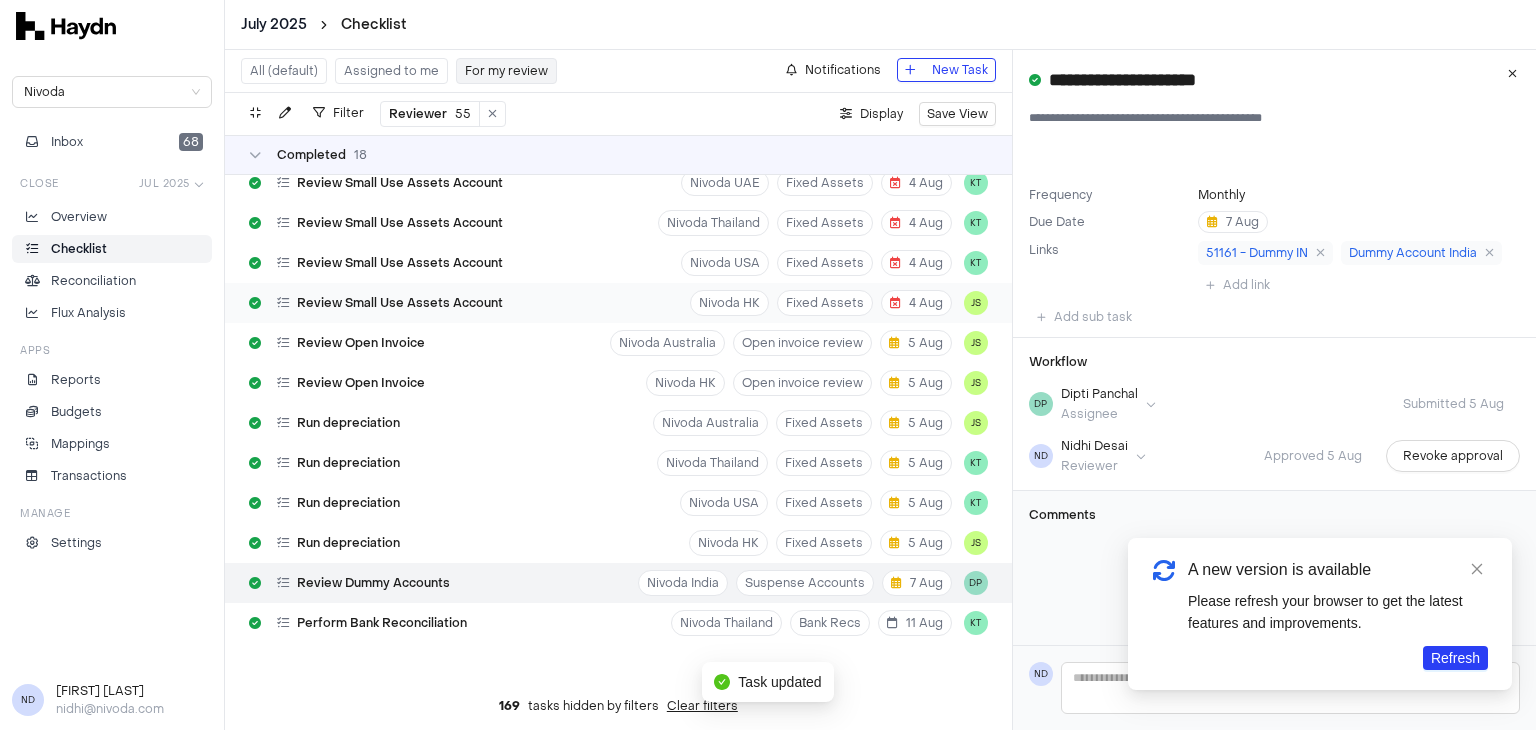 scroll, scrollTop: 0, scrollLeft: 0, axis: both 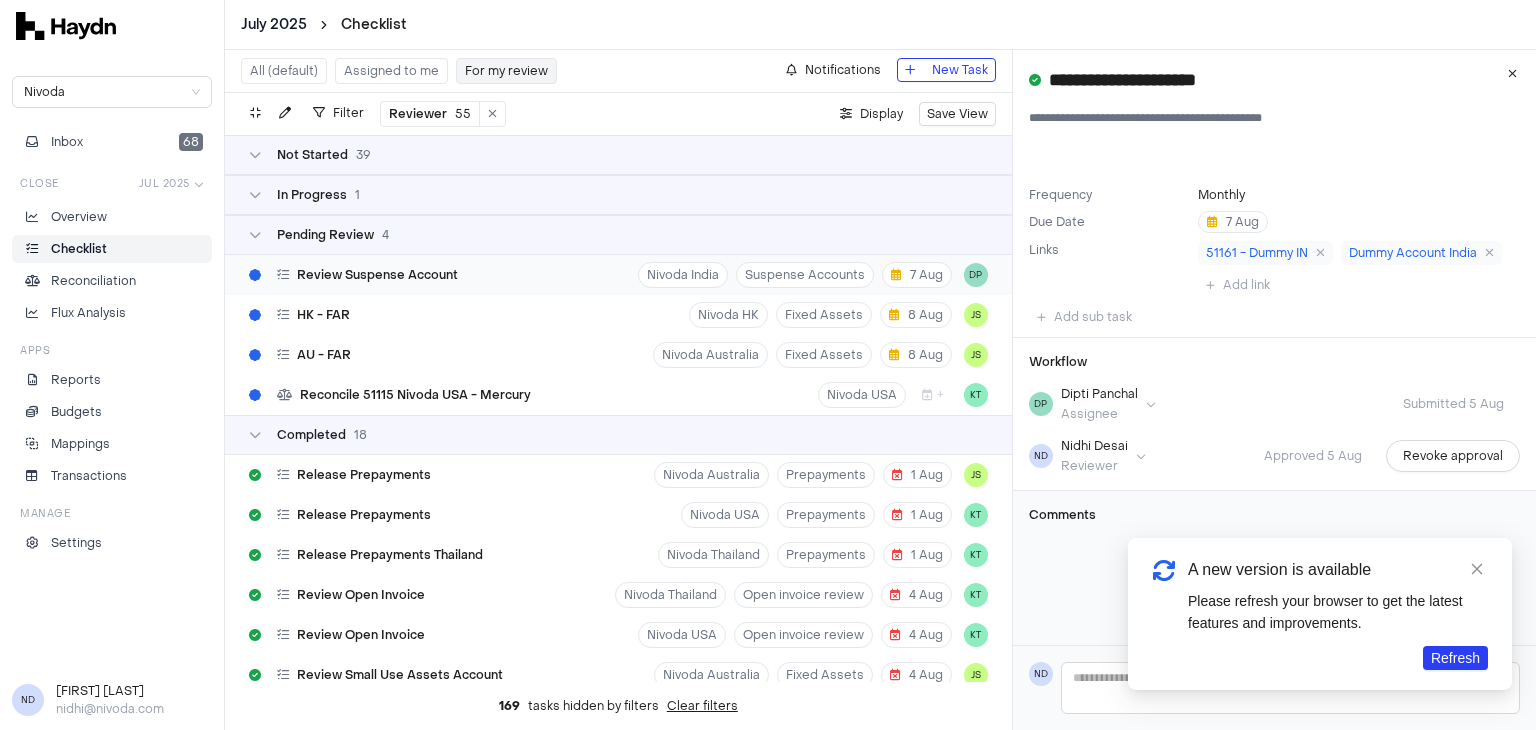 click on "Review Suspense Account" at bounding box center [377, 275] 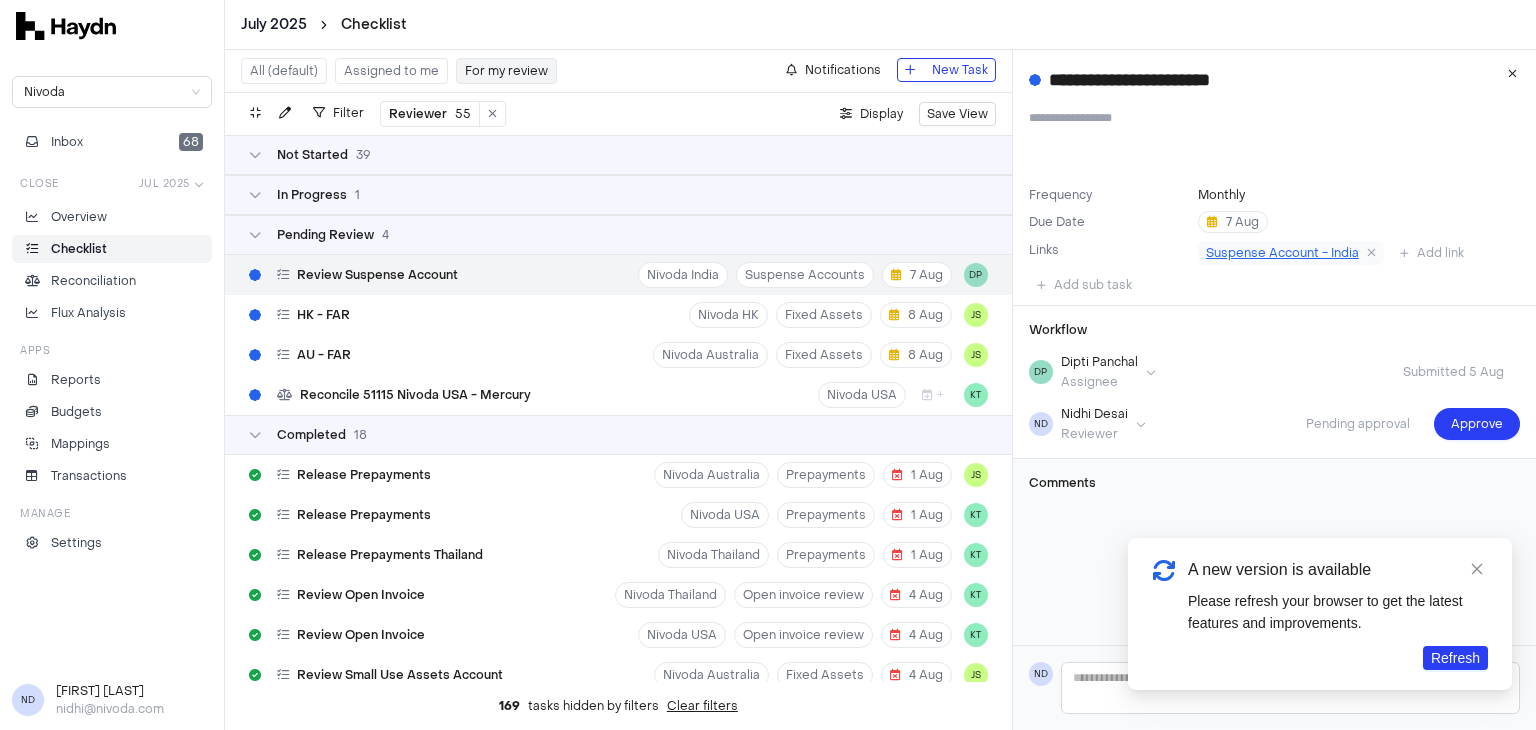 click on "Suspense Account - India" at bounding box center [1282, 253] 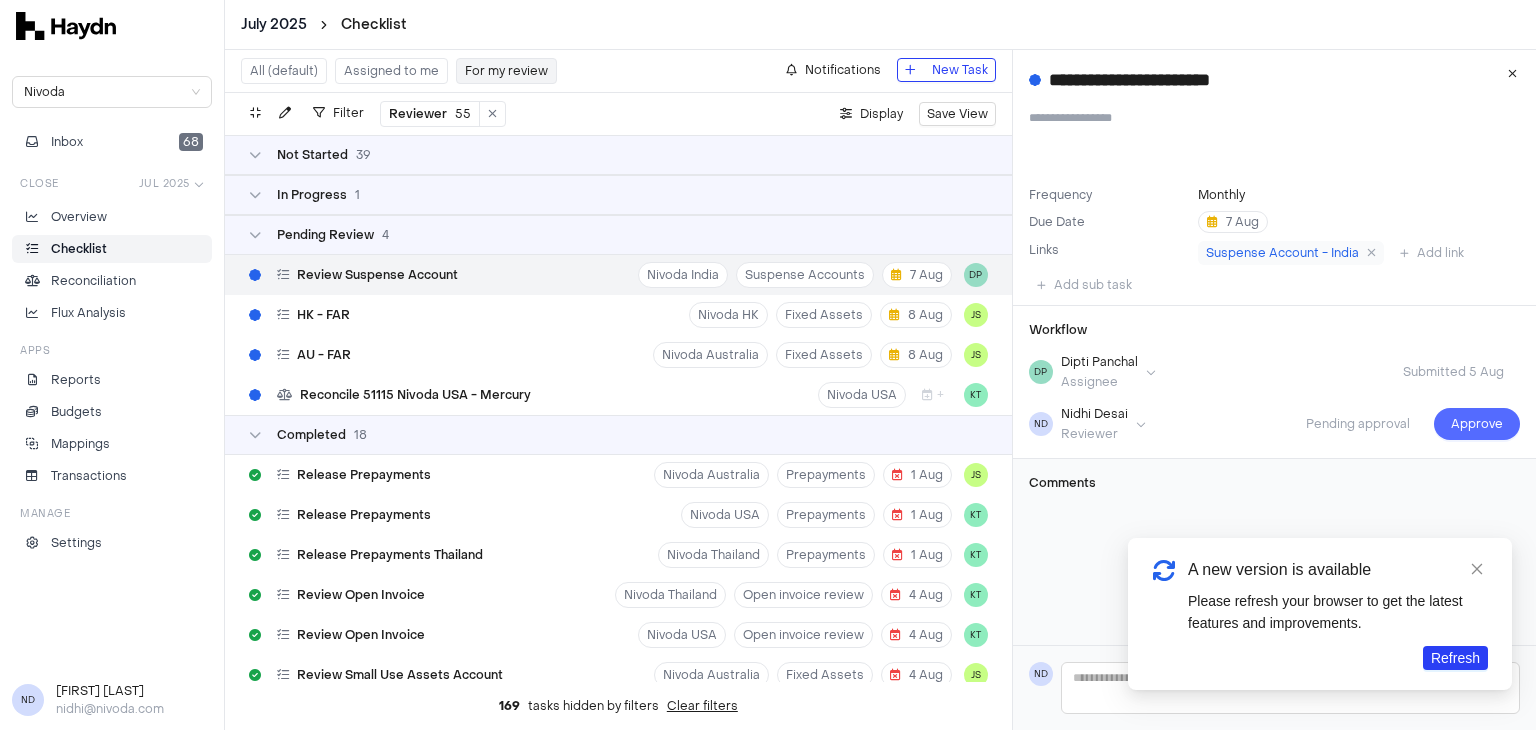 click on "Approve" at bounding box center [1477, 424] 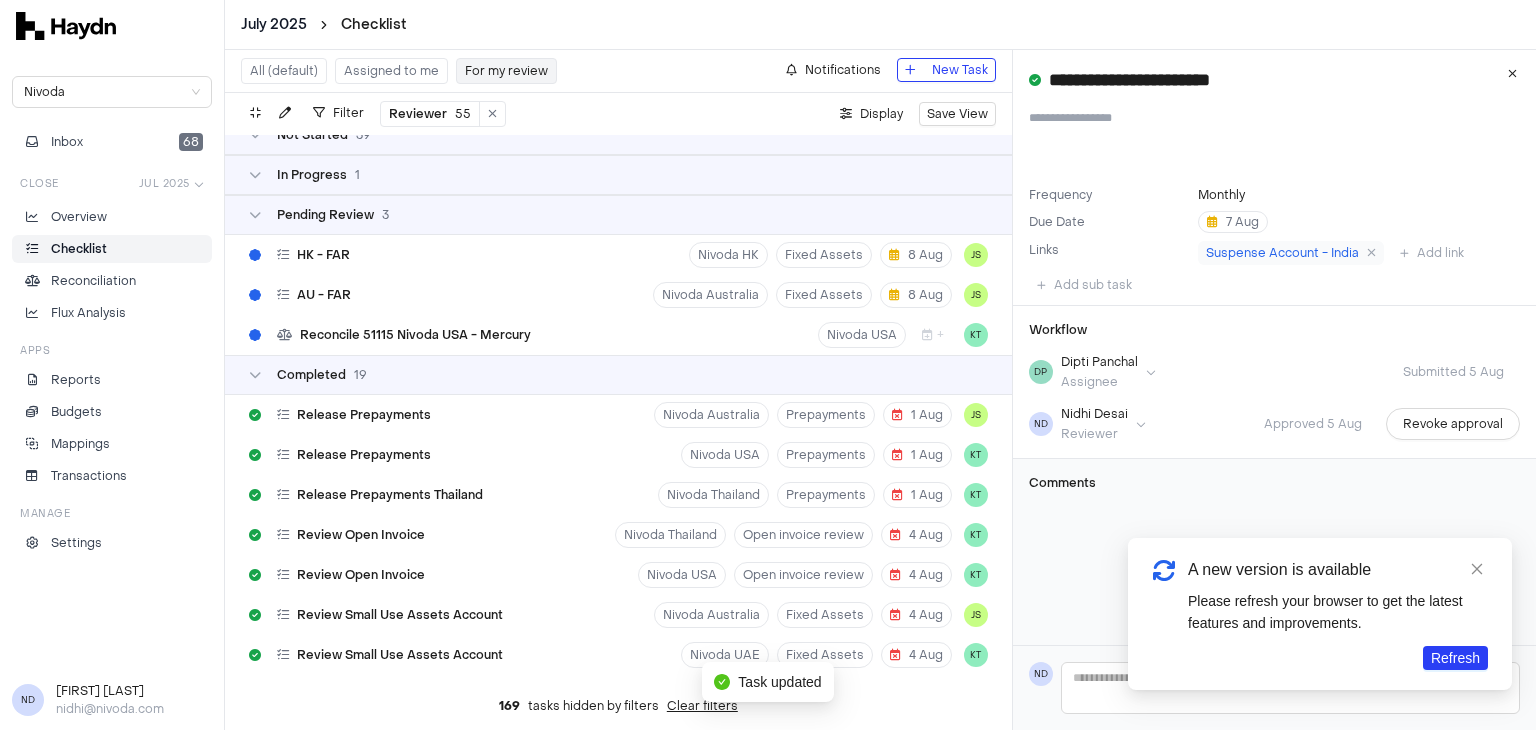 scroll, scrollTop: 0, scrollLeft: 0, axis: both 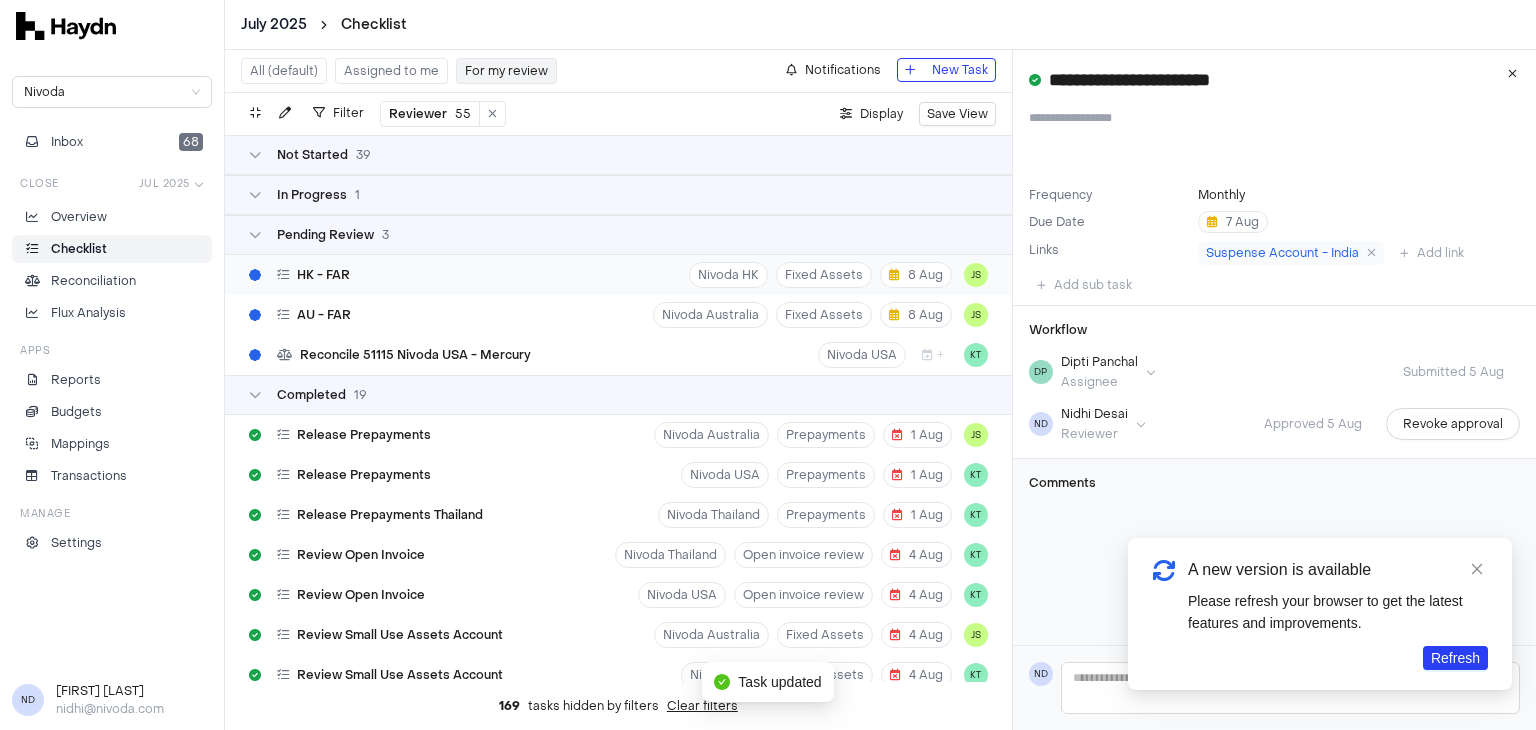 click on "HK - FAR Nivoda HK Fixed Assets 8 Aug JS" at bounding box center (618, 275) 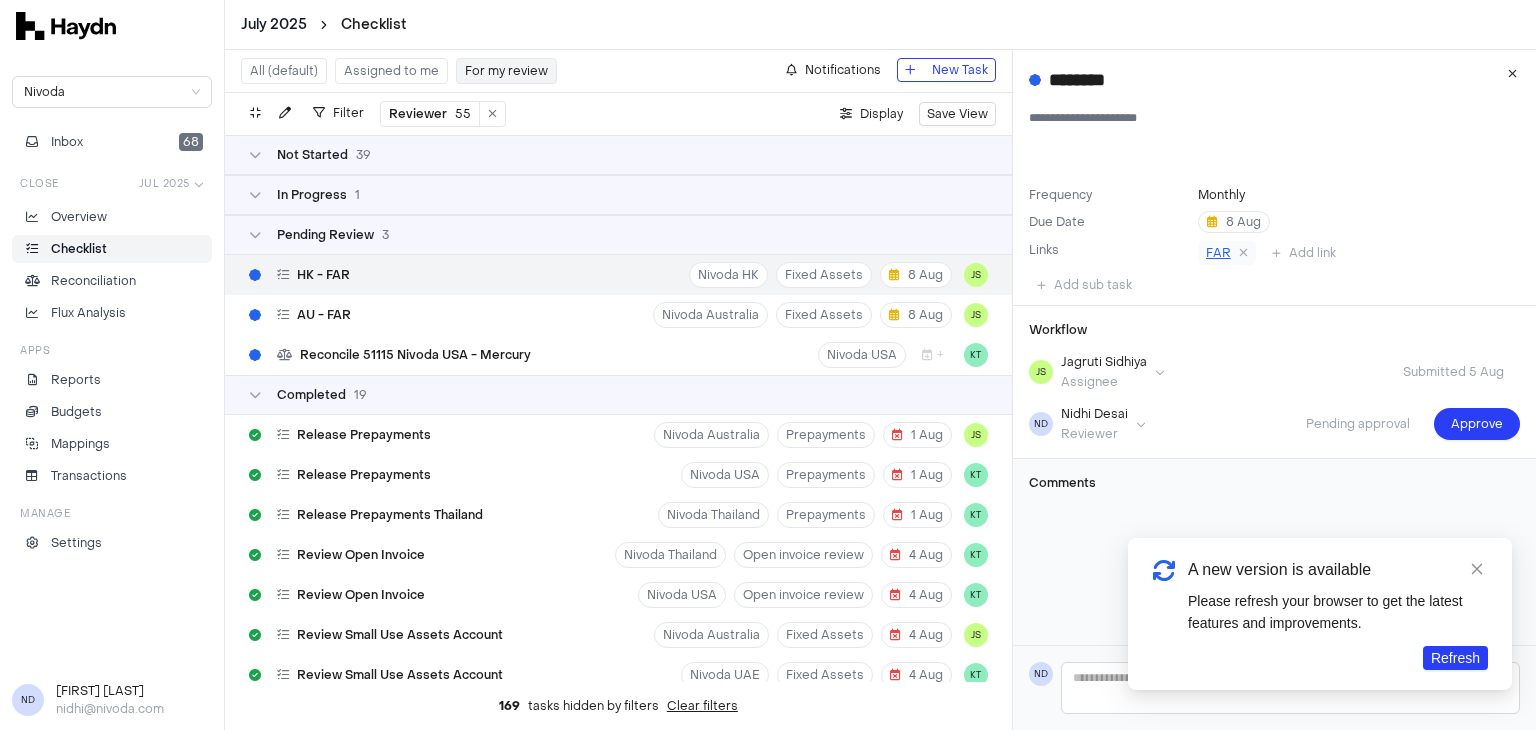 click on "FAR" at bounding box center (1218, 253) 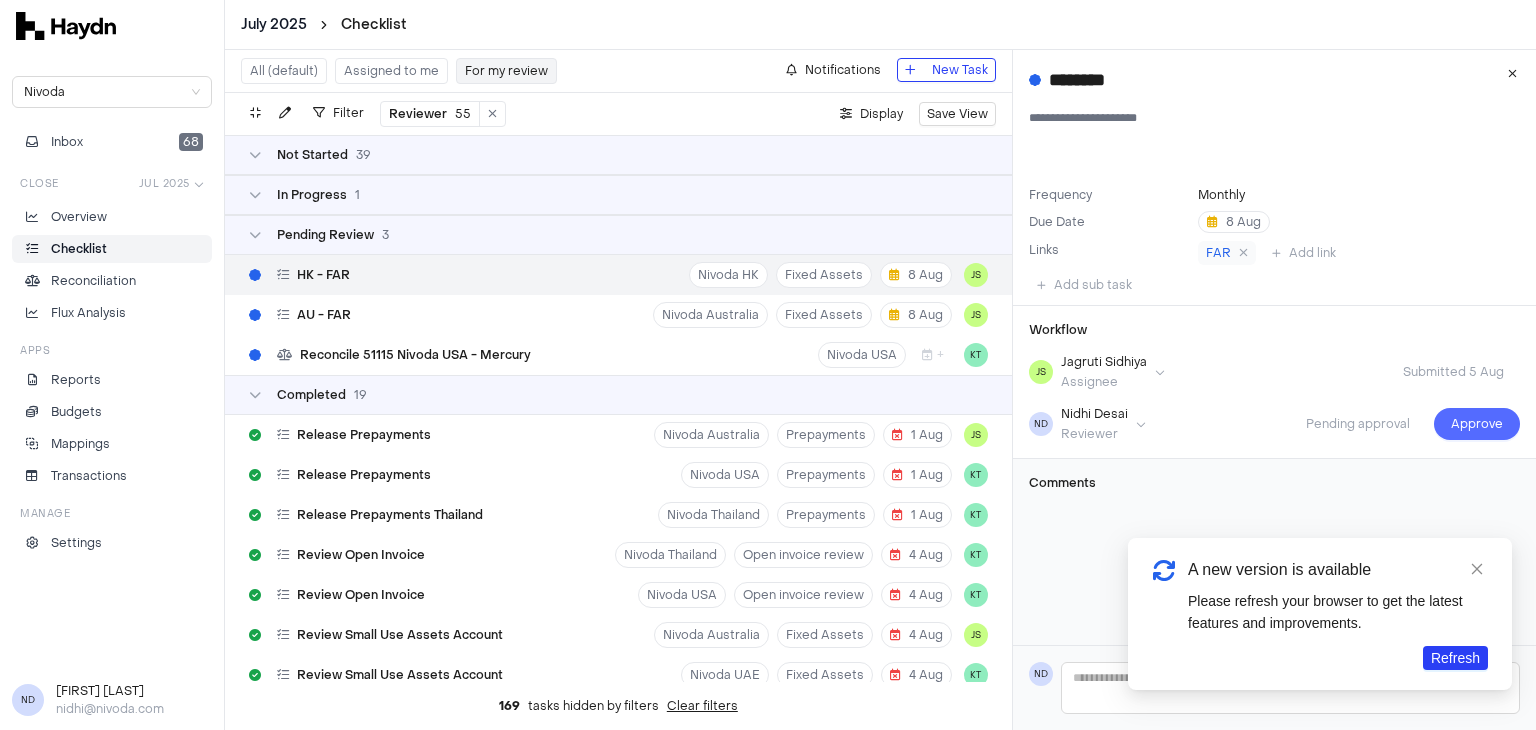 click on "Approve" at bounding box center [1477, 424] 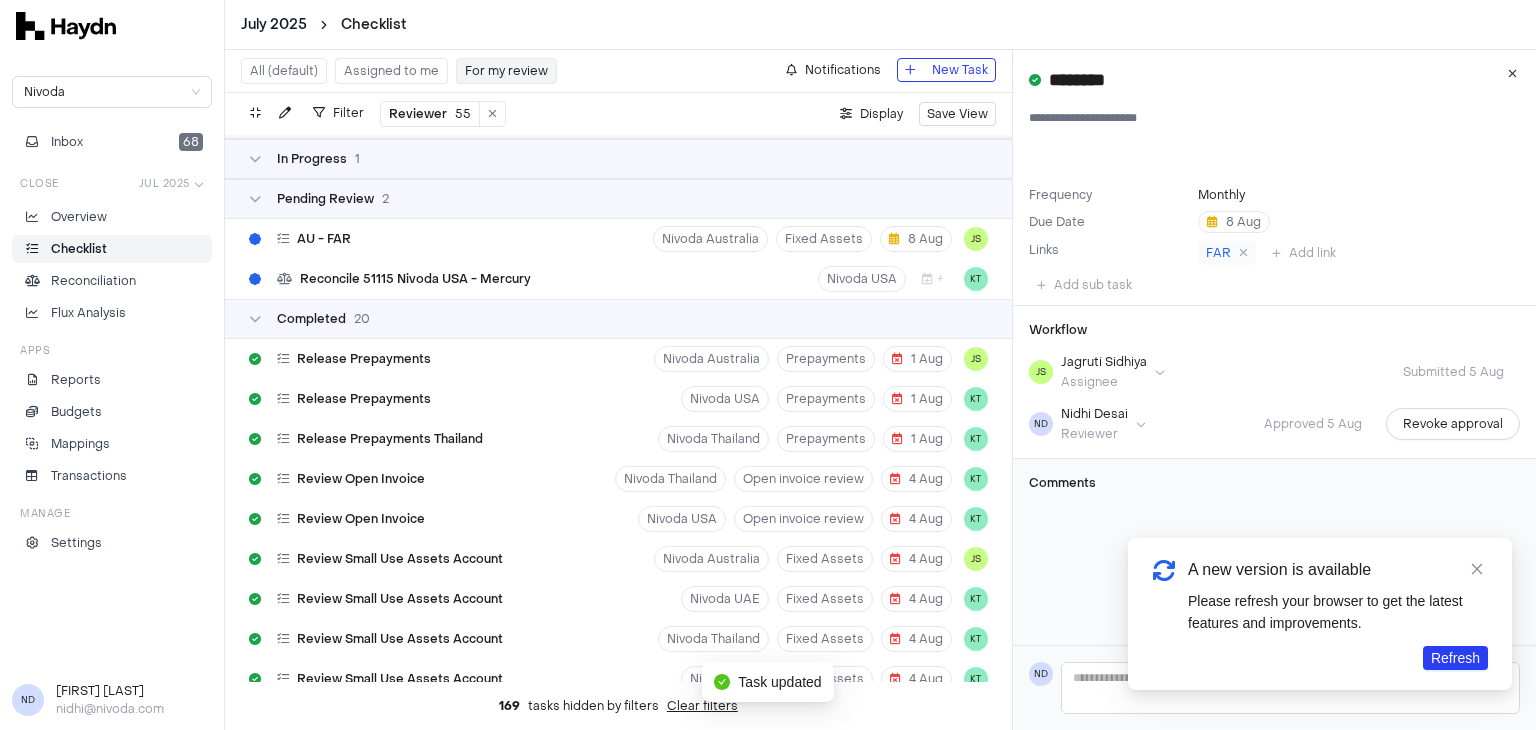 scroll, scrollTop: 0, scrollLeft: 0, axis: both 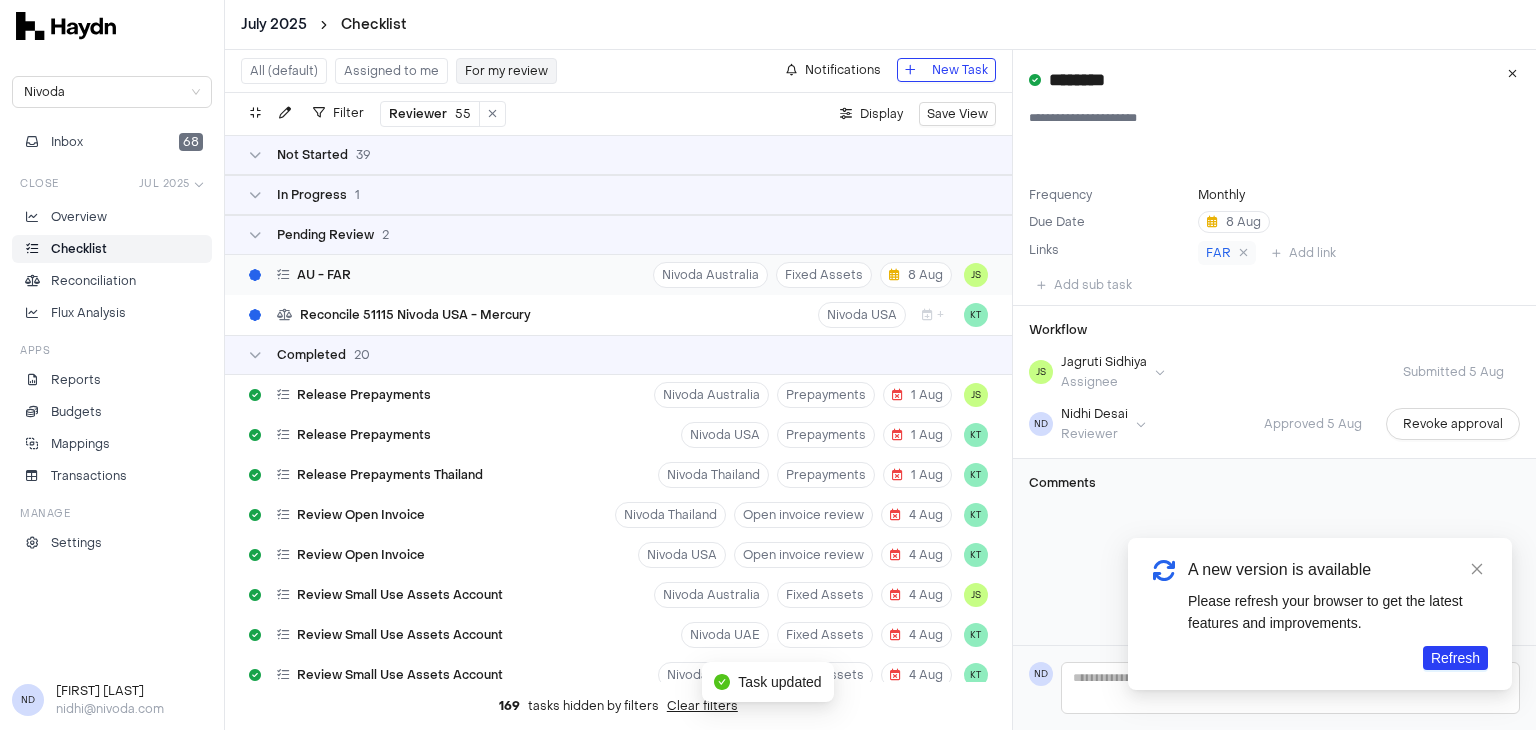 click on "AU - FAR Nivoda Australia Fixed Assets 8 Aug JS" at bounding box center (618, 275) 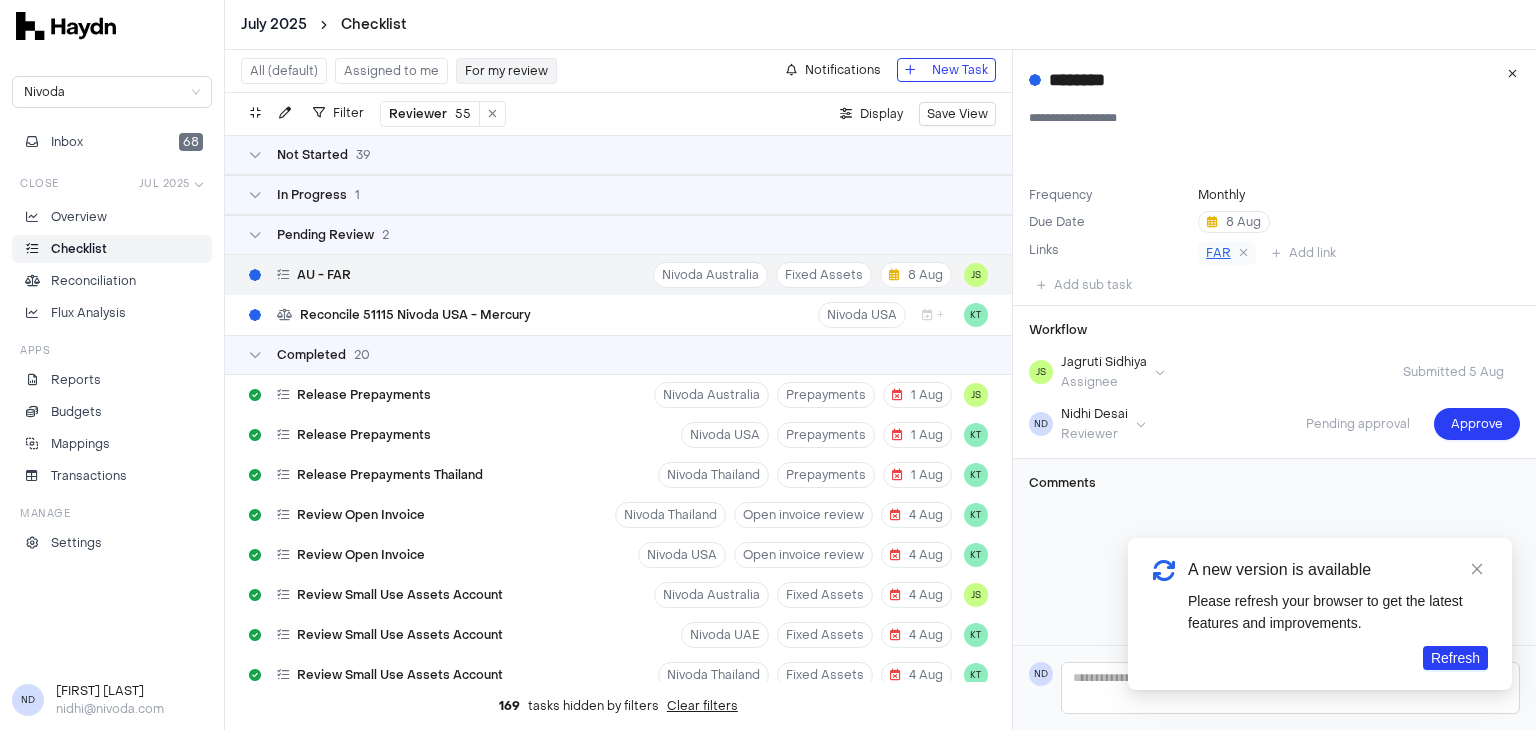 click on "FAR" at bounding box center (1218, 253) 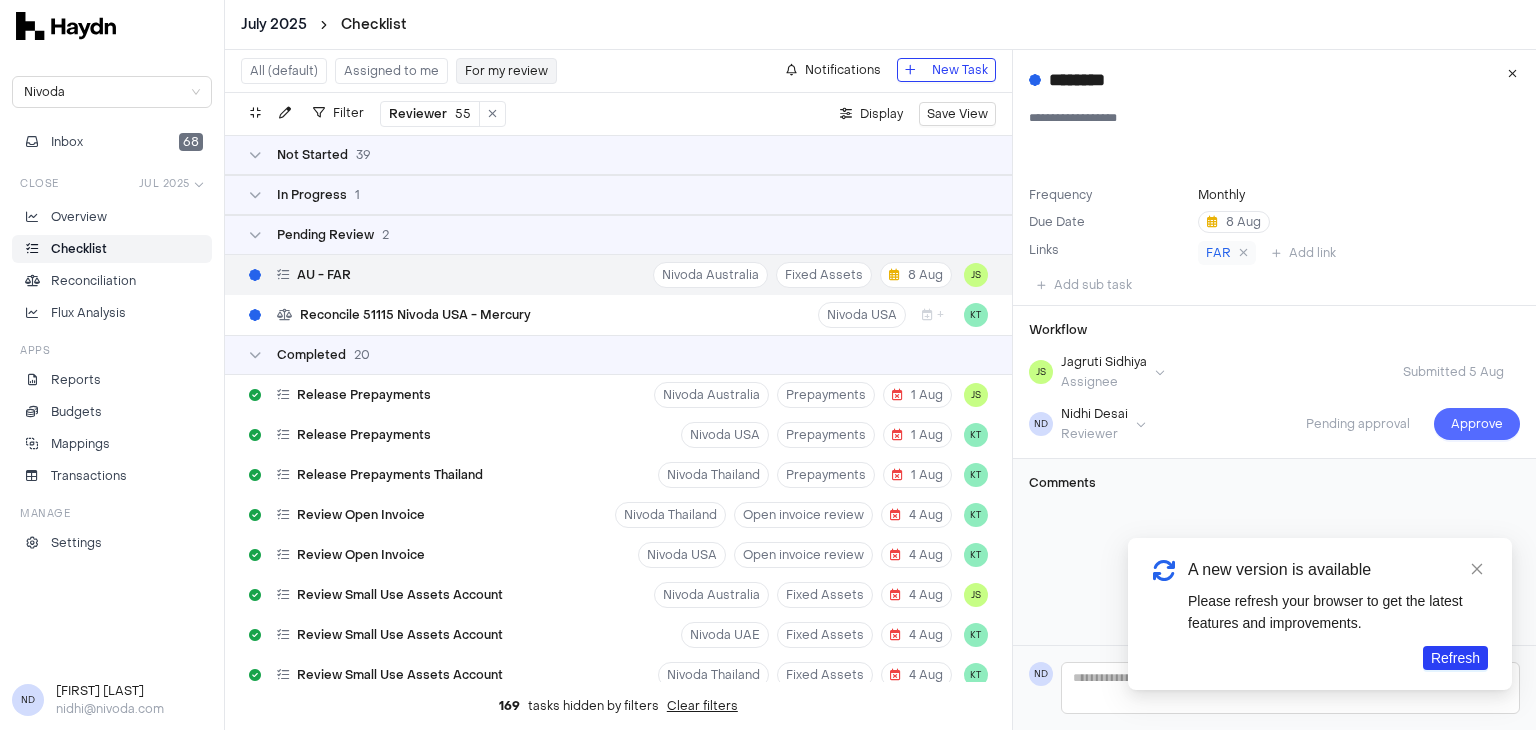 click on "Approve" at bounding box center [1477, 424] 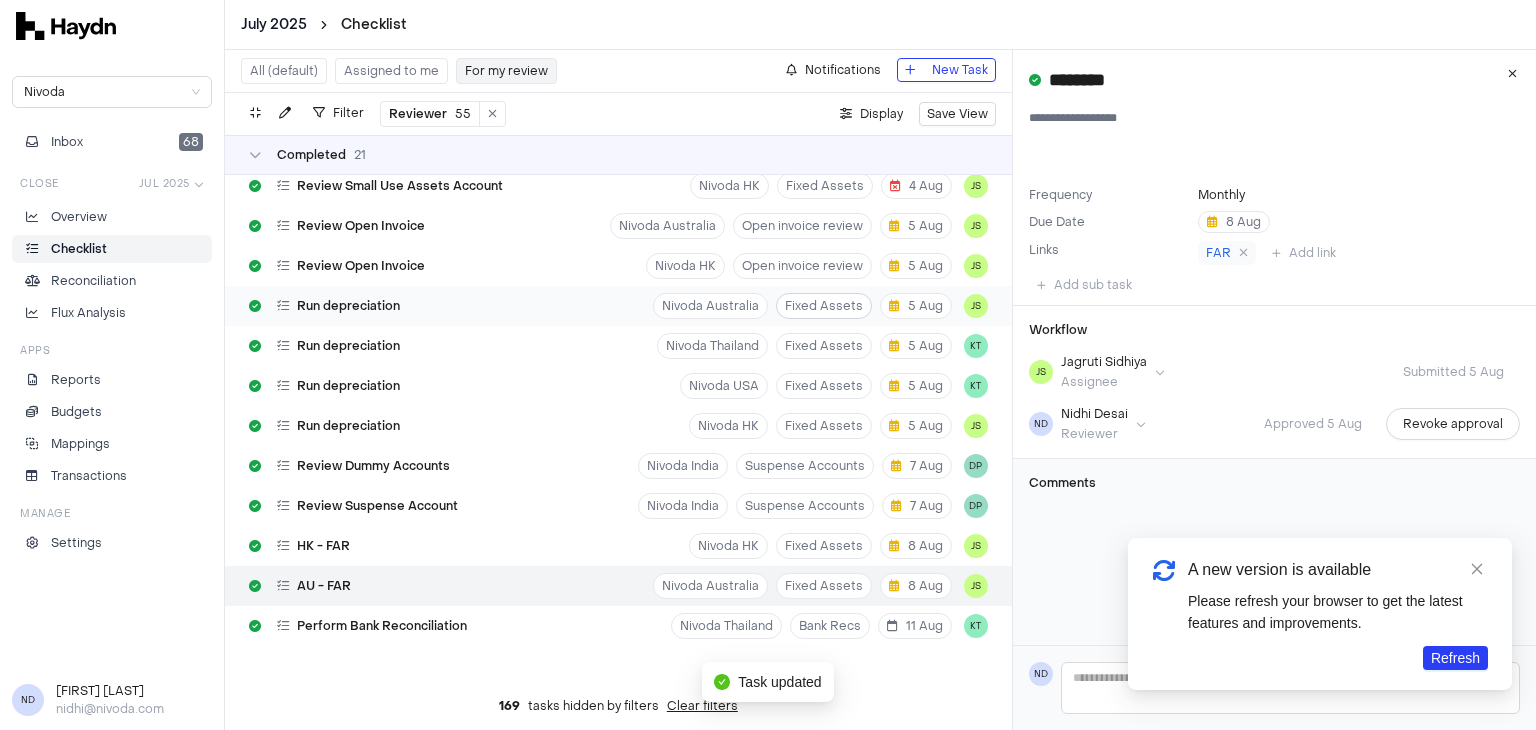 scroll, scrollTop: 532, scrollLeft: 0, axis: vertical 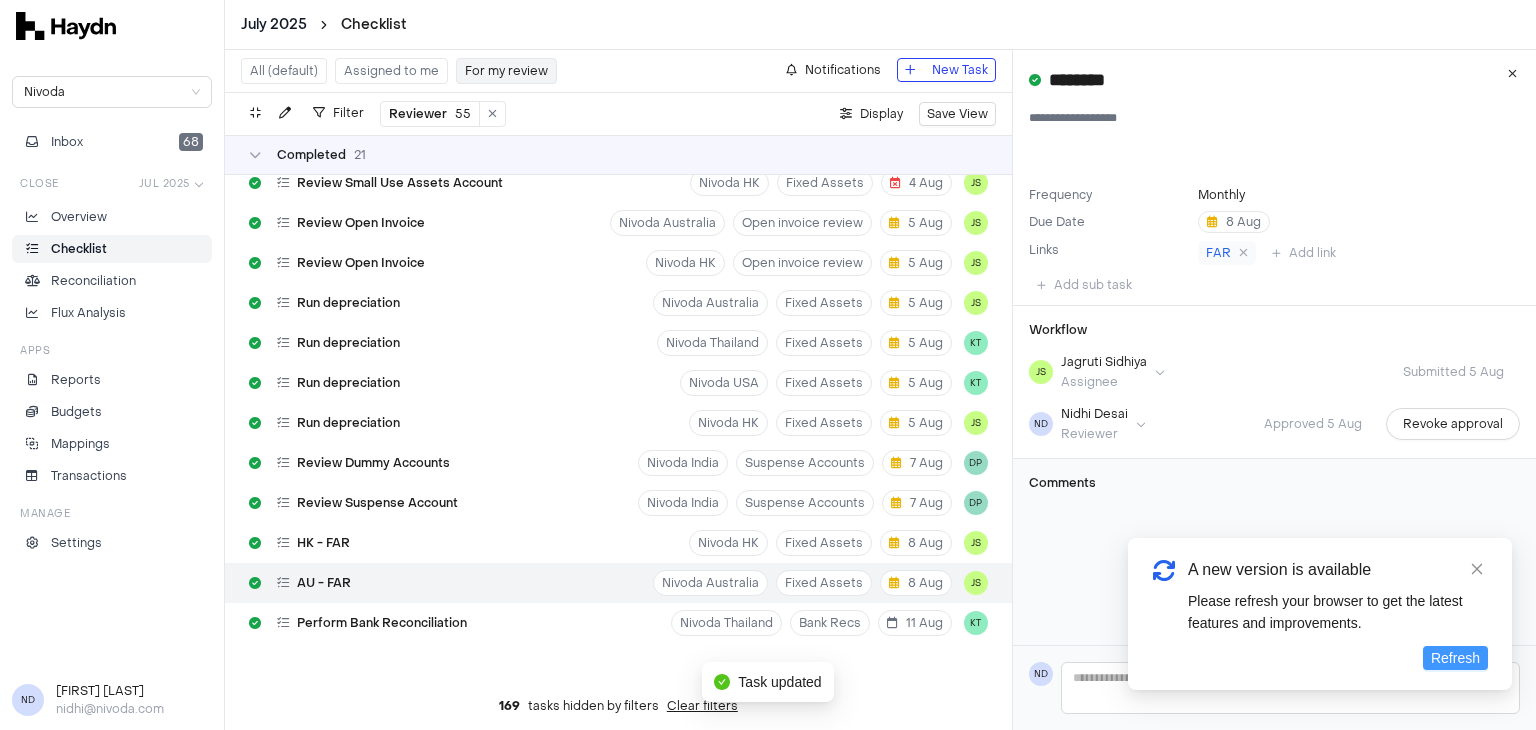 click on "Refresh" at bounding box center [1455, 658] 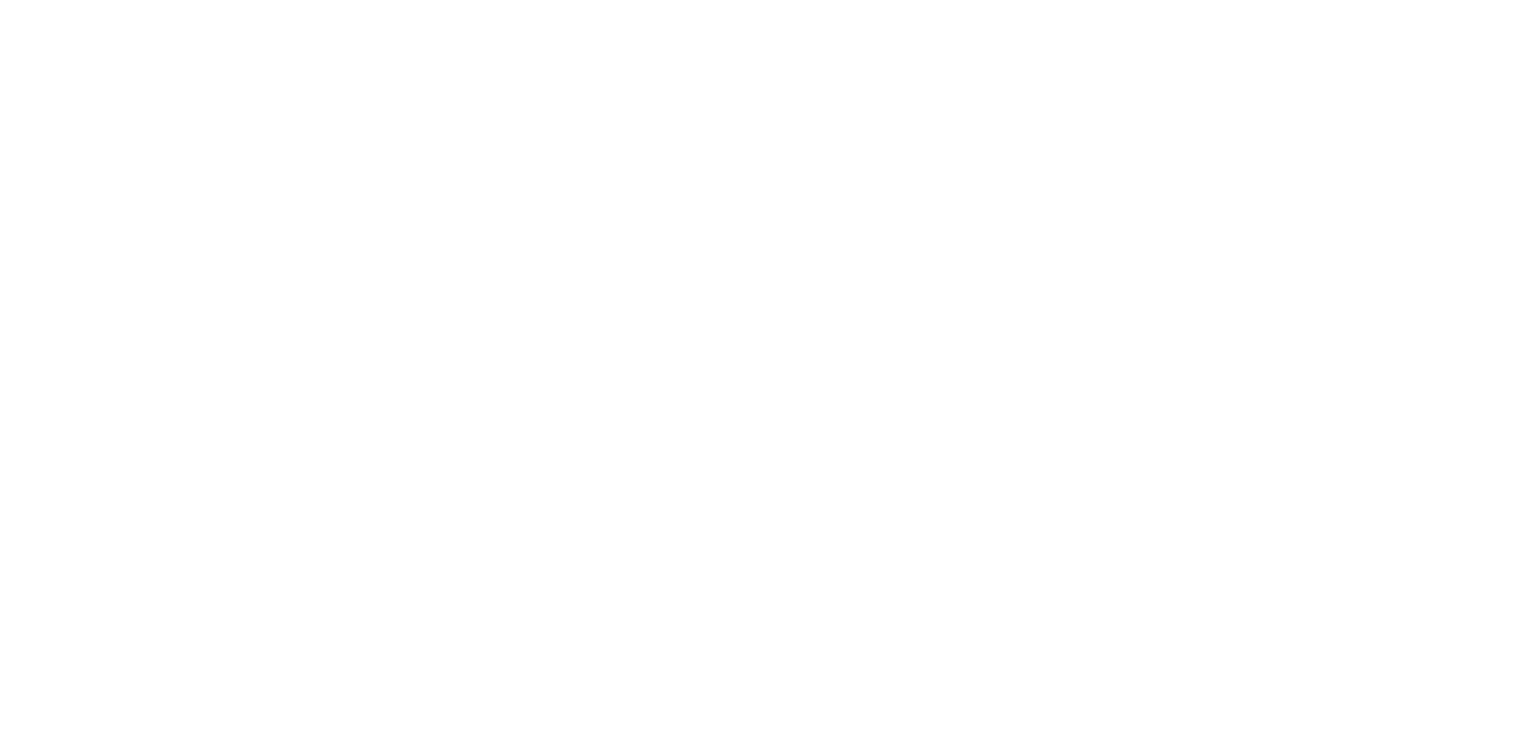 scroll, scrollTop: 0, scrollLeft: 0, axis: both 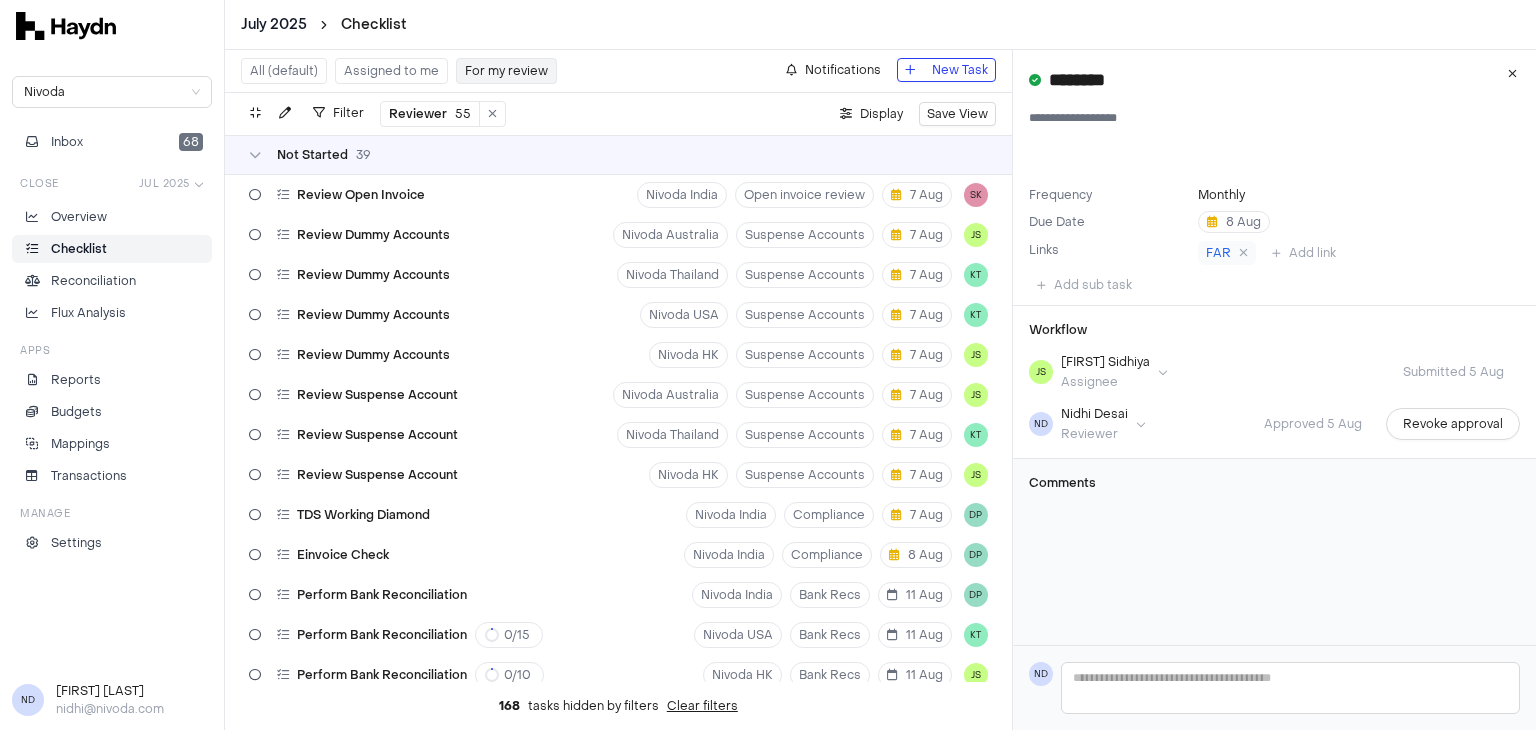 click on "Not Started 39" at bounding box center [310, 155] 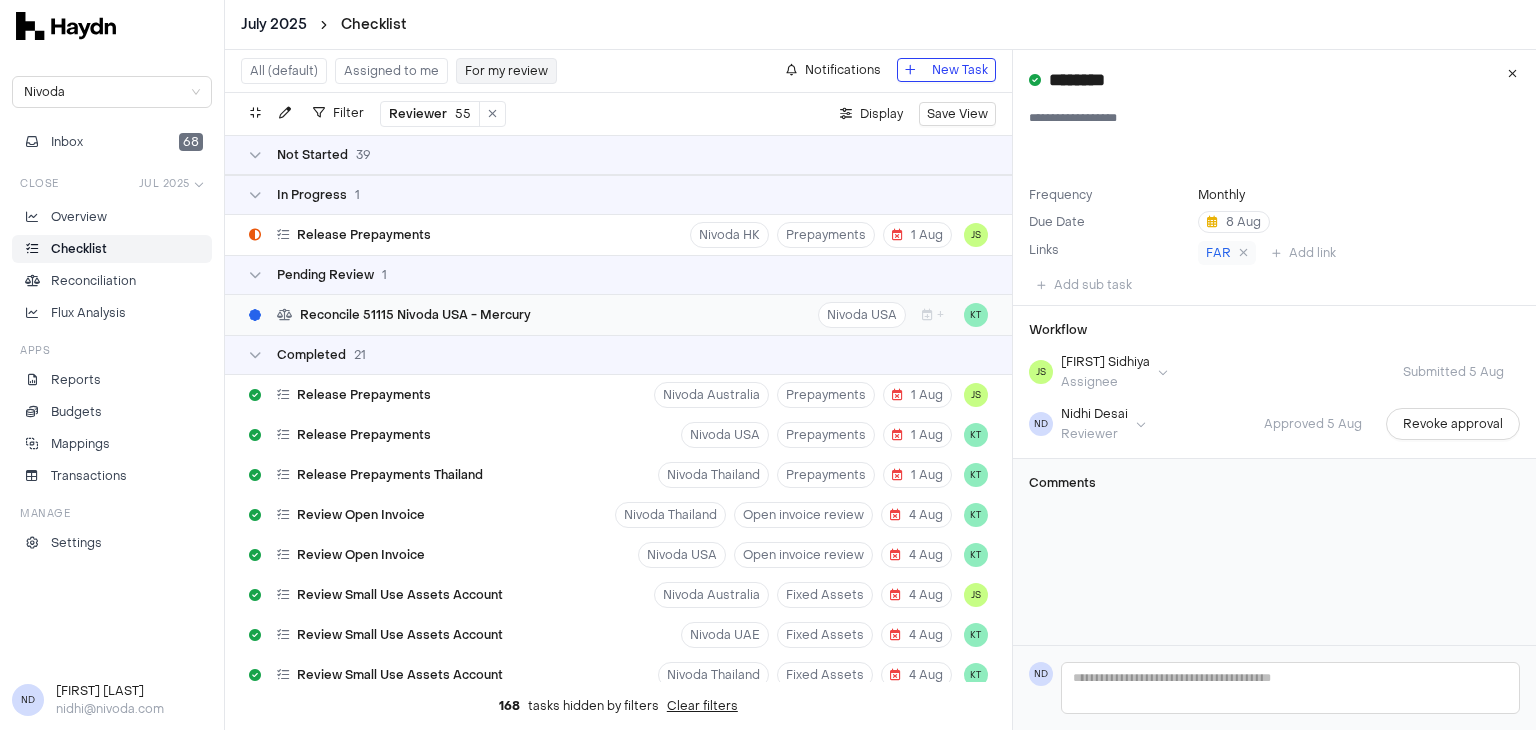 click on "Reconcile 51115 Nivoda USA - Mercury" at bounding box center [415, 315] 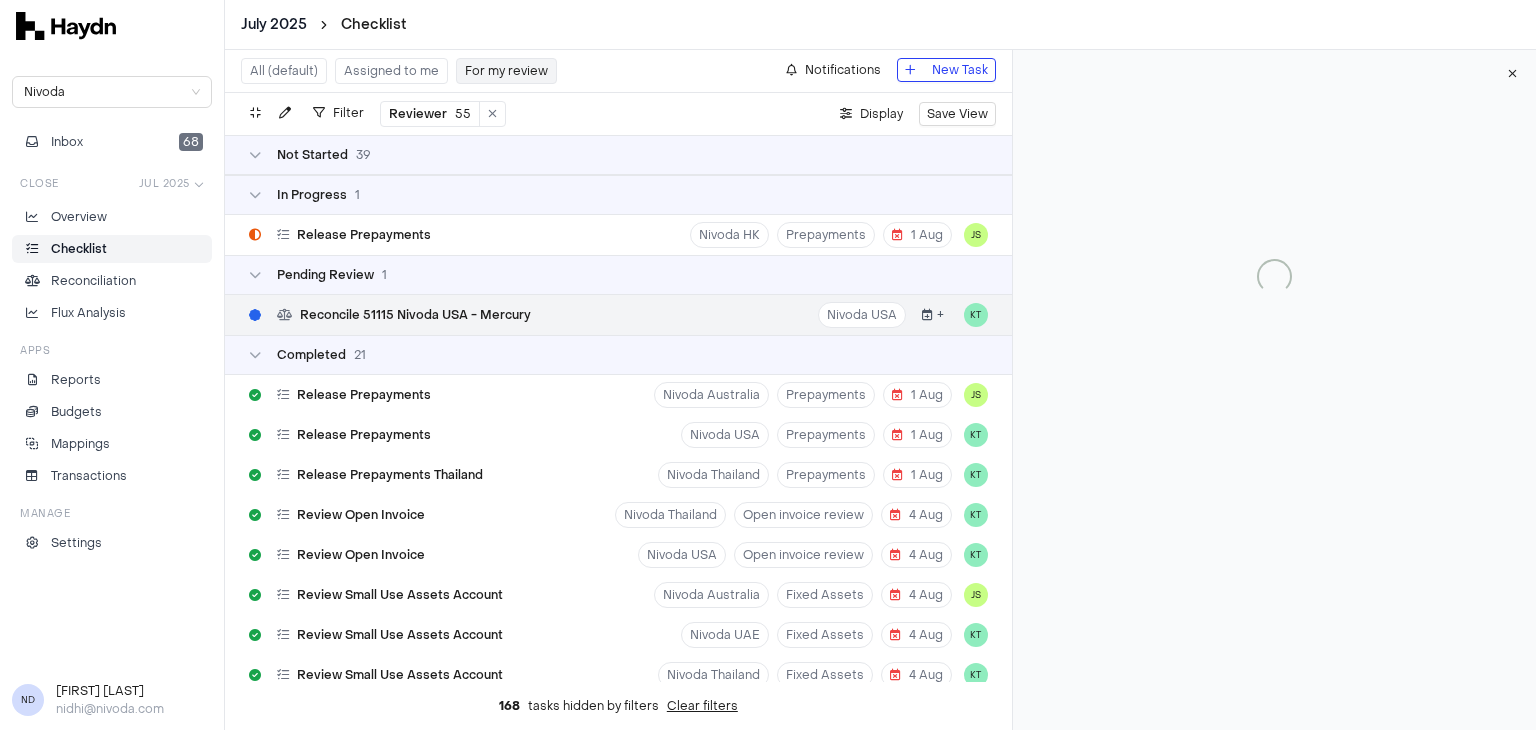 type 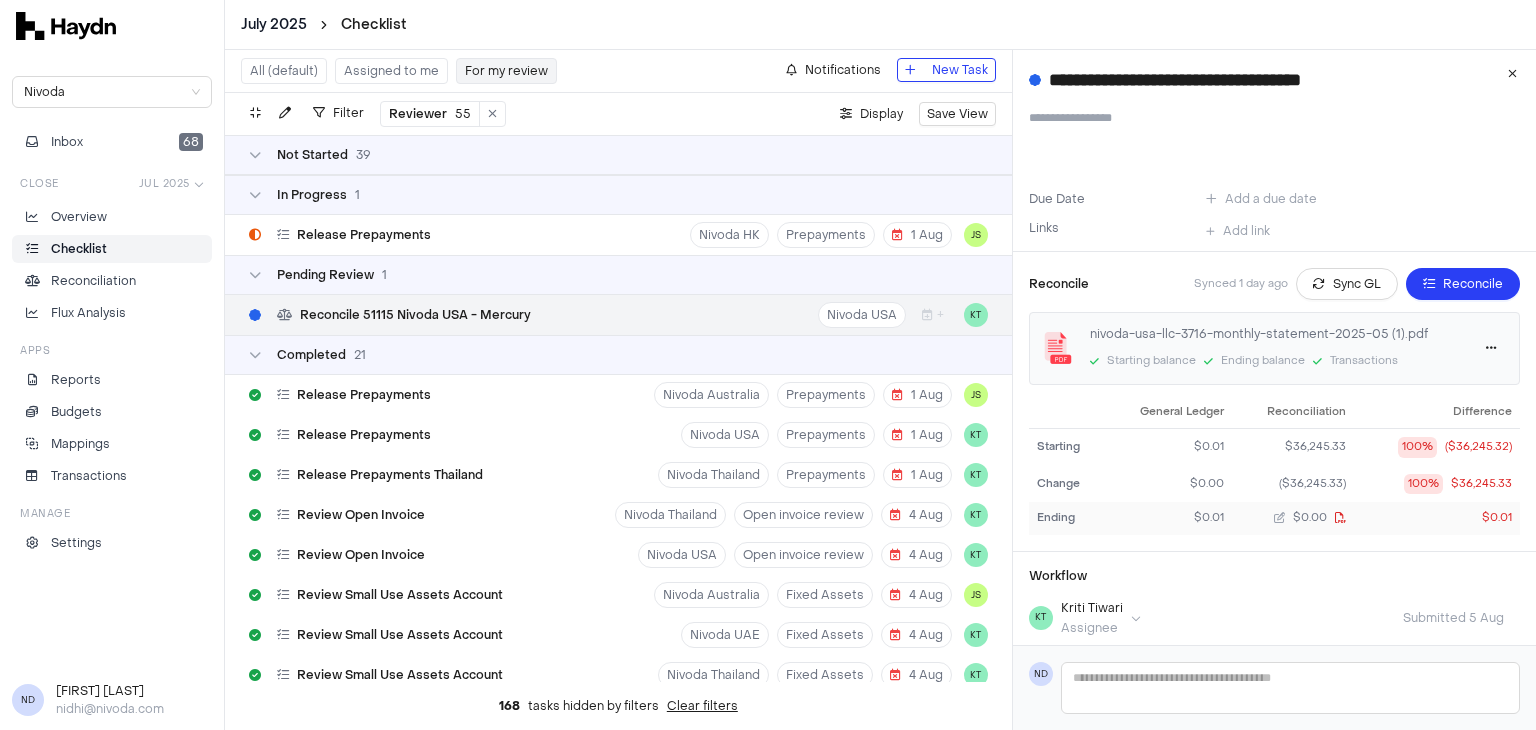 scroll, scrollTop: 137, scrollLeft: 0, axis: vertical 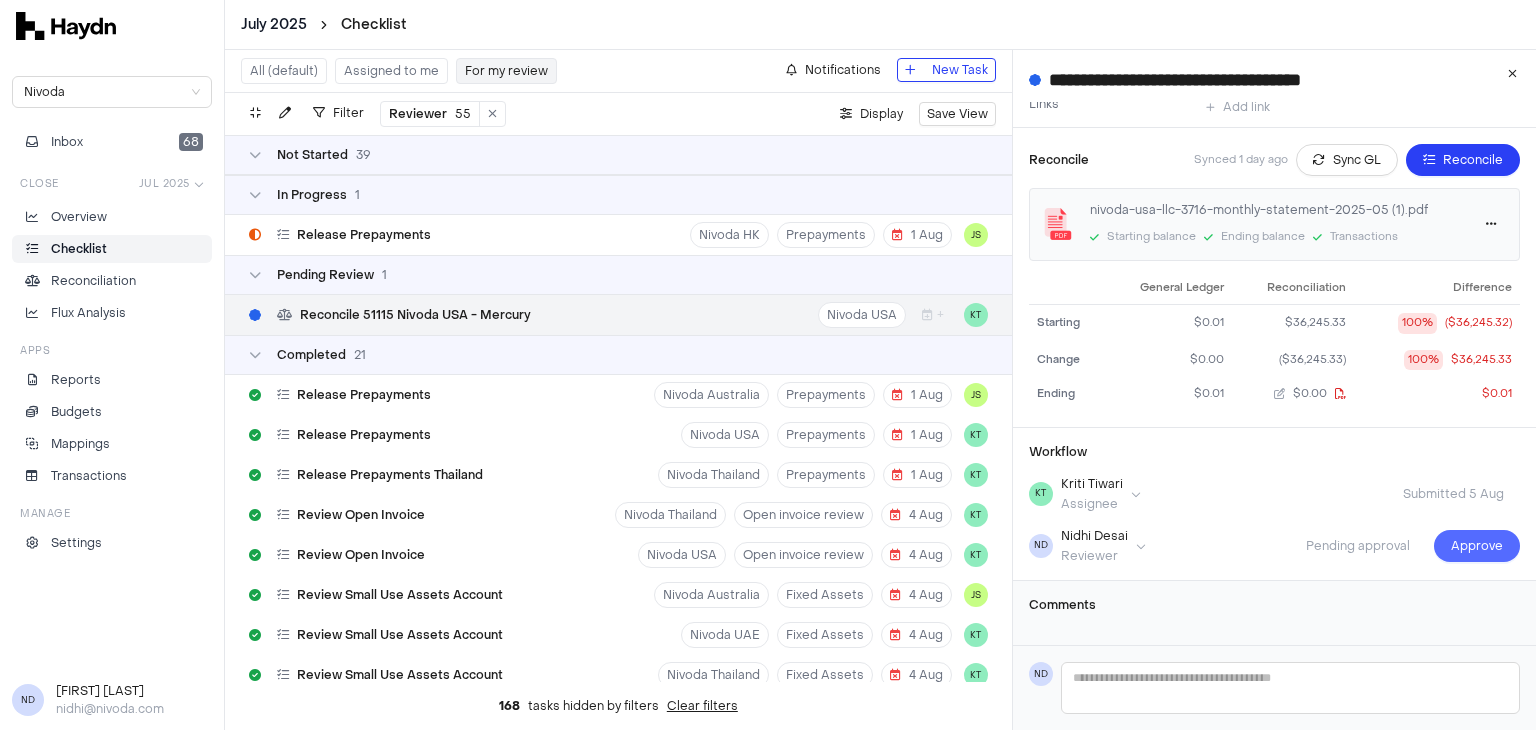 click on "Approve" at bounding box center (1477, 546) 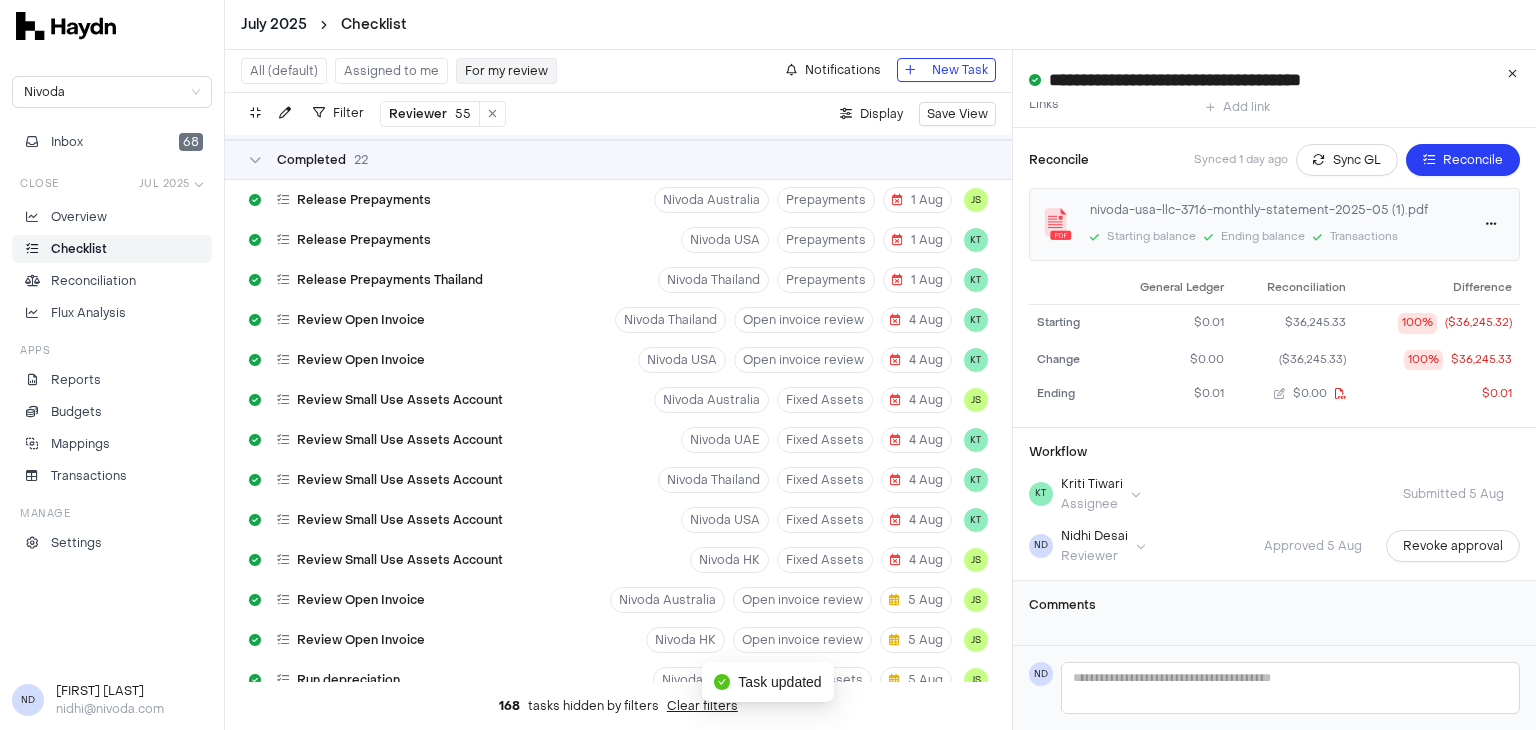 scroll, scrollTop: 0, scrollLeft: 0, axis: both 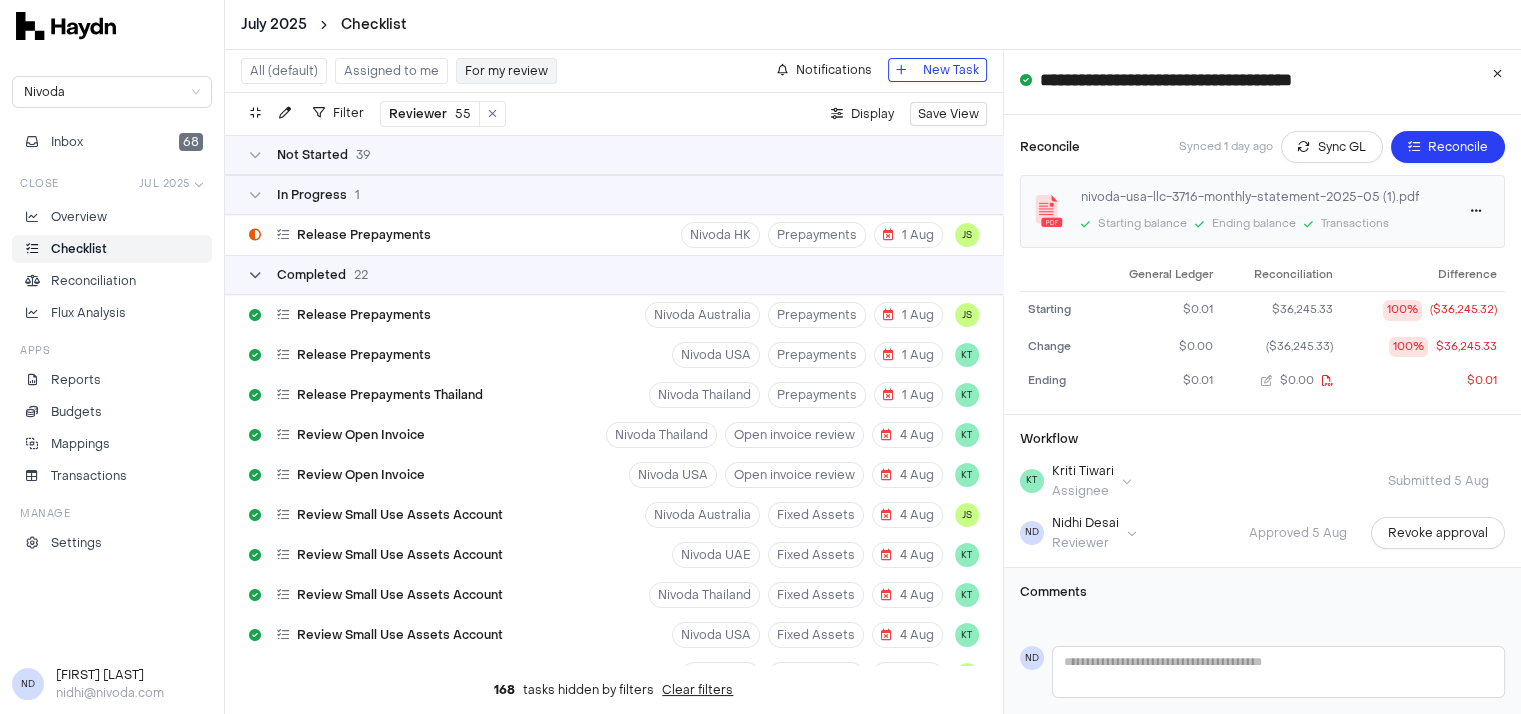 click on "Completed 22" at bounding box center (308, 275) 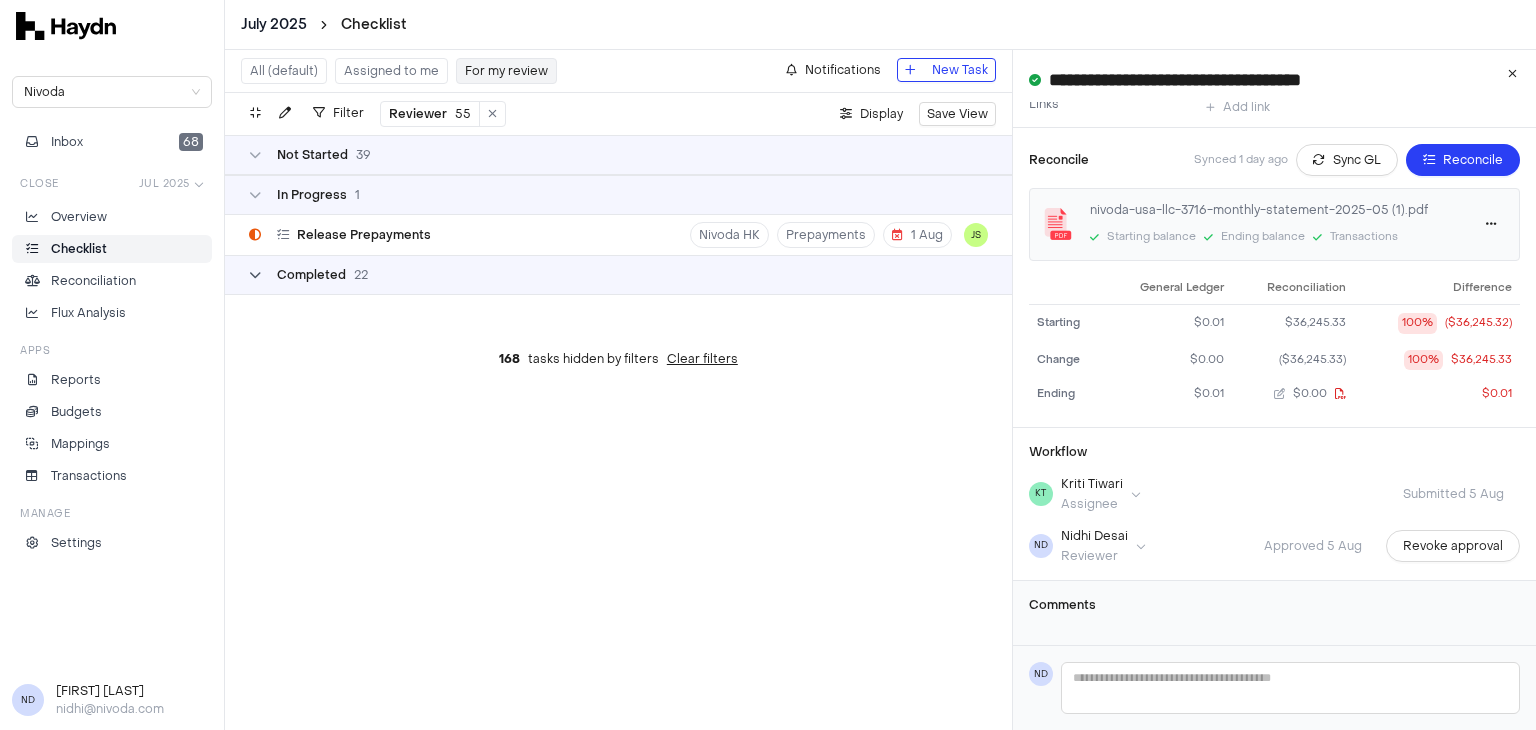 click on "Completed 22" at bounding box center [308, 275] 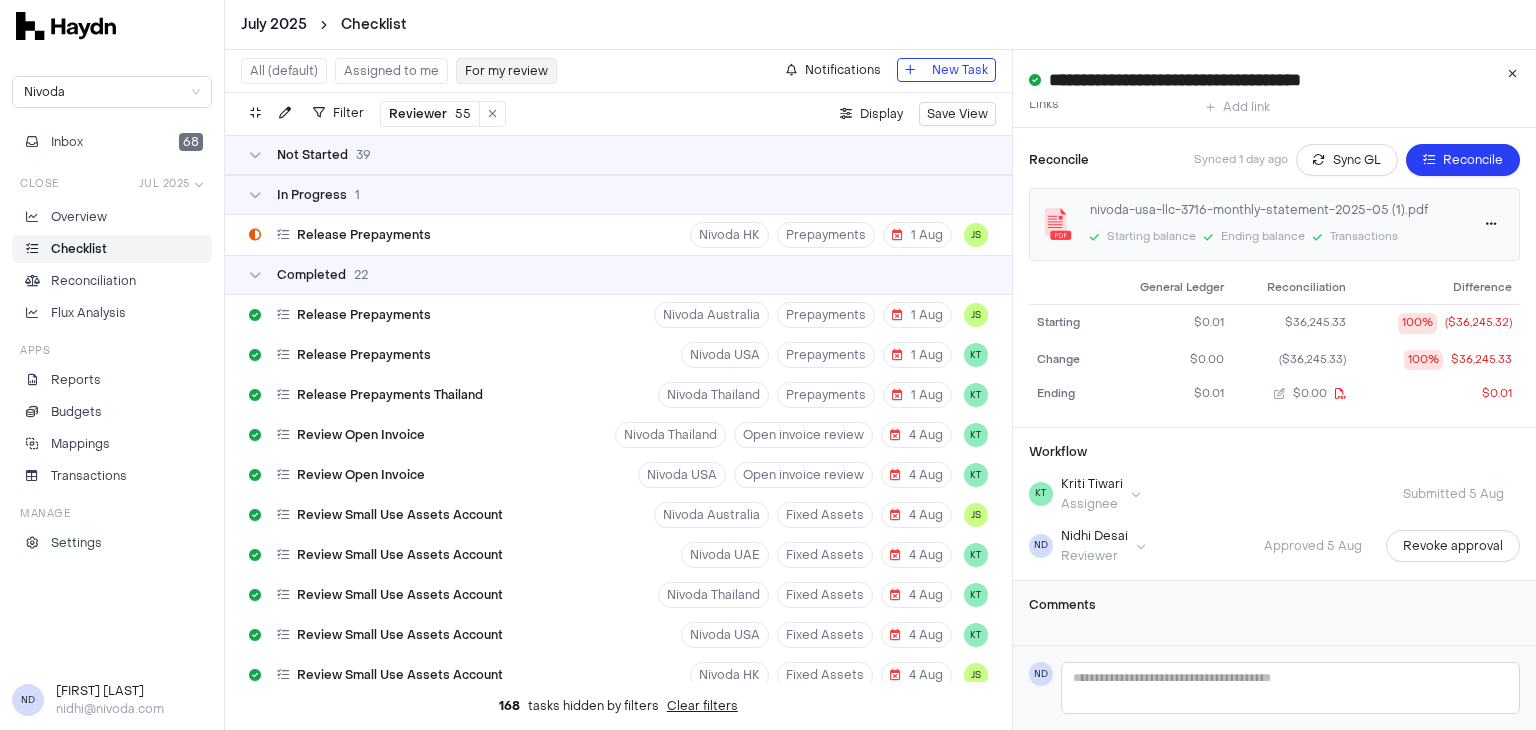 click on "Nivoda Inbox 68 Close Jul 2025 Overview Checklist Reconciliation Flux Analysis Apps Reports Budgets Mappings Transactions Manage Settings" at bounding box center [112, 316] 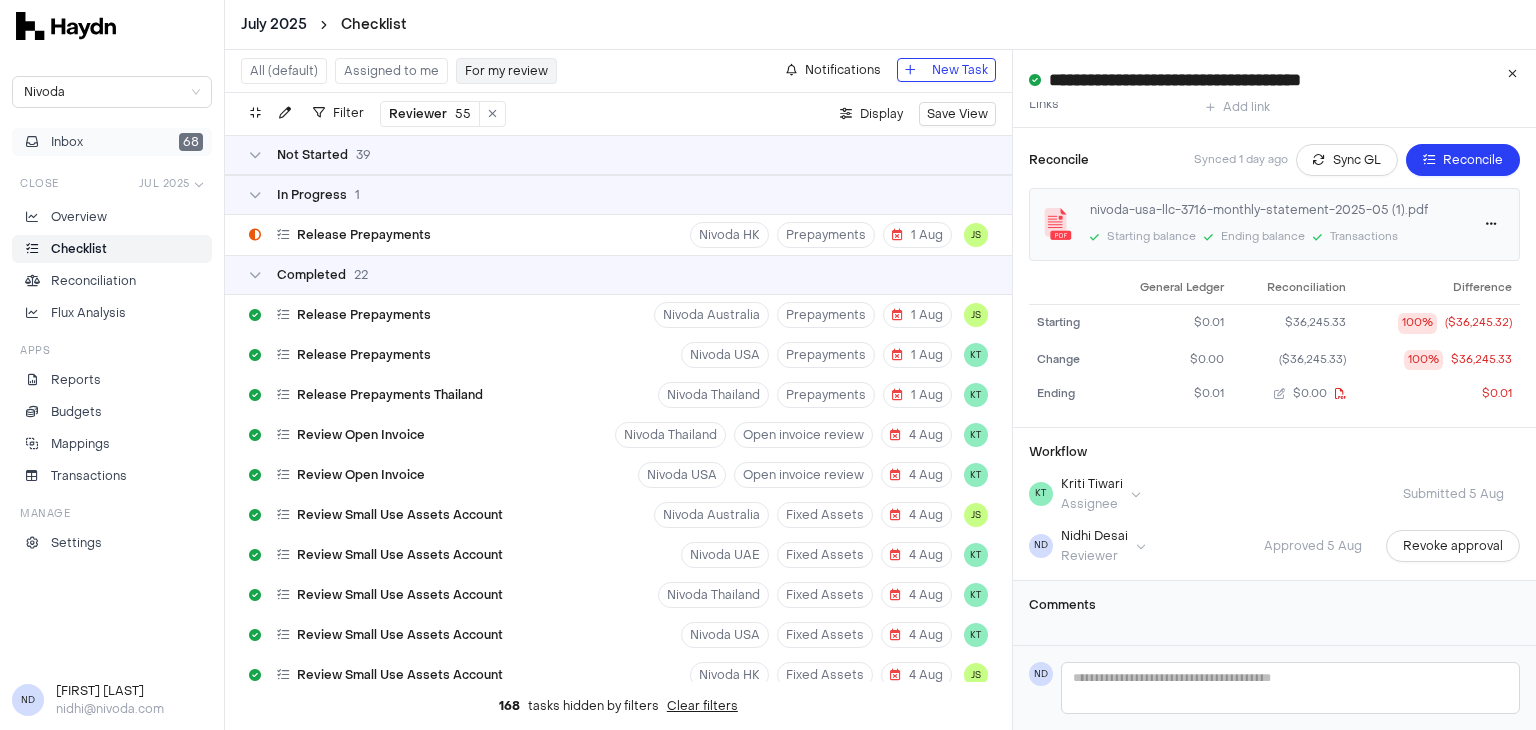 click on "Inbox 68" at bounding box center [112, 142] 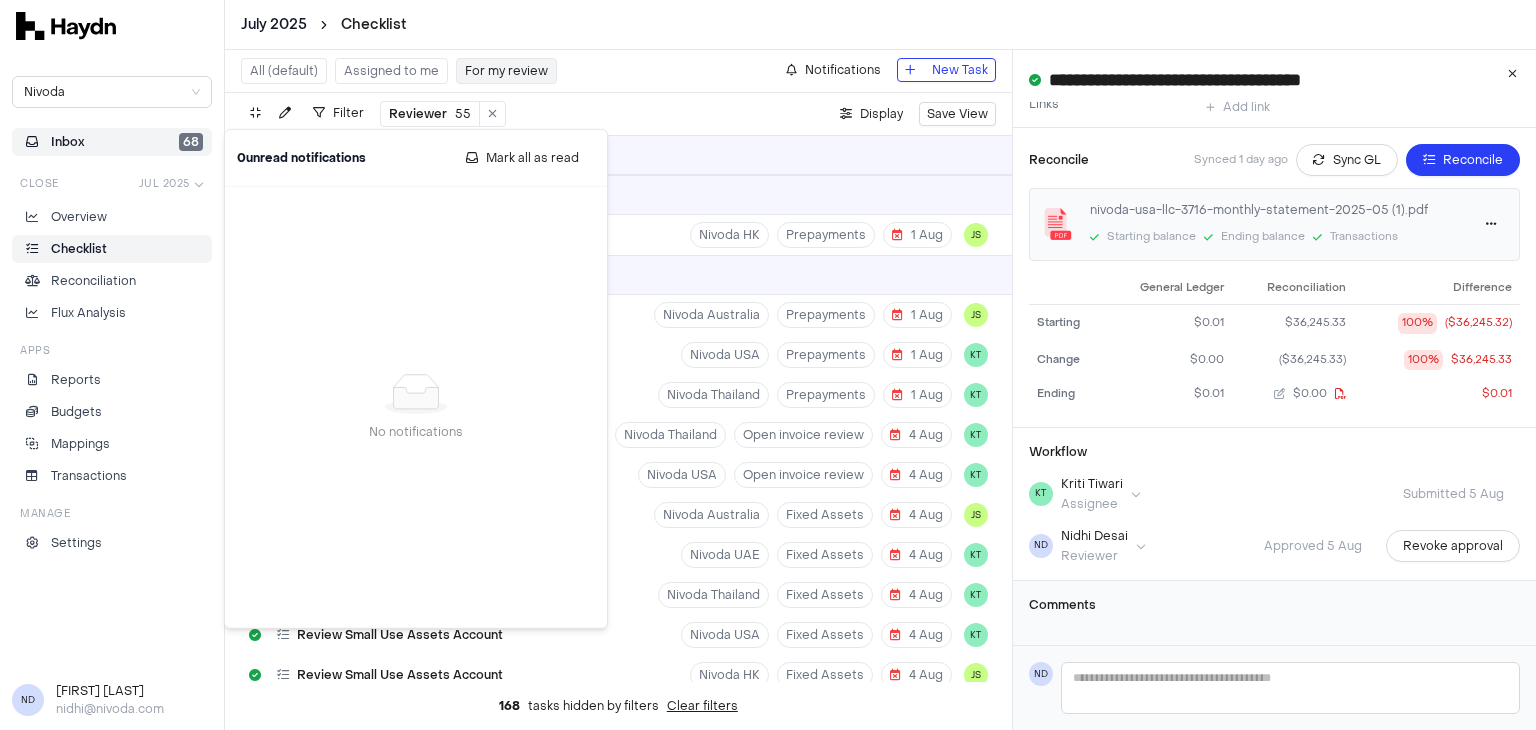 click on "Inbox 68" at bounding box center [112, 142] 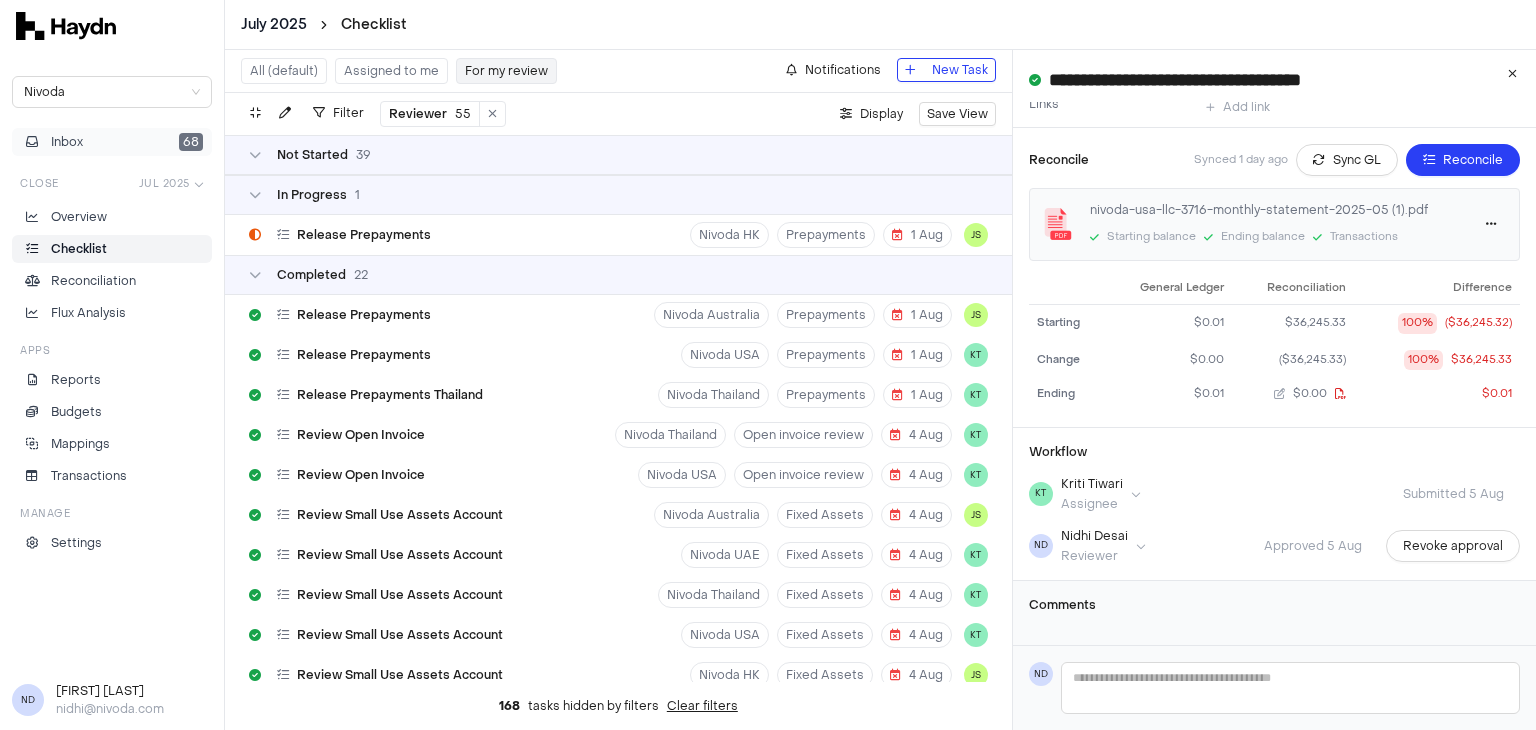 click on "Inbox 68" at bounding box center [112, 142] 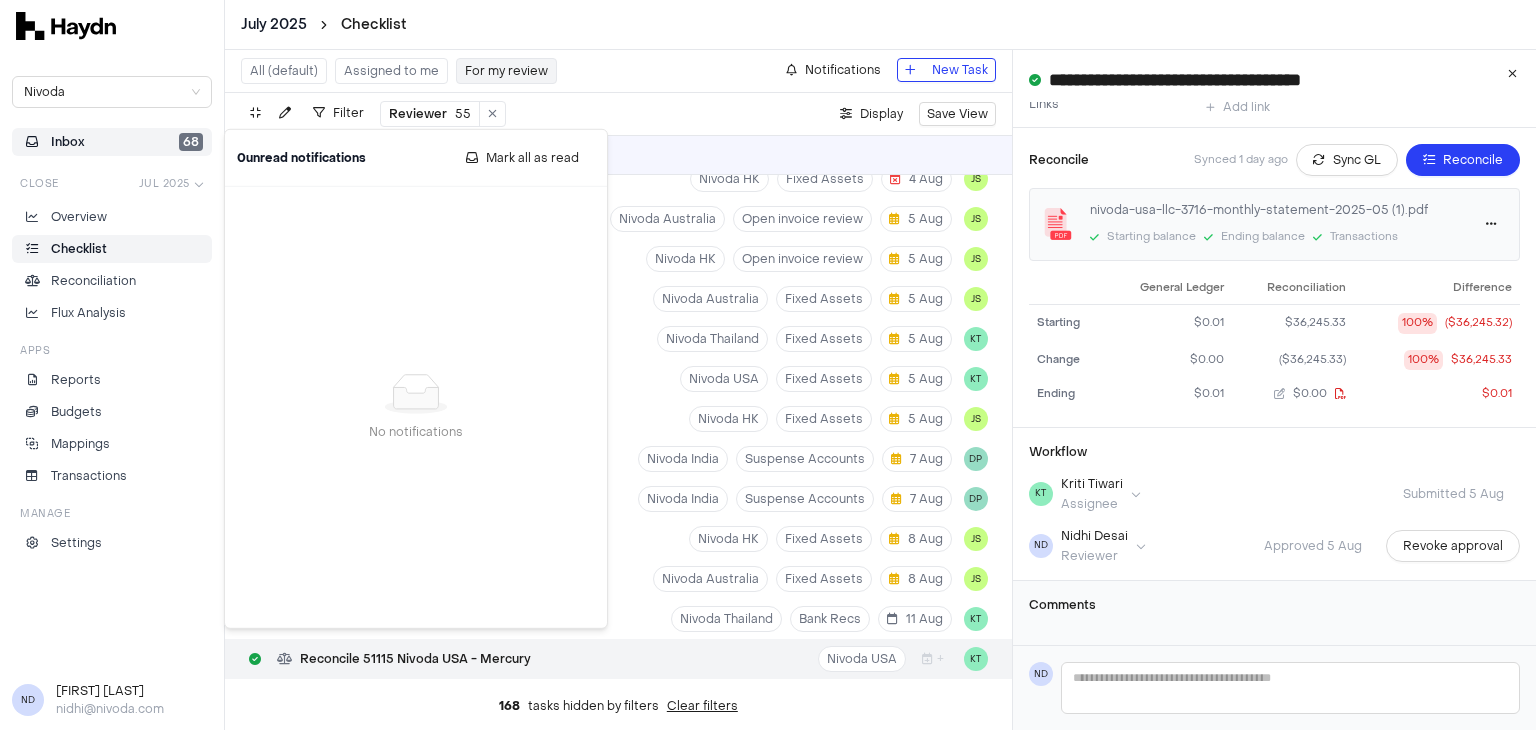 scroll, scrollTop: 0, scrollLeft: 0, axis: both 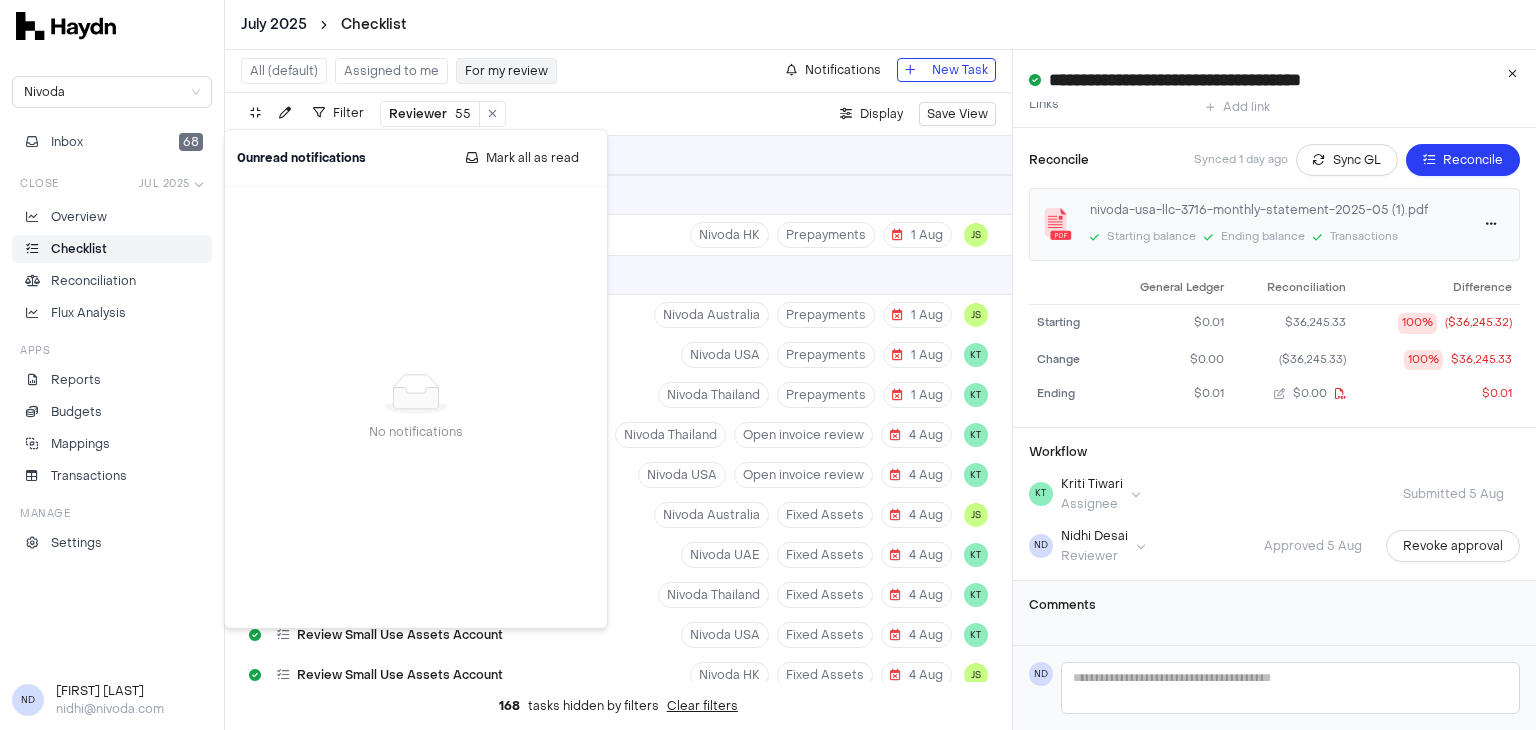 type 